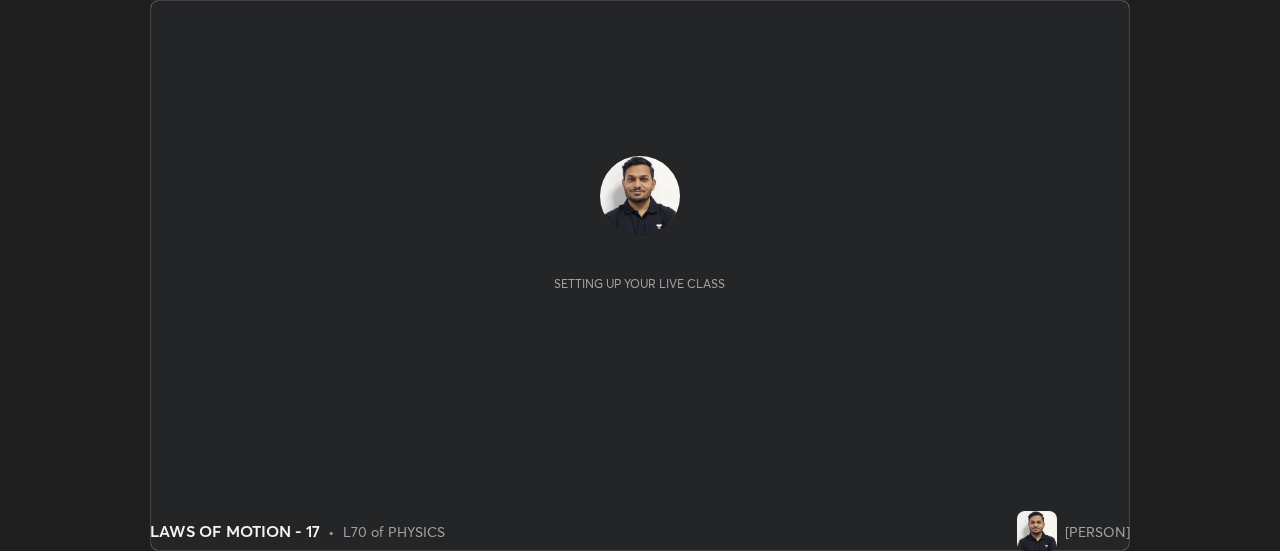 scroll, scrollTop: 0, scrollLeft: 0, axis: both 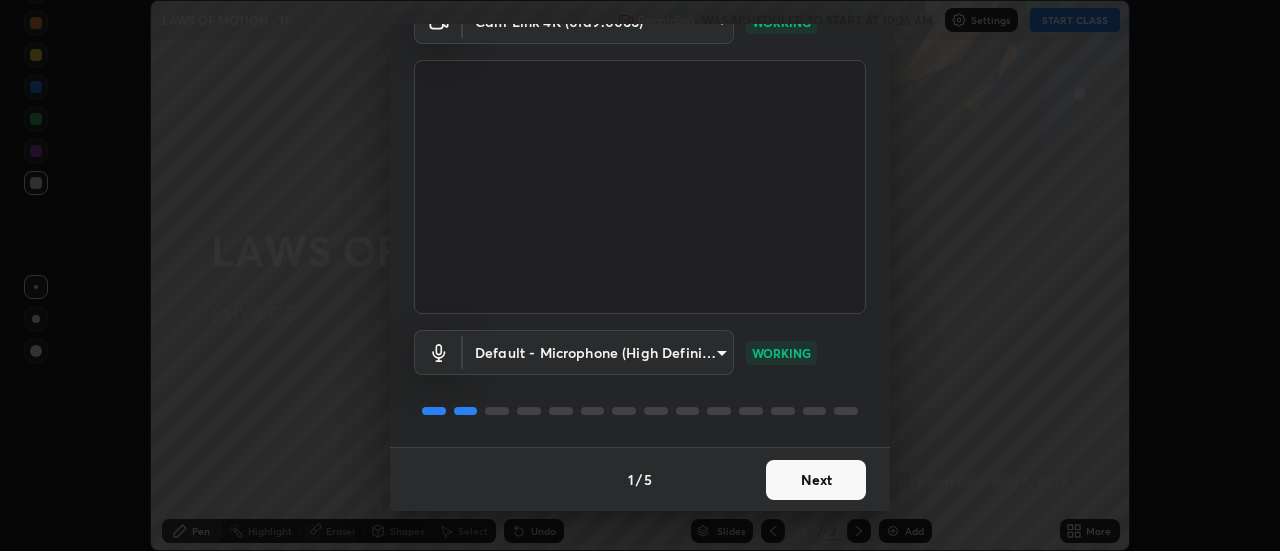 click on "Next" at bounding box center [816, 480] 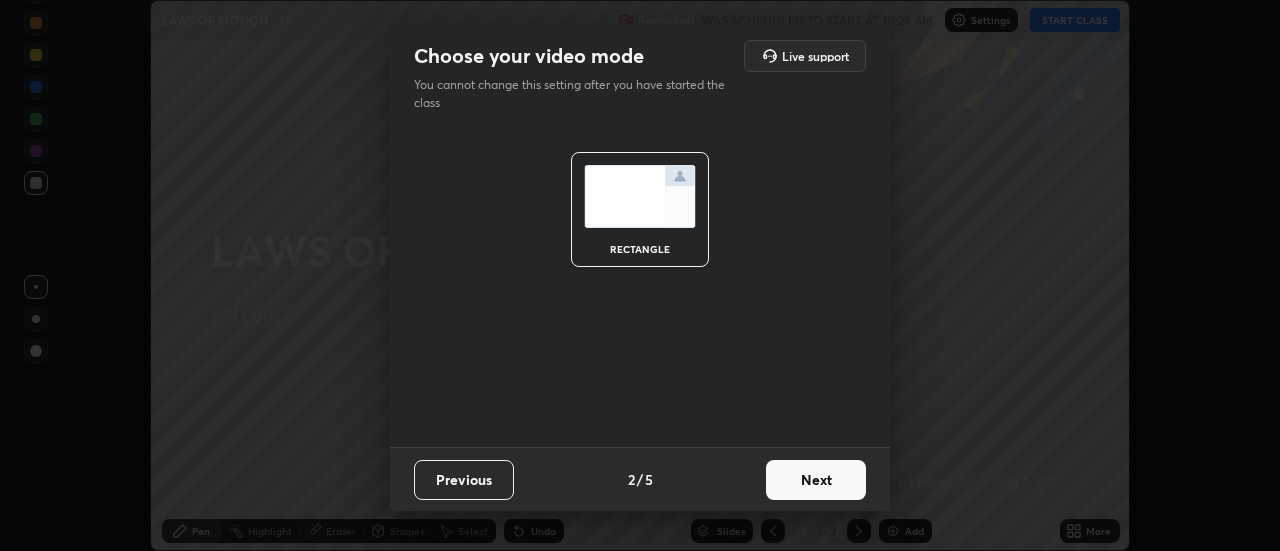 scroll, scrollTop: 0, scrollLeft: 0, axis: both 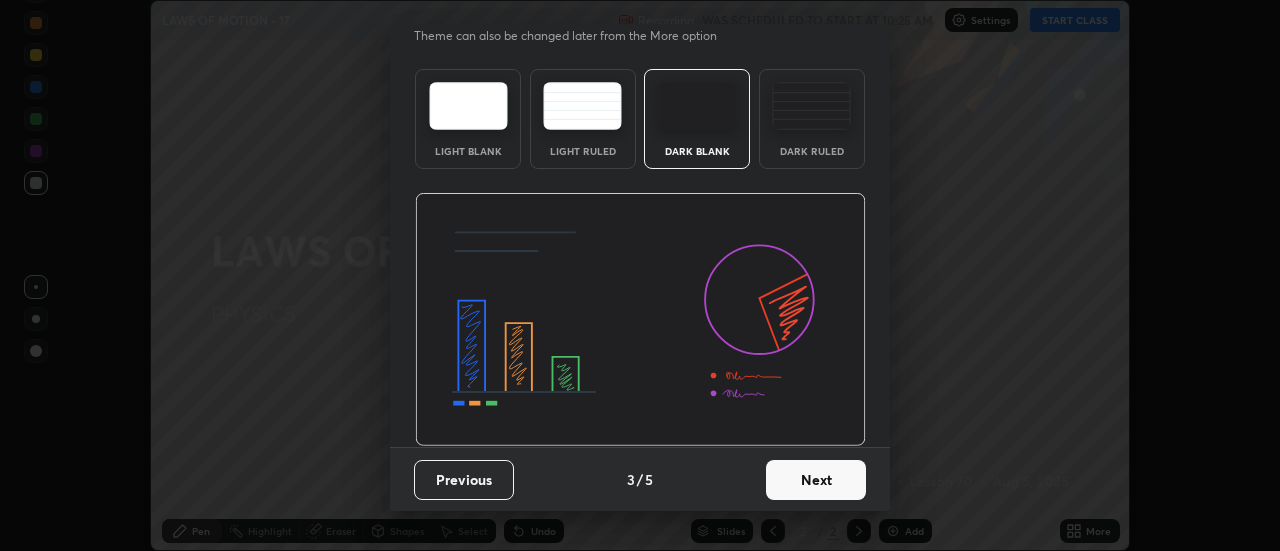 click on "Next" at bounding box center (816, 480) 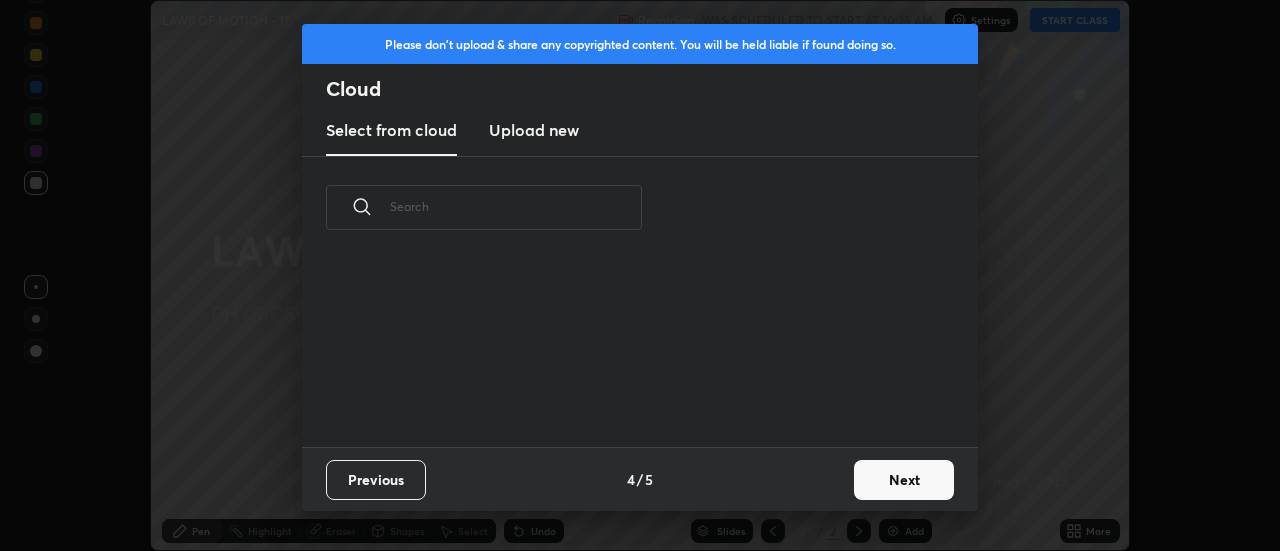 scroll, scrollTop: 0, scrollLeft: 0, axis: both 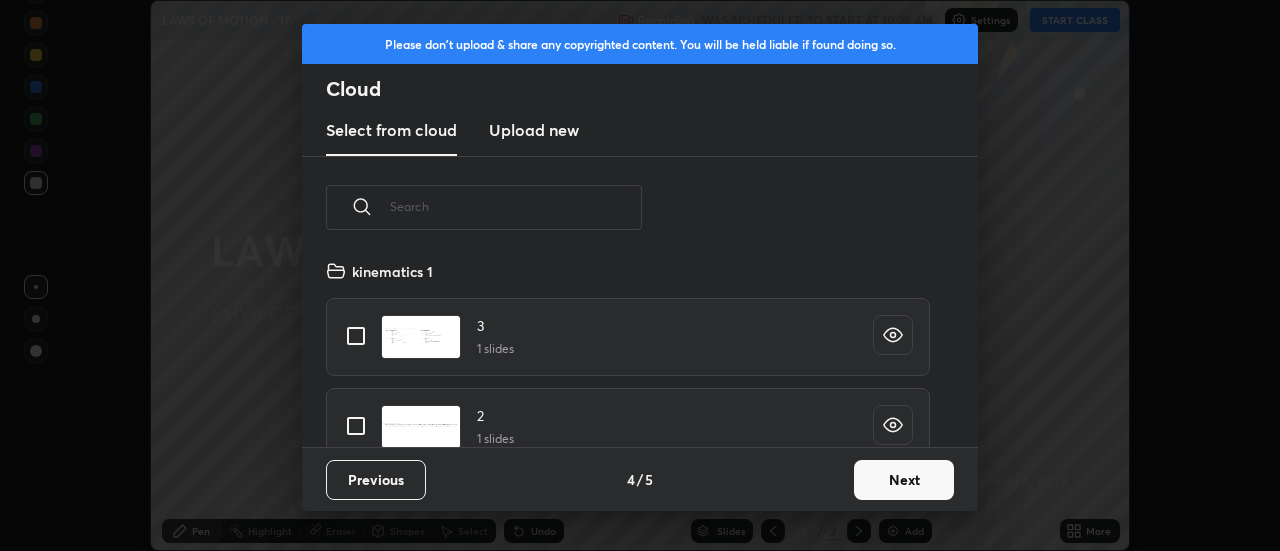 click on "Next" at bounding box center [904, 480] 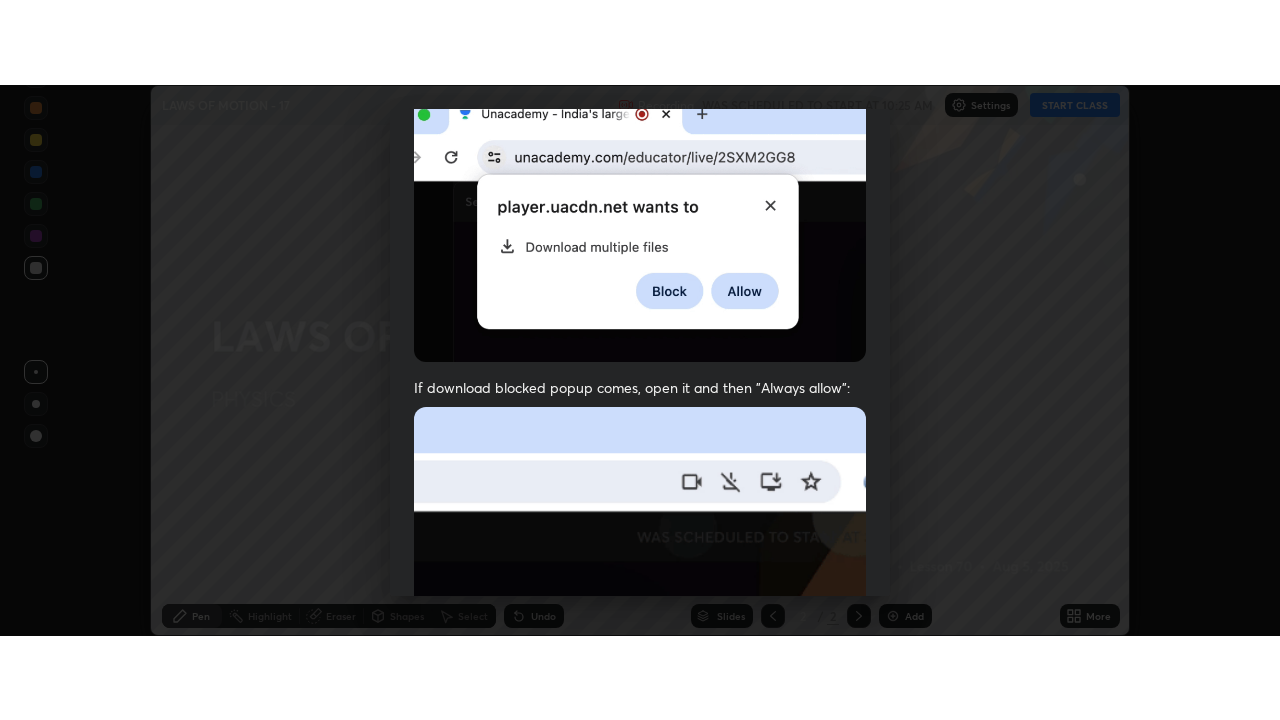 scroll, scrollTop: 513, scrollLeft: 0, axis: vertical 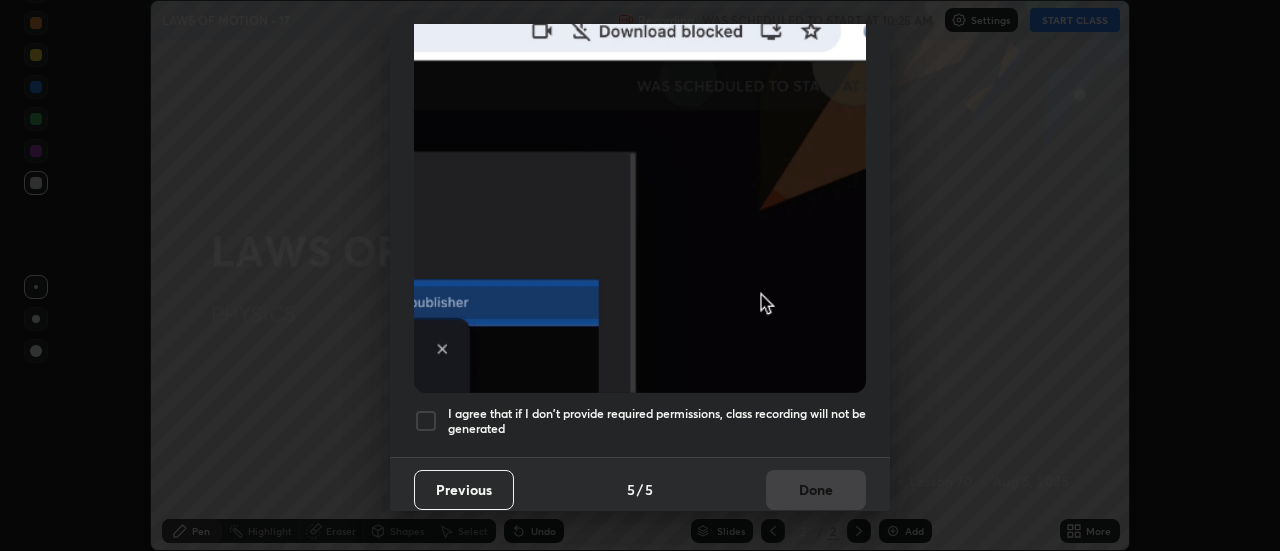 click at bounding box center [426, 421] 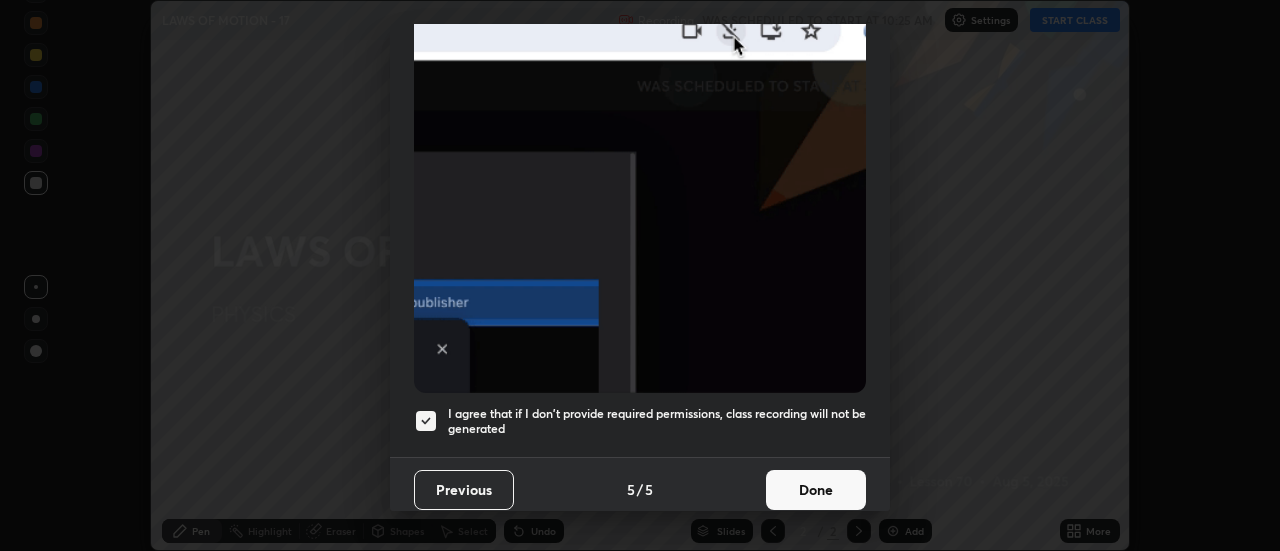 click on "Done" at bounding box center (816, 490) 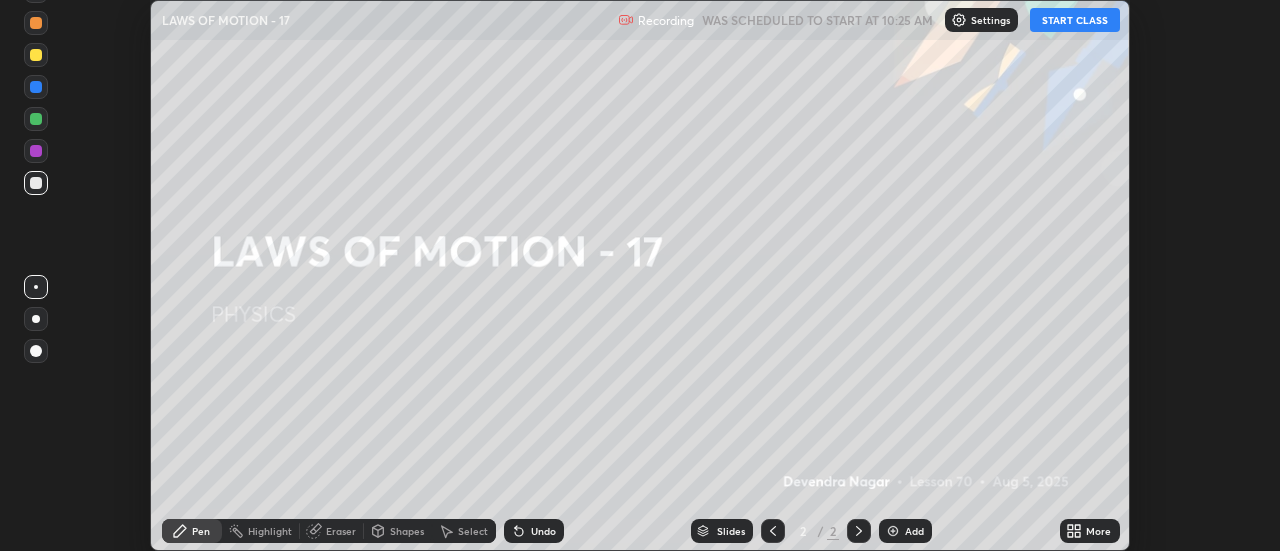 click on "START CLASS" at bounding box center [1075, 20] 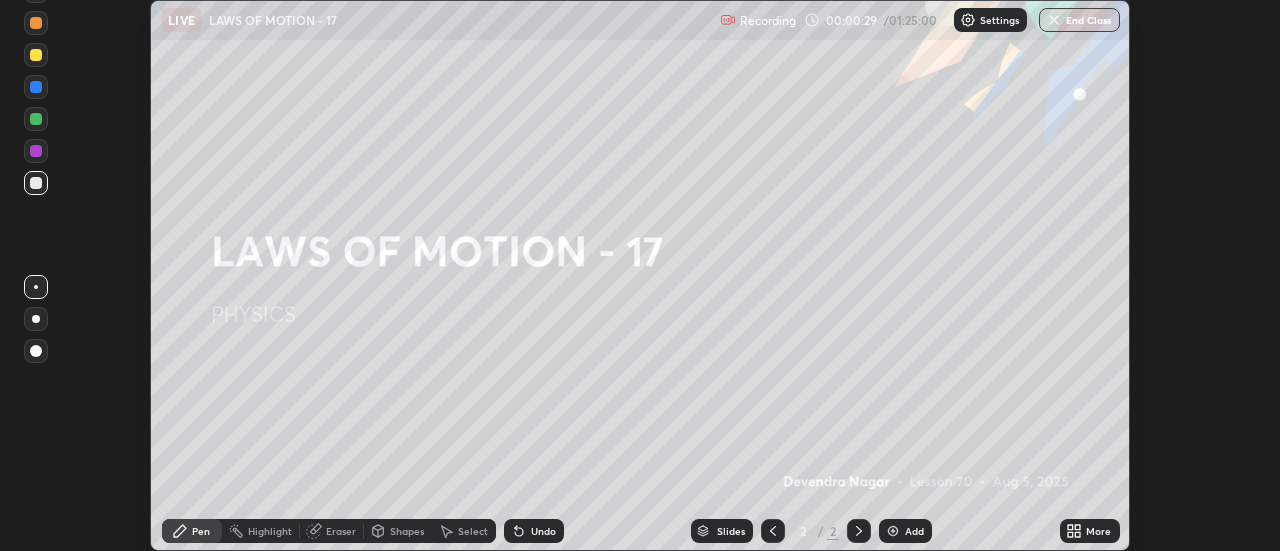 click on "Add" at bounding box center (905, 531) 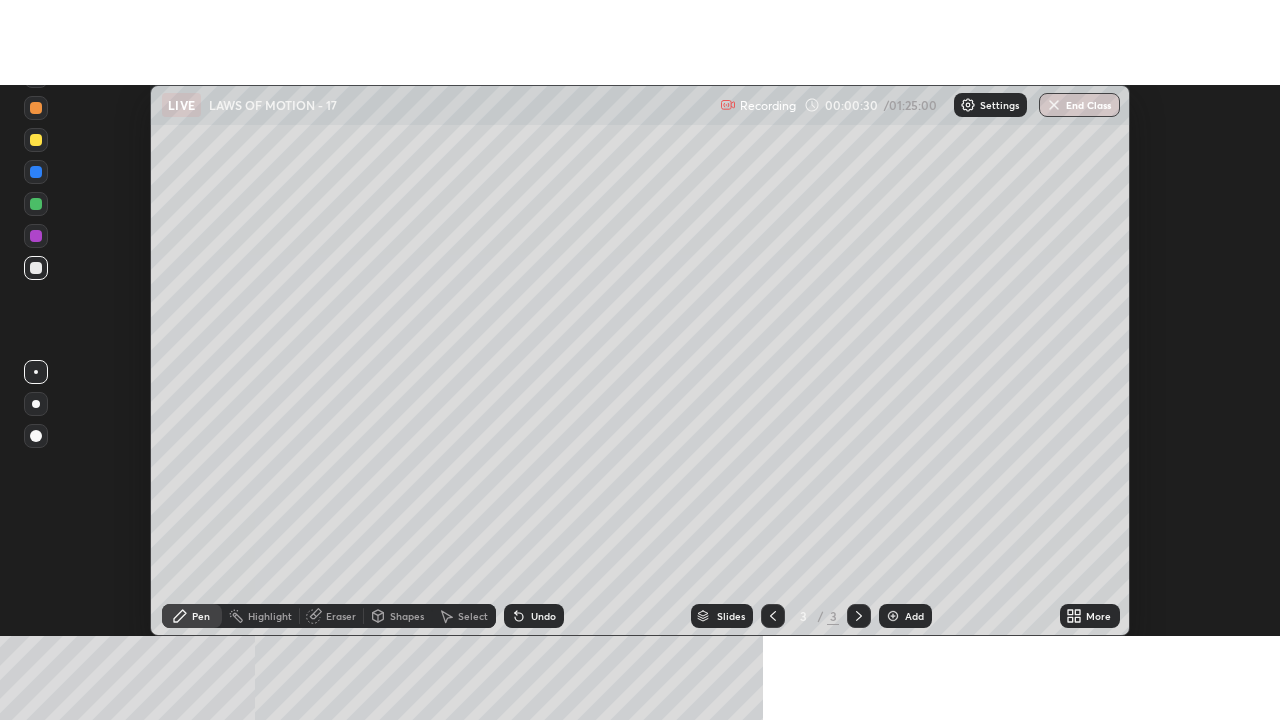 scroll, scrollTop: 99280, scrollLeft: 98720, axis: both 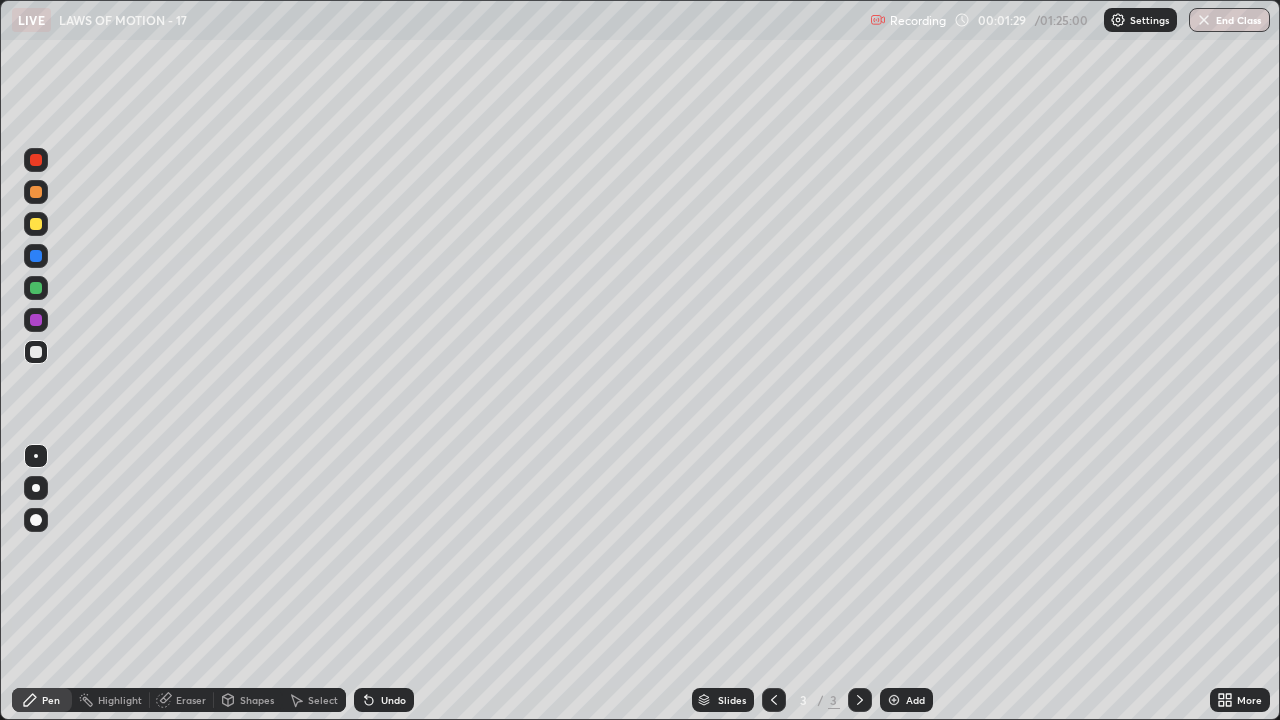 click at bounding box center [36, 160] 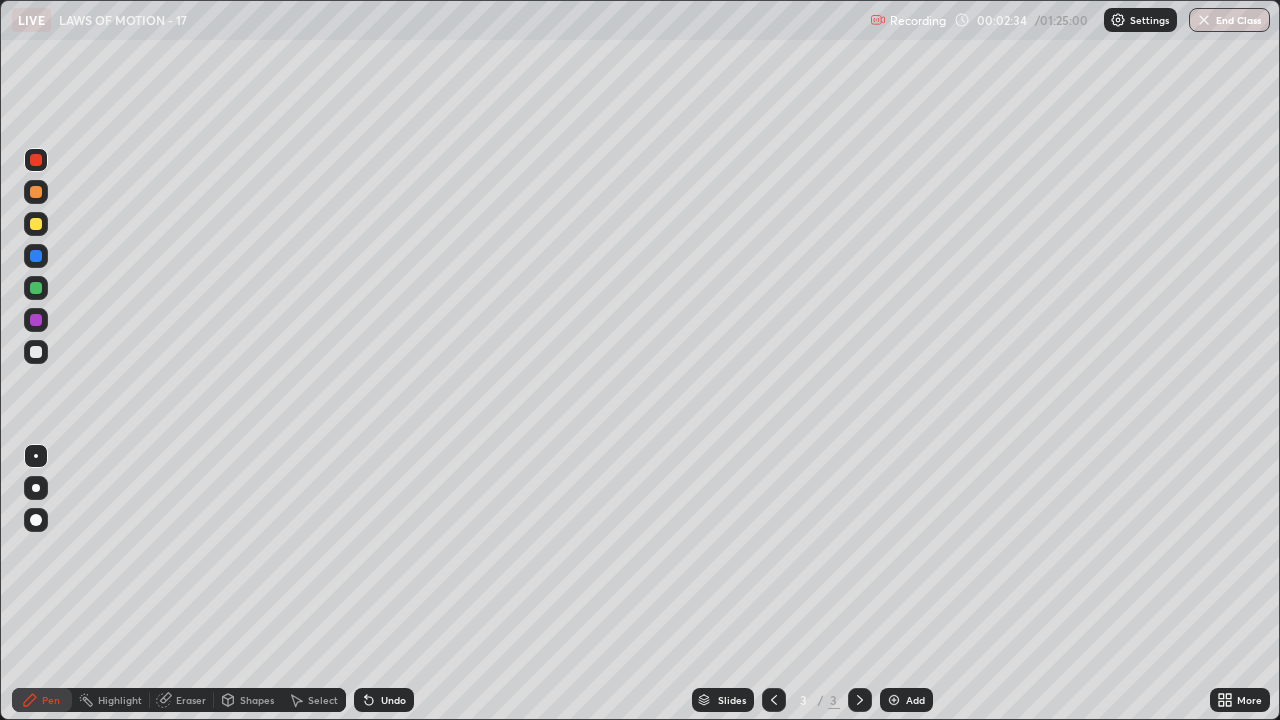 click at bounding box center [36, 352] 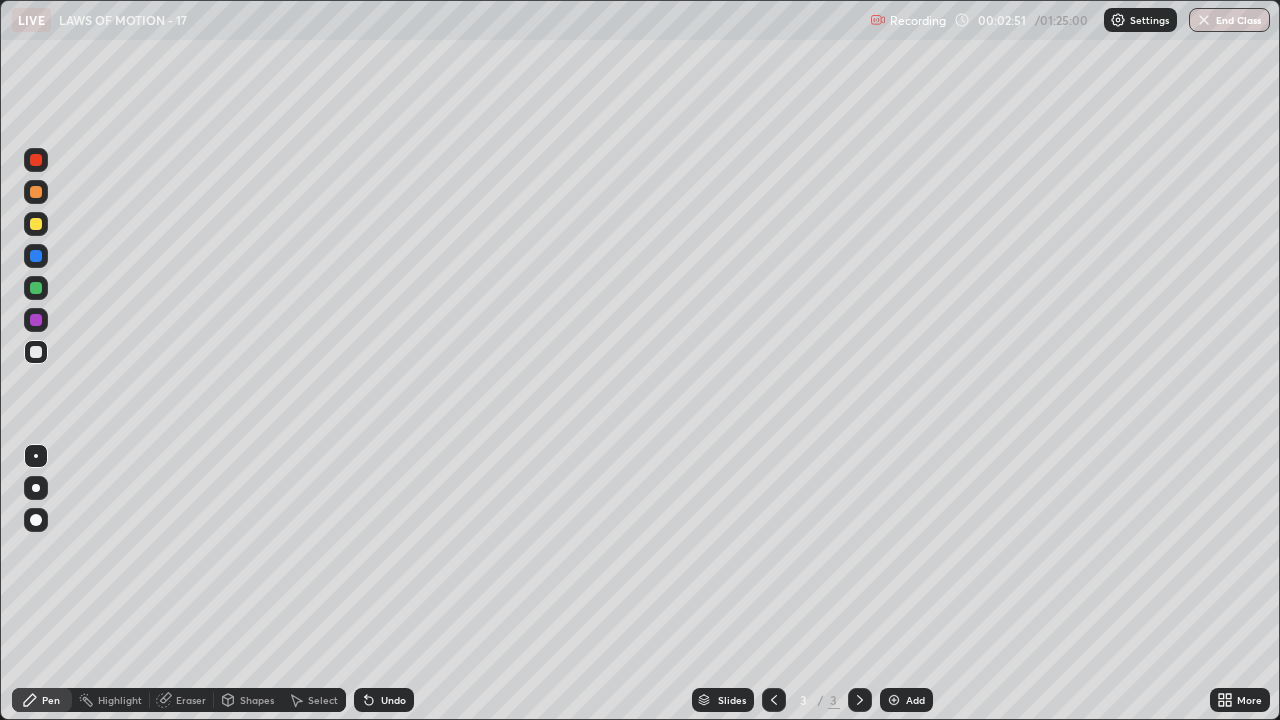 click on "Select" at bounding box center (323, 700) 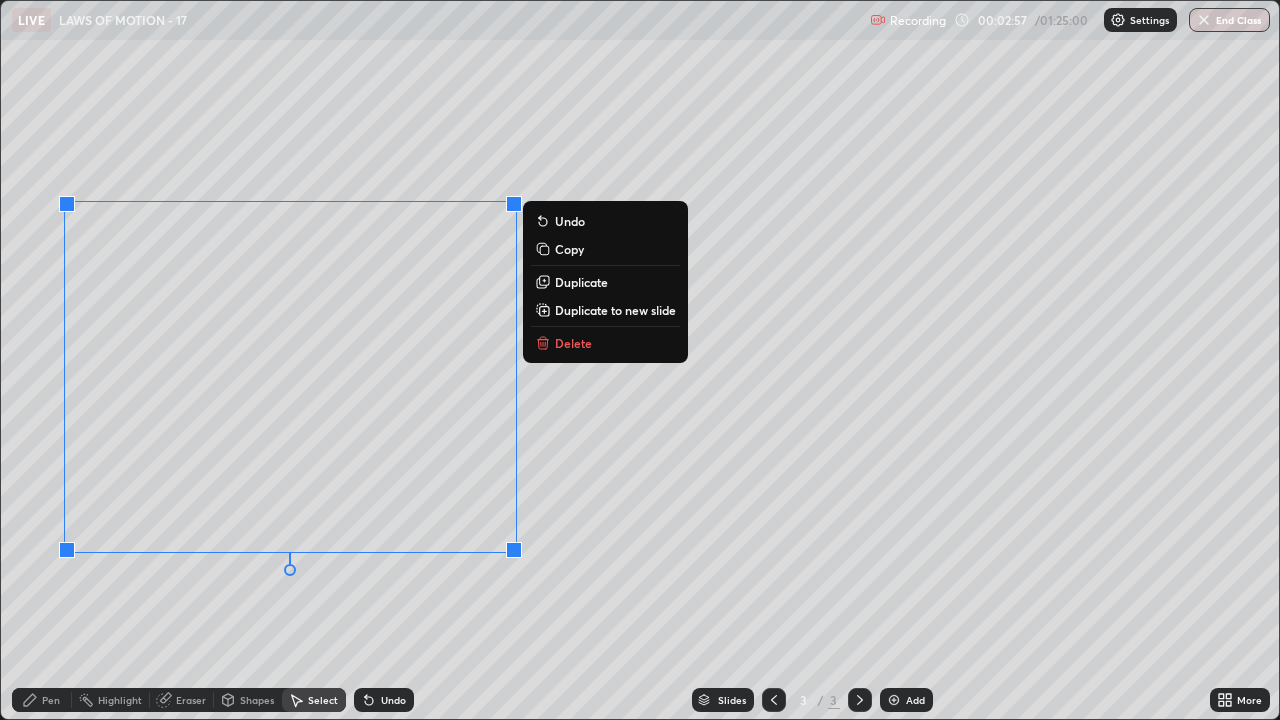 click on "0 ° Undo Copy Duplicate Duplicate to new slide Delete" at bounding box center (640, 360) 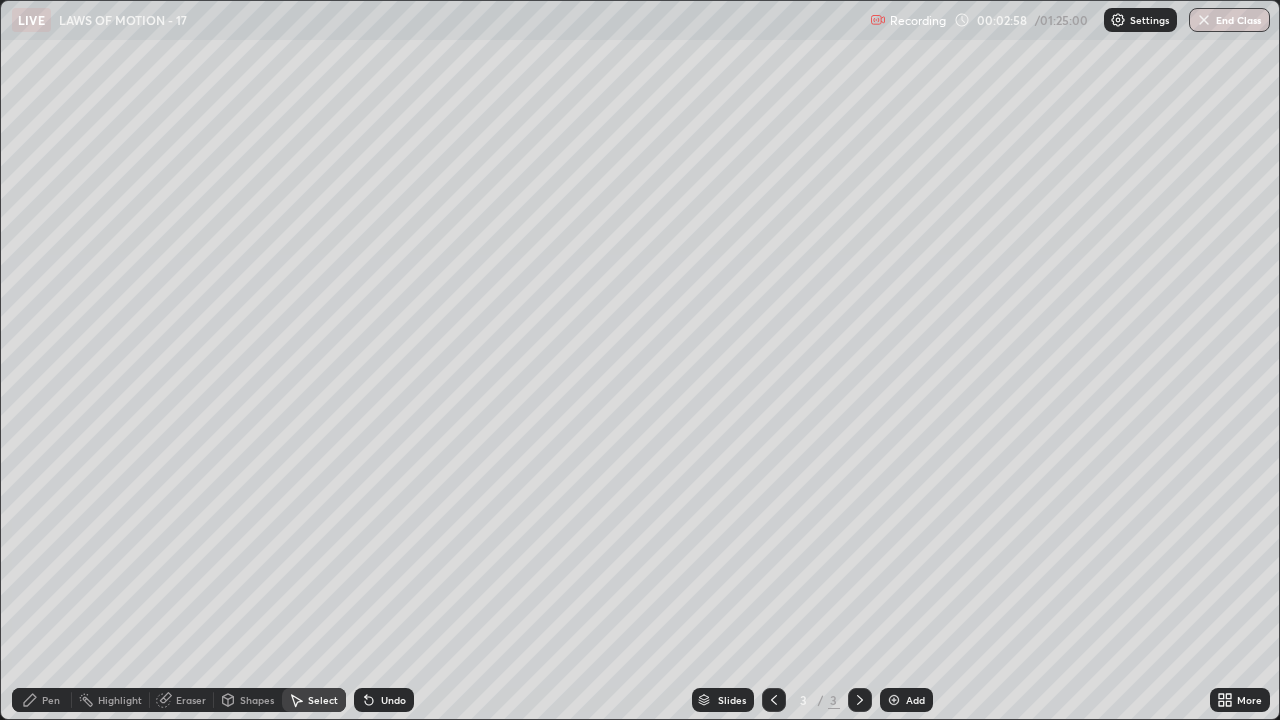 click on "Pen" at bounding box center [51, 700] 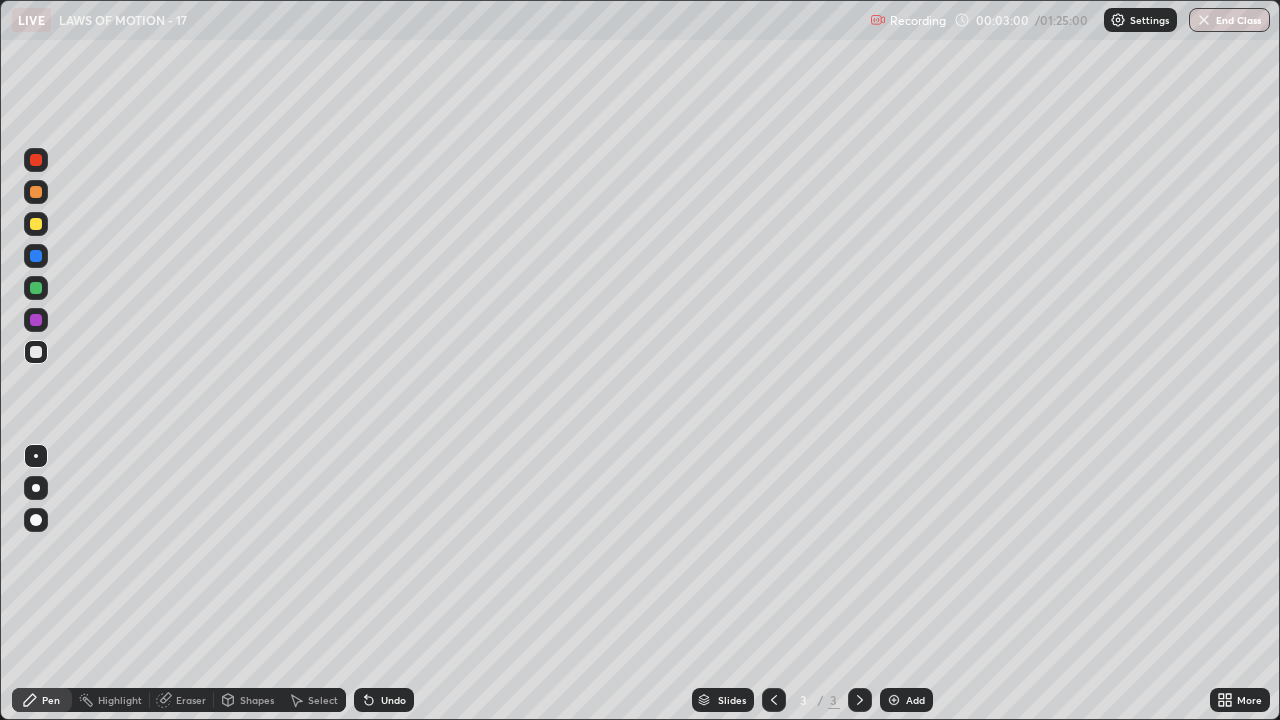 click on "Select" at bounding box center (323, 700) 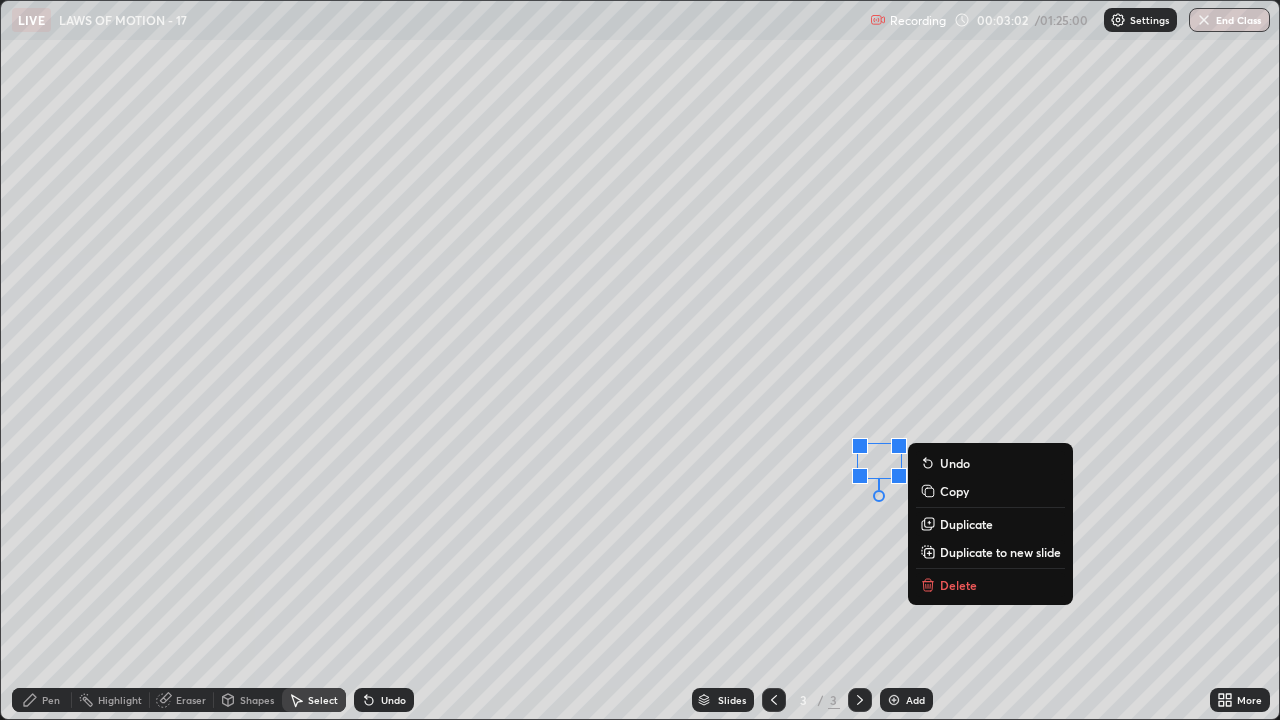 click on "Delete" at bounding box center [990, 585] 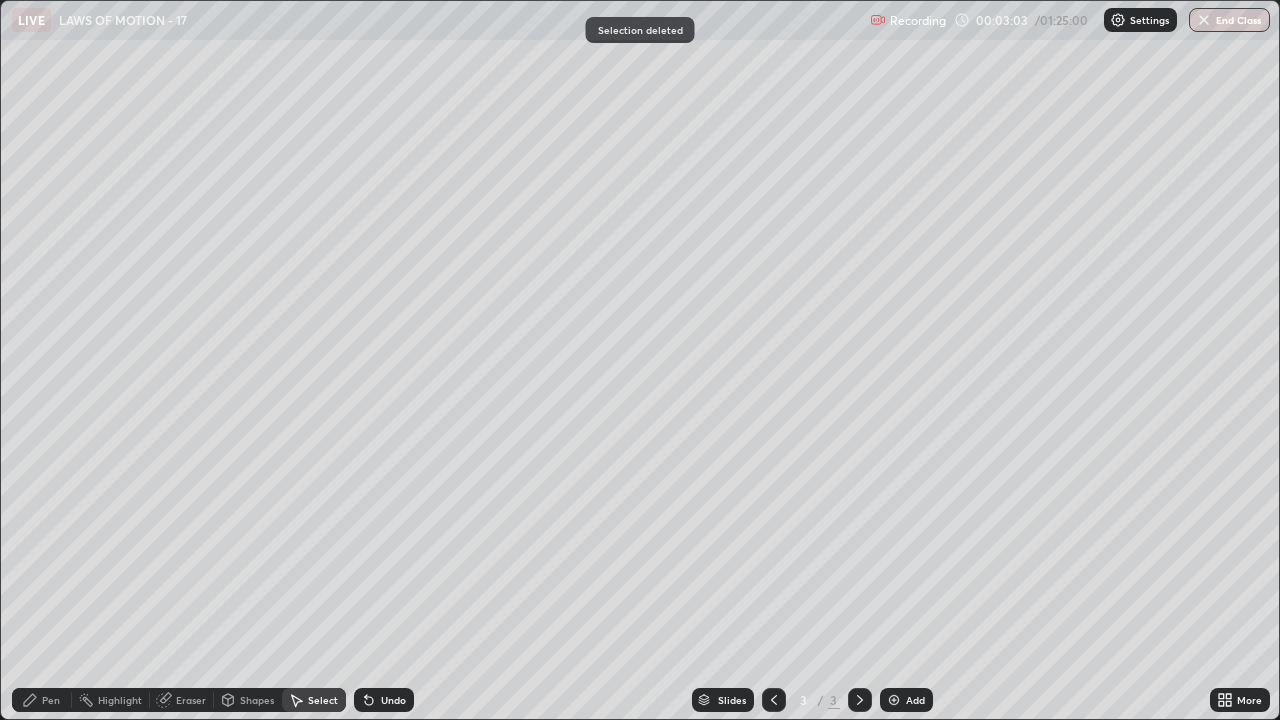 click on "Pen" at bounding box center (42, 700) 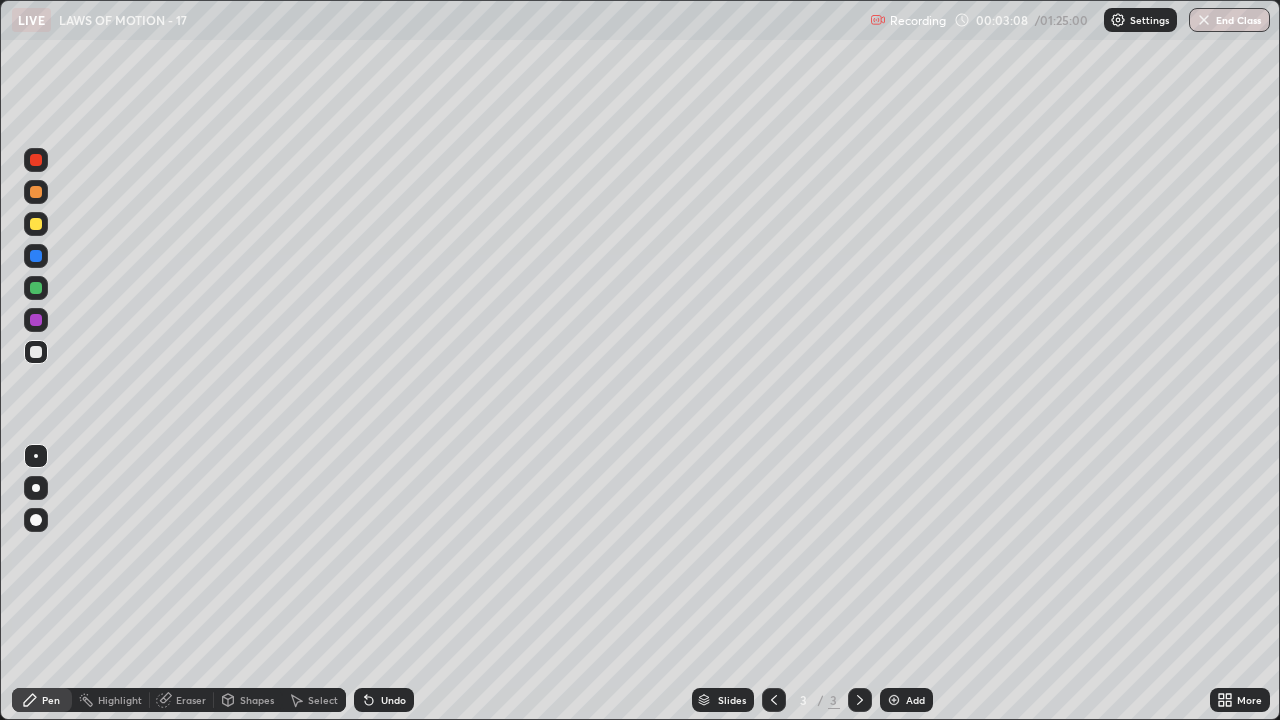 click on "Shapes" at bounding box center (248, 700) 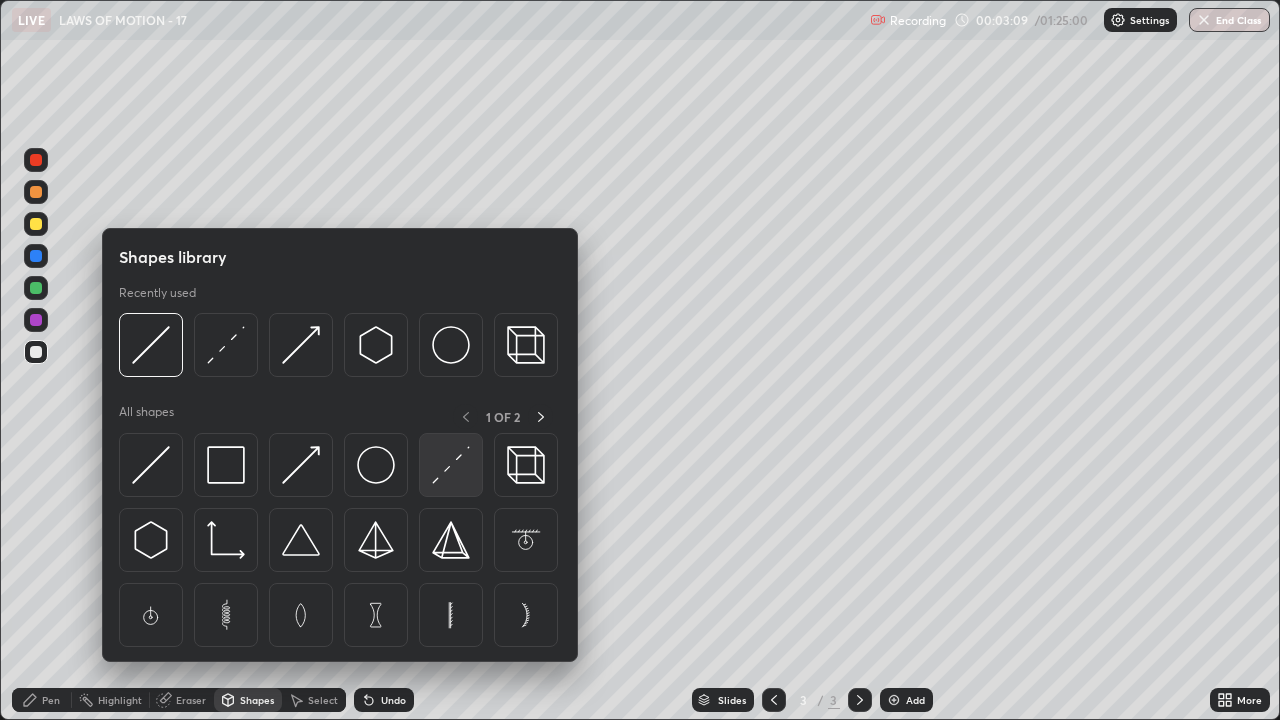 click at bounding box center (451, 465) 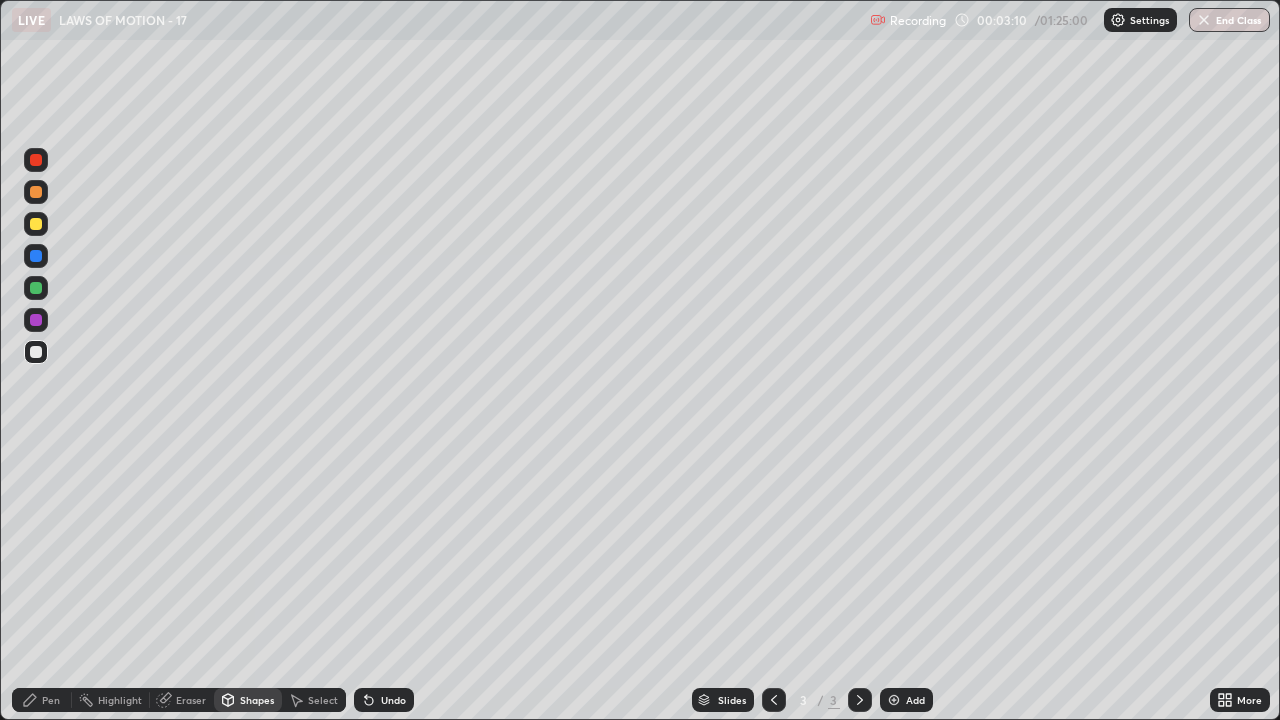 click at bounding box center (36, 288) 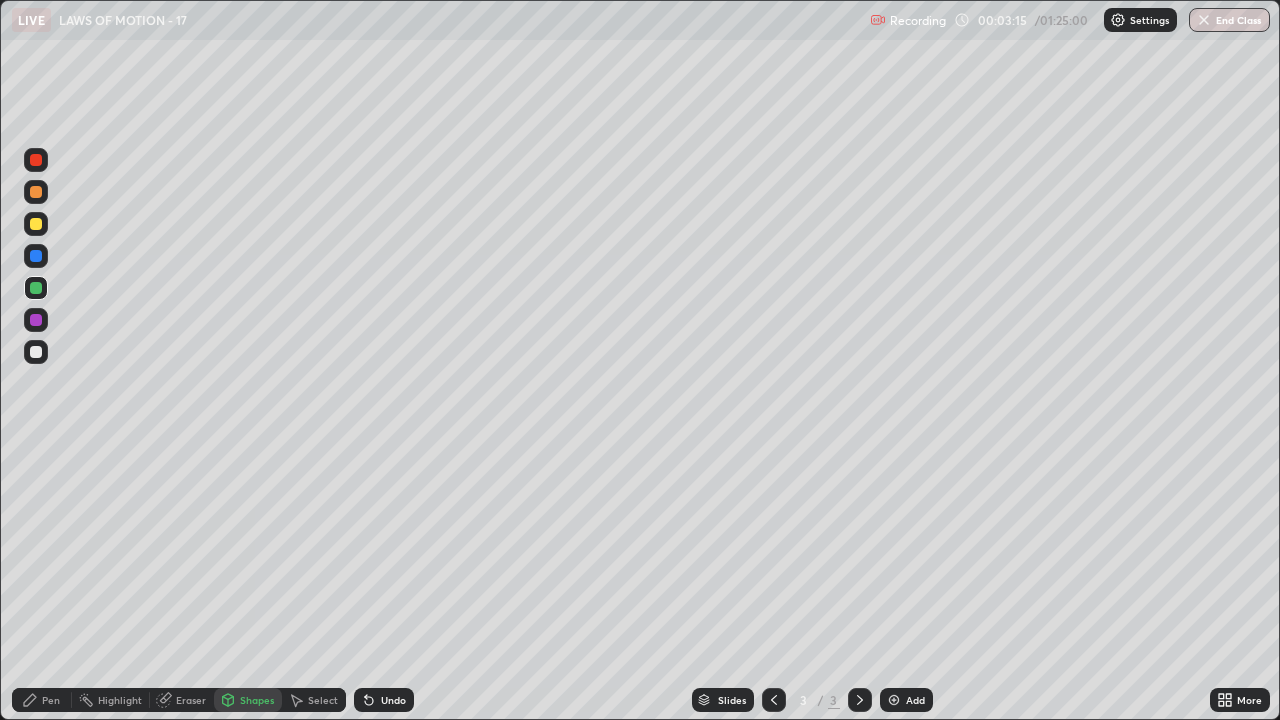 click on "Pen" at bounding box center (51, 700) 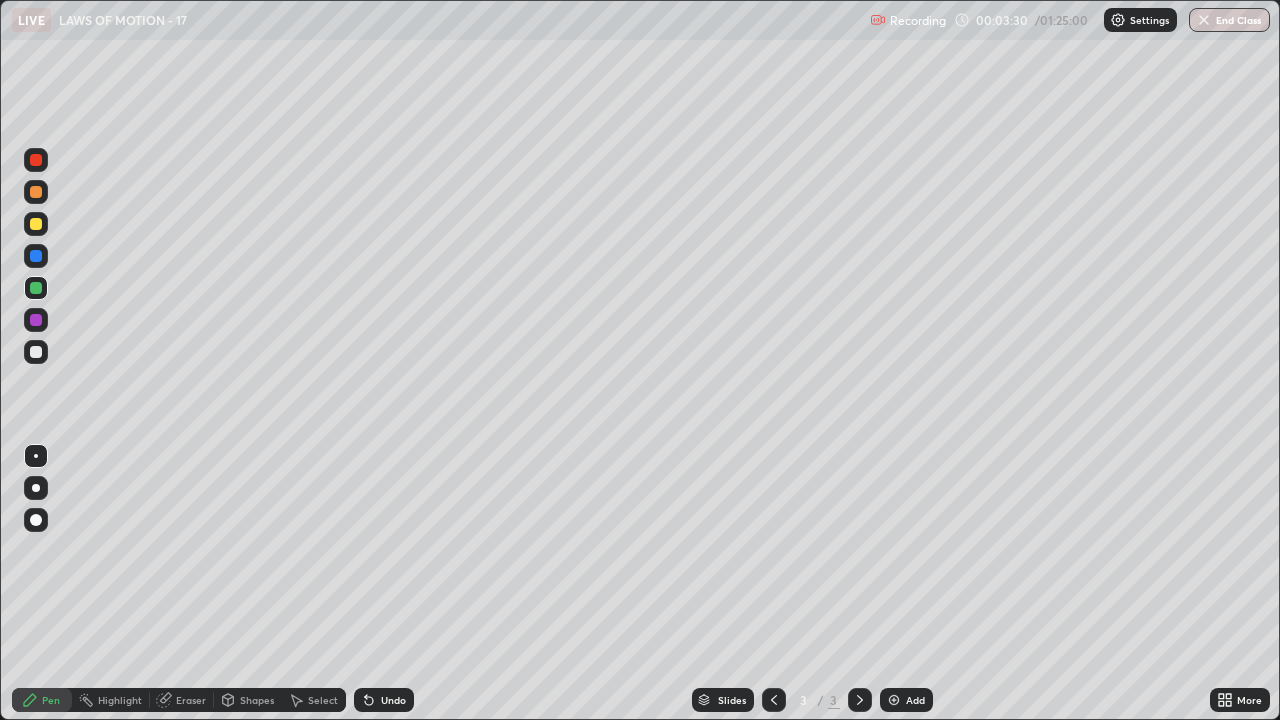 click at bounding box center (36, 352) 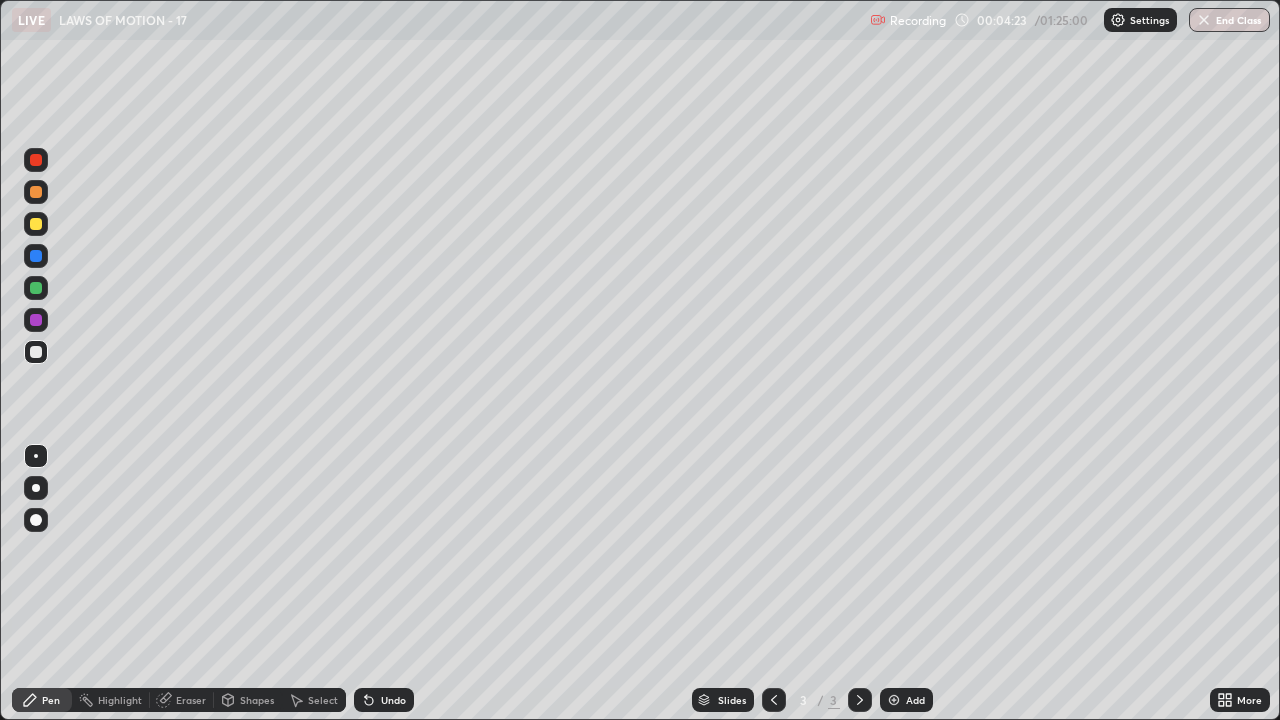 click on "Add" at bounding box center [906, 700] 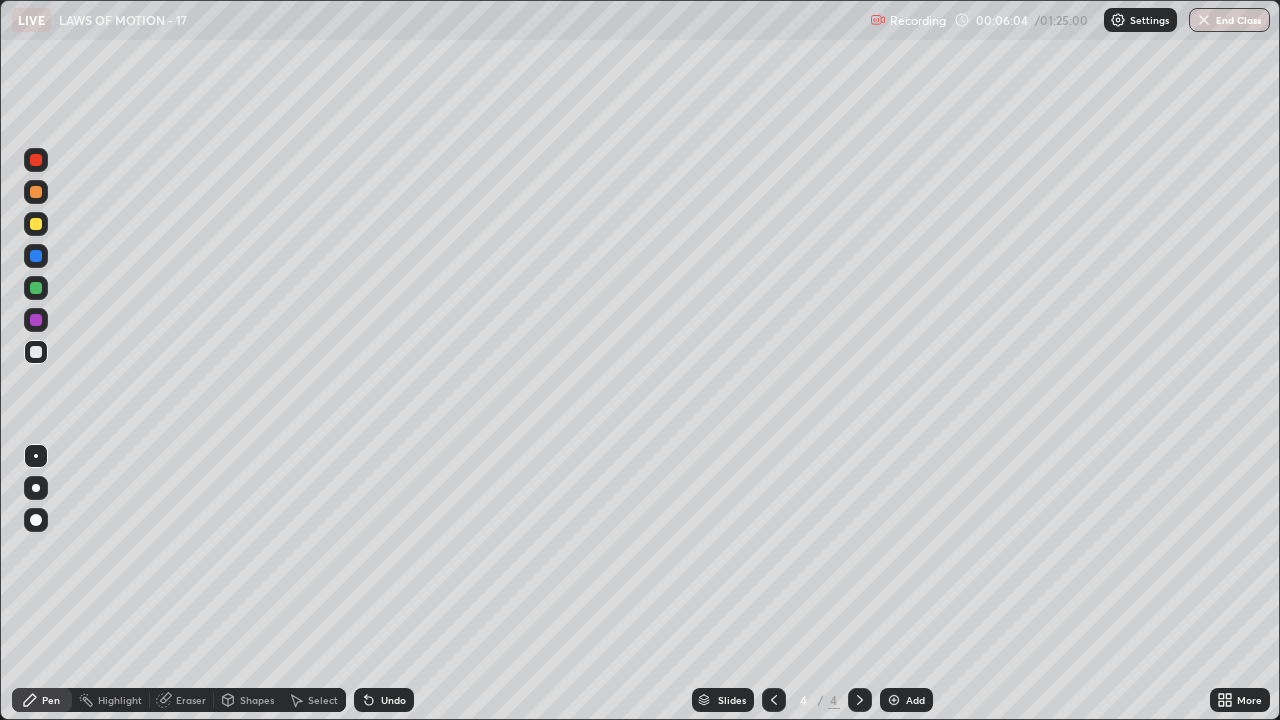 click at bounding box center [36, 160] 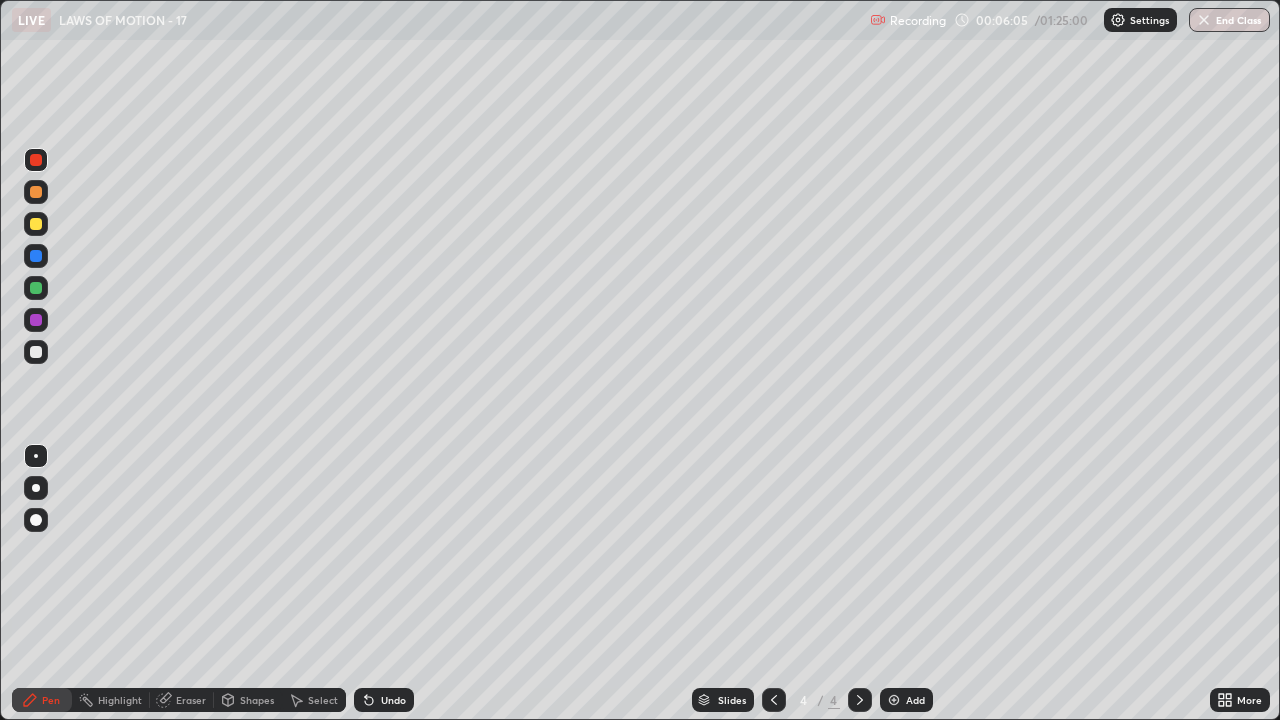 click at bounding box center [36, 160] 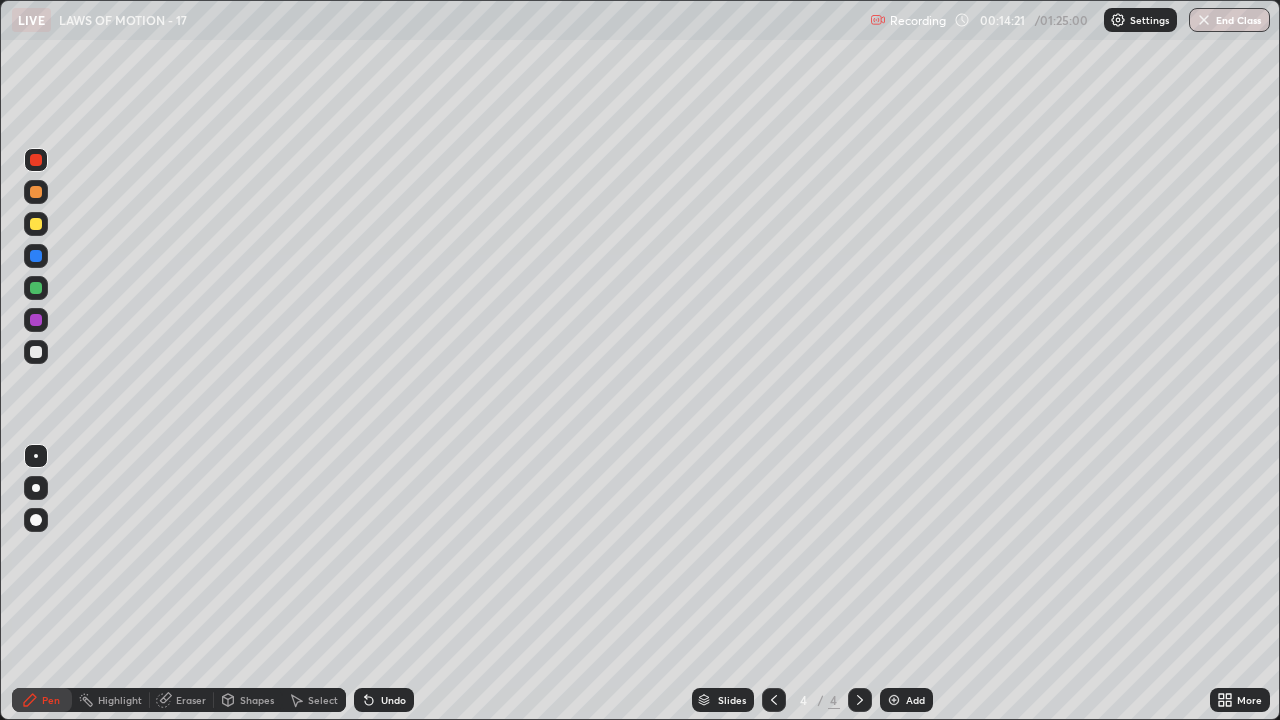 click on "Select" at bounding box center [323, 700] 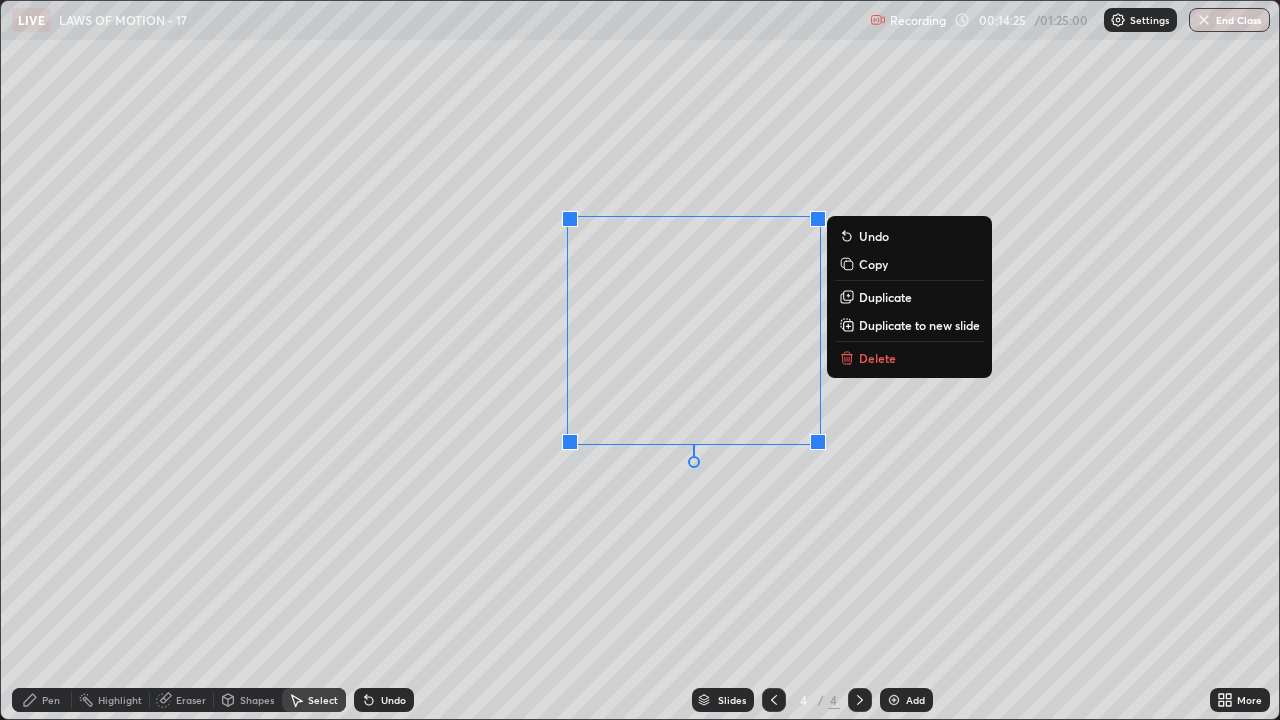 click on "0 ° Undo Copy Duplicate Duplicate to new slide Delete" at bounding box center (640, 360) 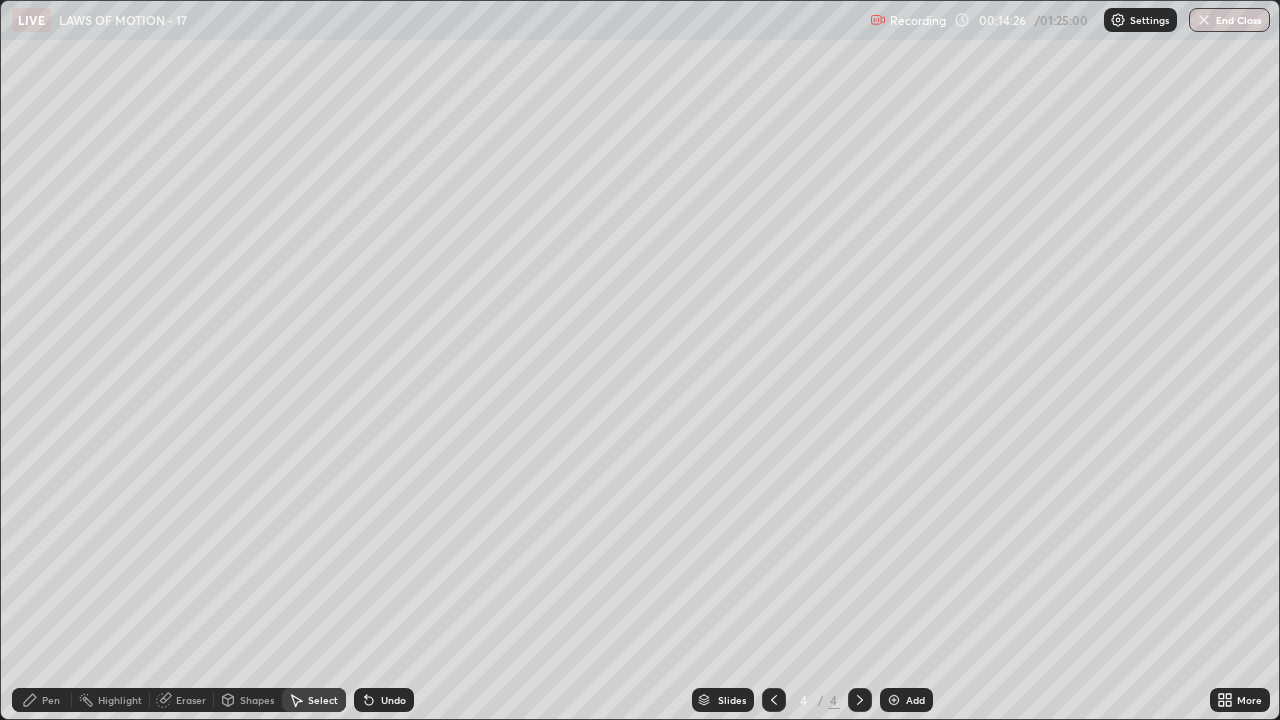 click on "Pen" at bounding box center (42, 700) 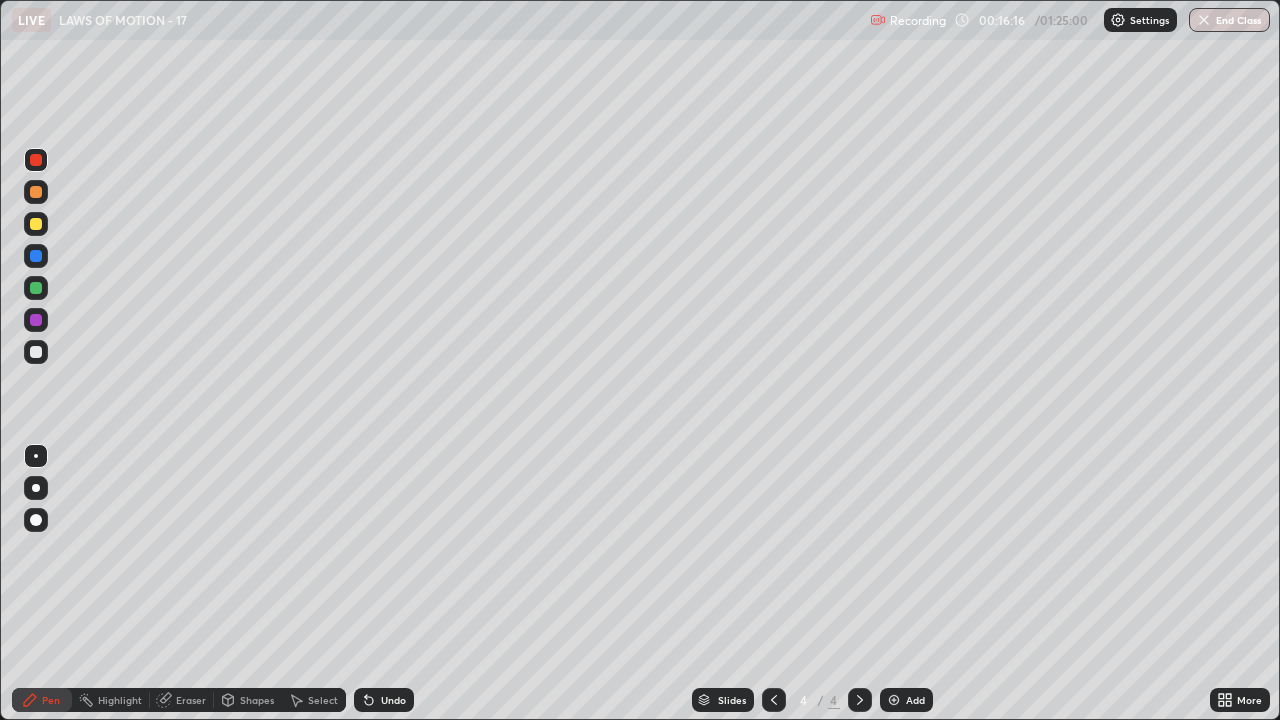 click on "Add" at bounding box center [906, 700] 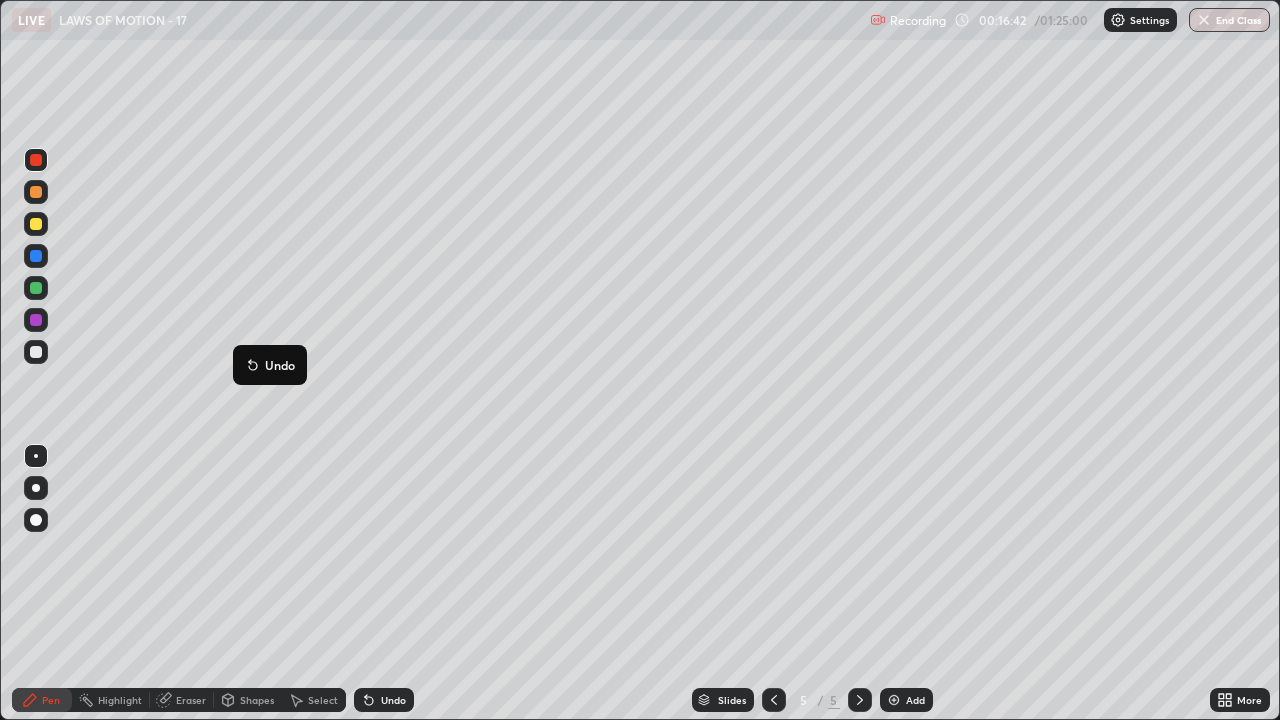 click on "Undo" at bounding box center [270, 365] 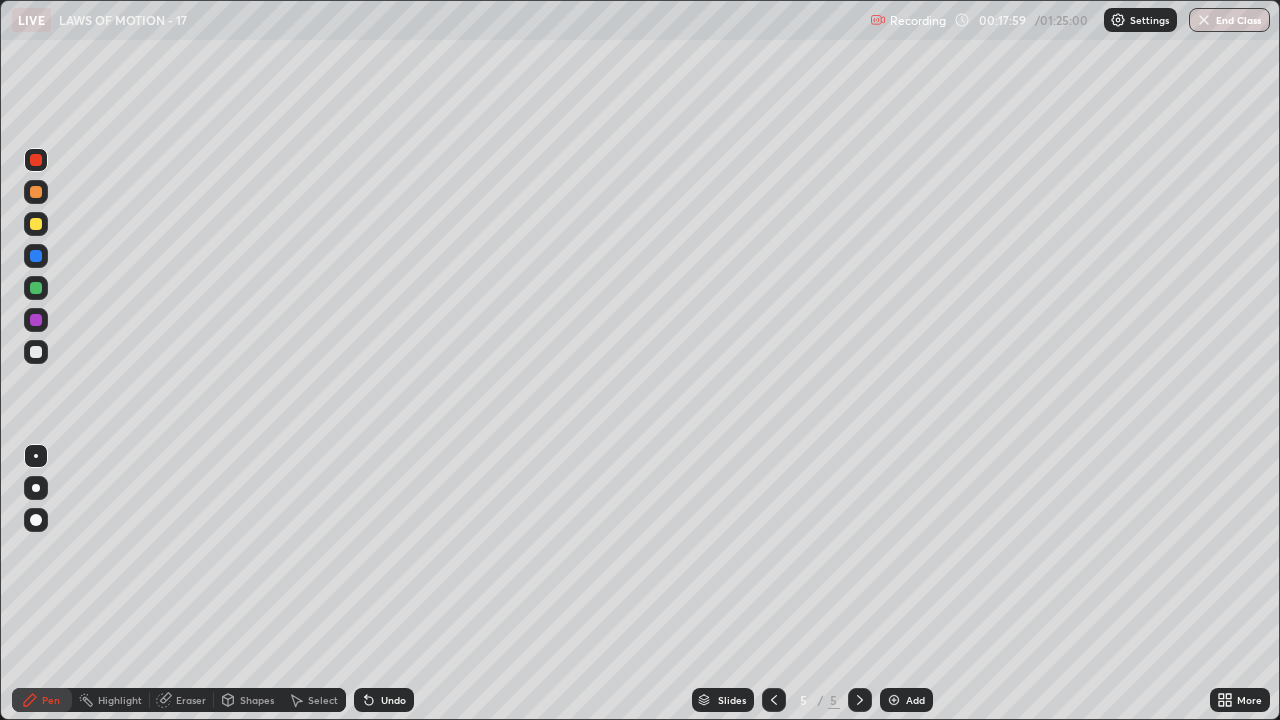 click at bounding box center [36, 352] 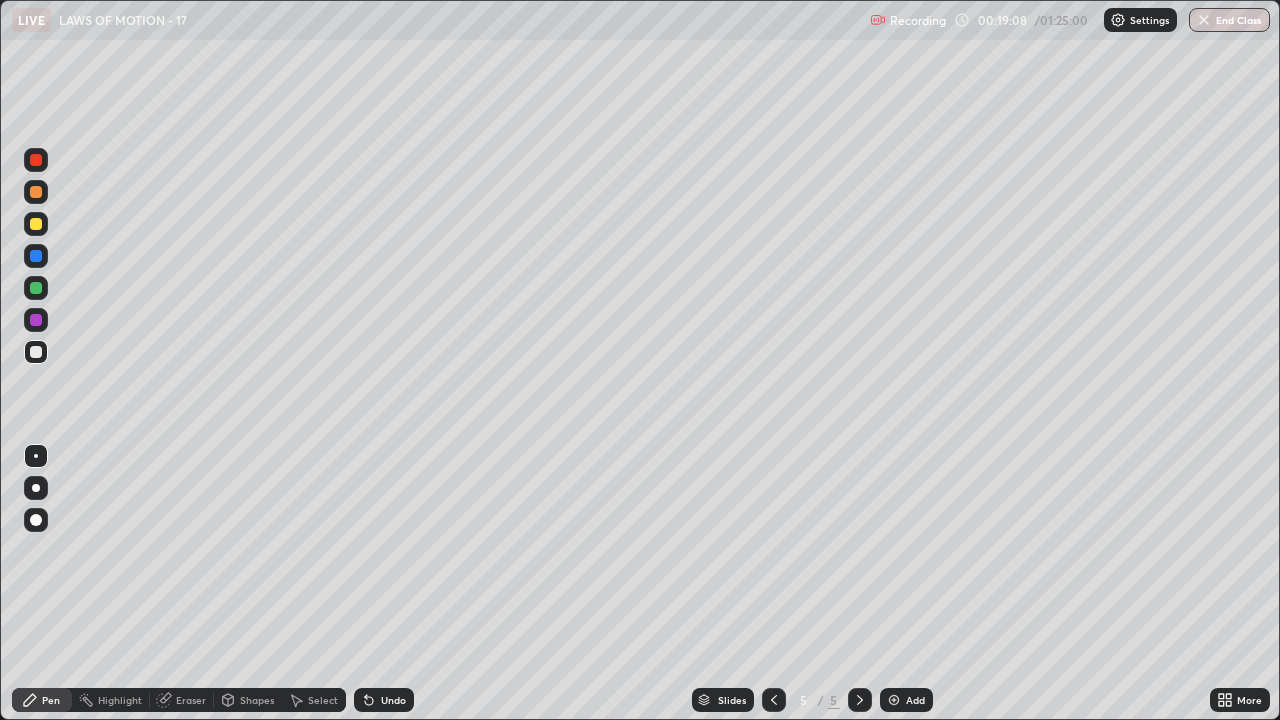 click at bounding box center (36, 224) 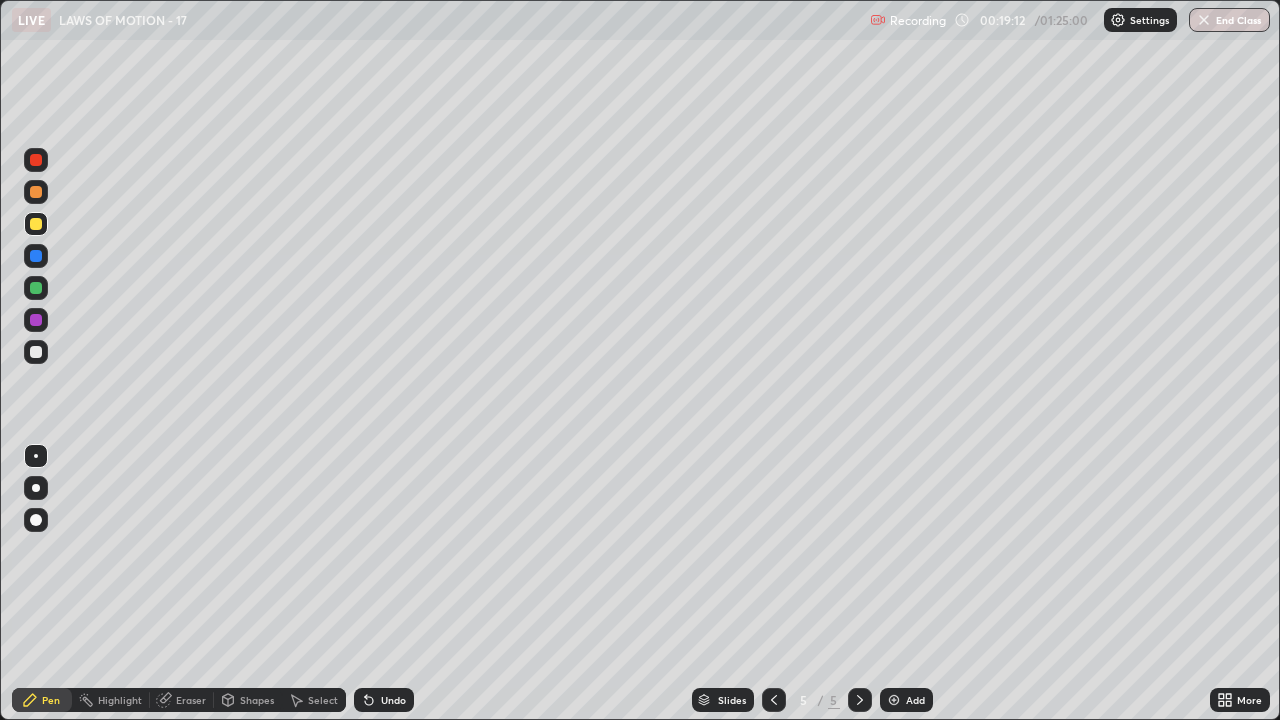 click on "Eraser" at bounding box center [191, 700] 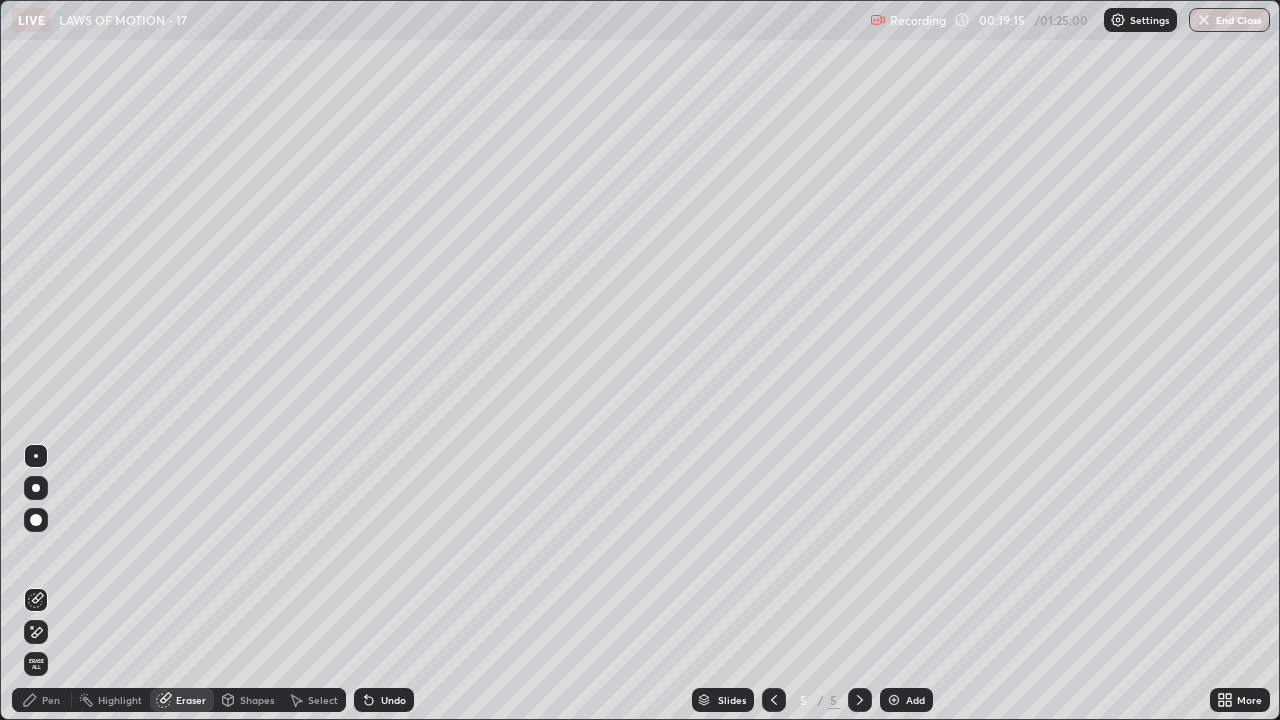 click on "Pen" at bounding box center [51, 700] 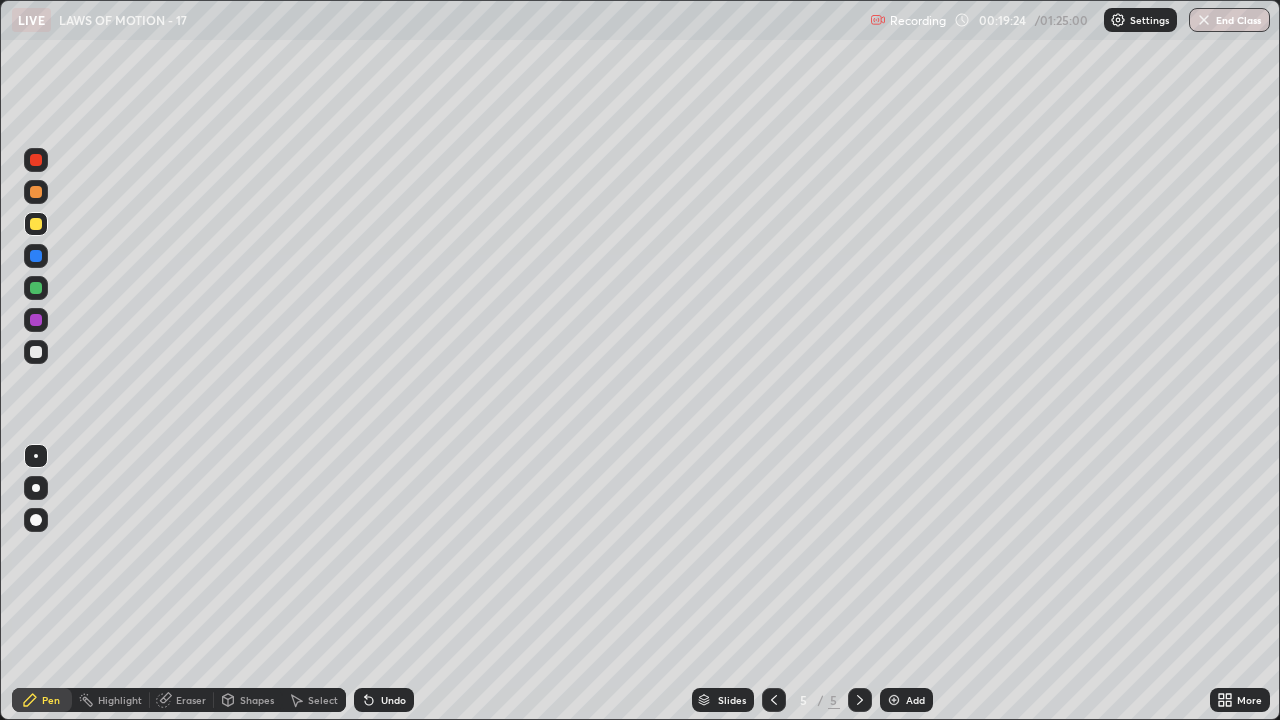 click at bounding box center (36, 192) 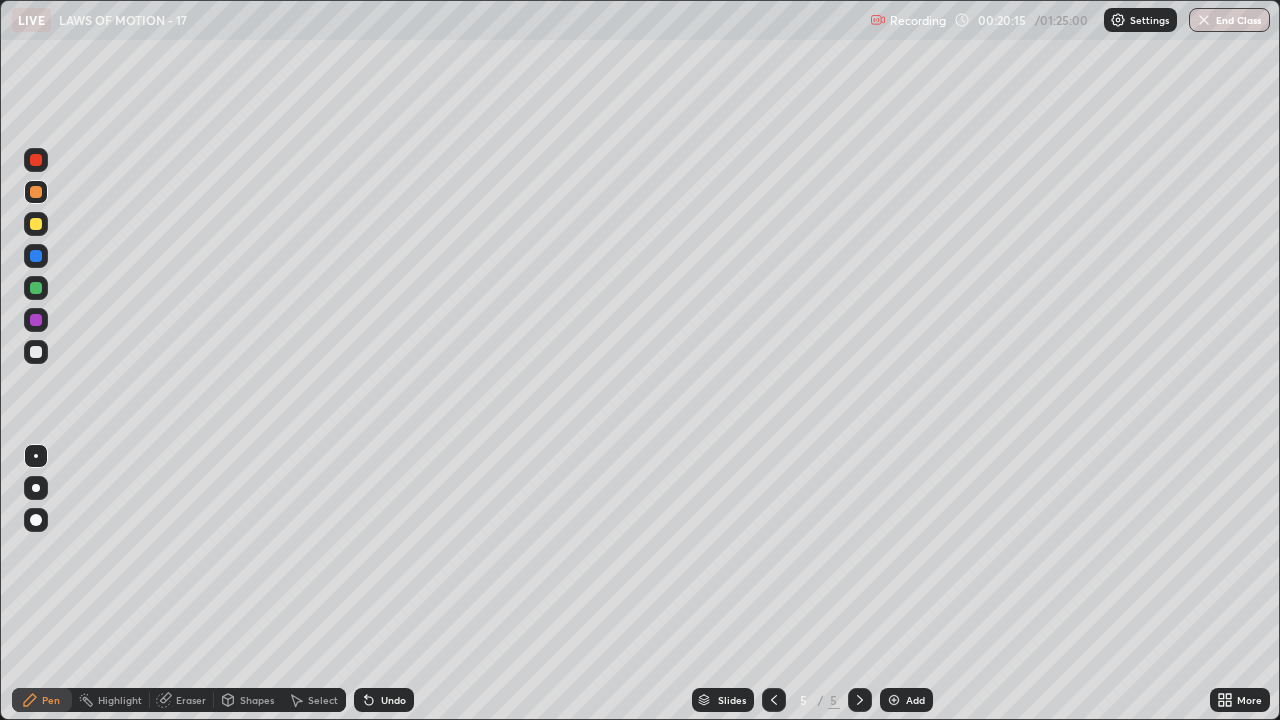click at bounding box center [36, 192] 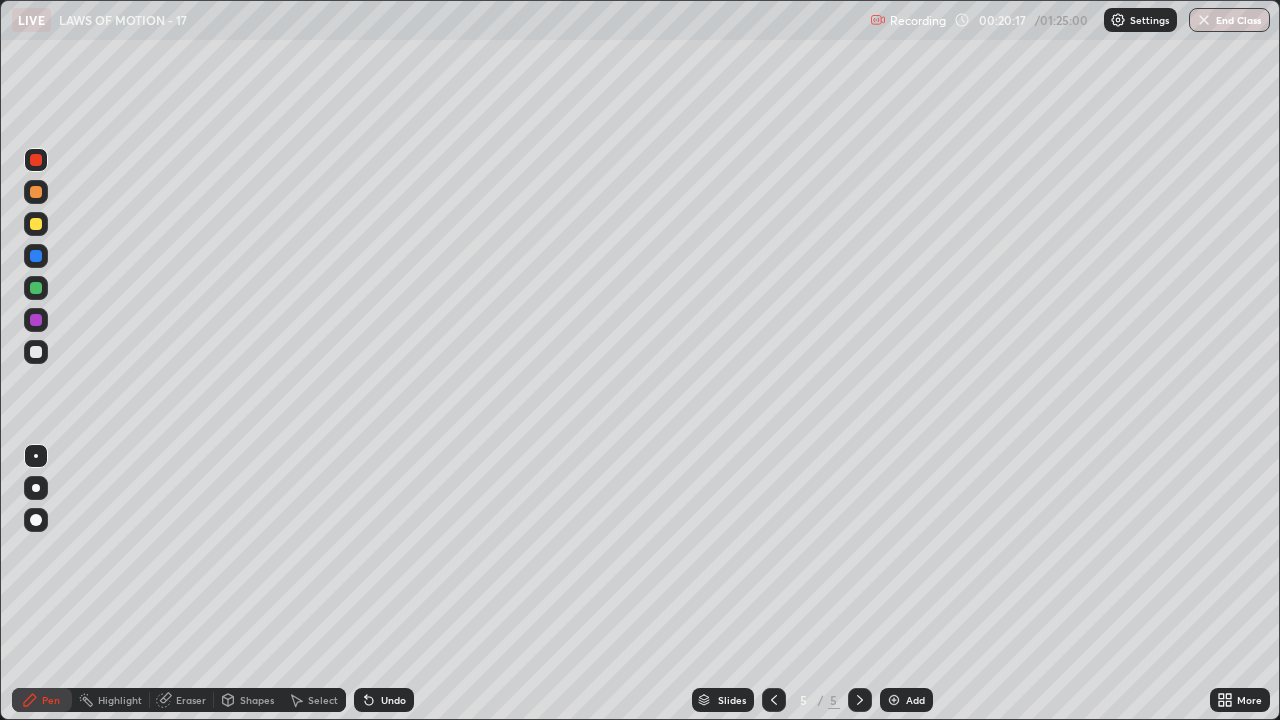 click at bounding box center [36, 352] 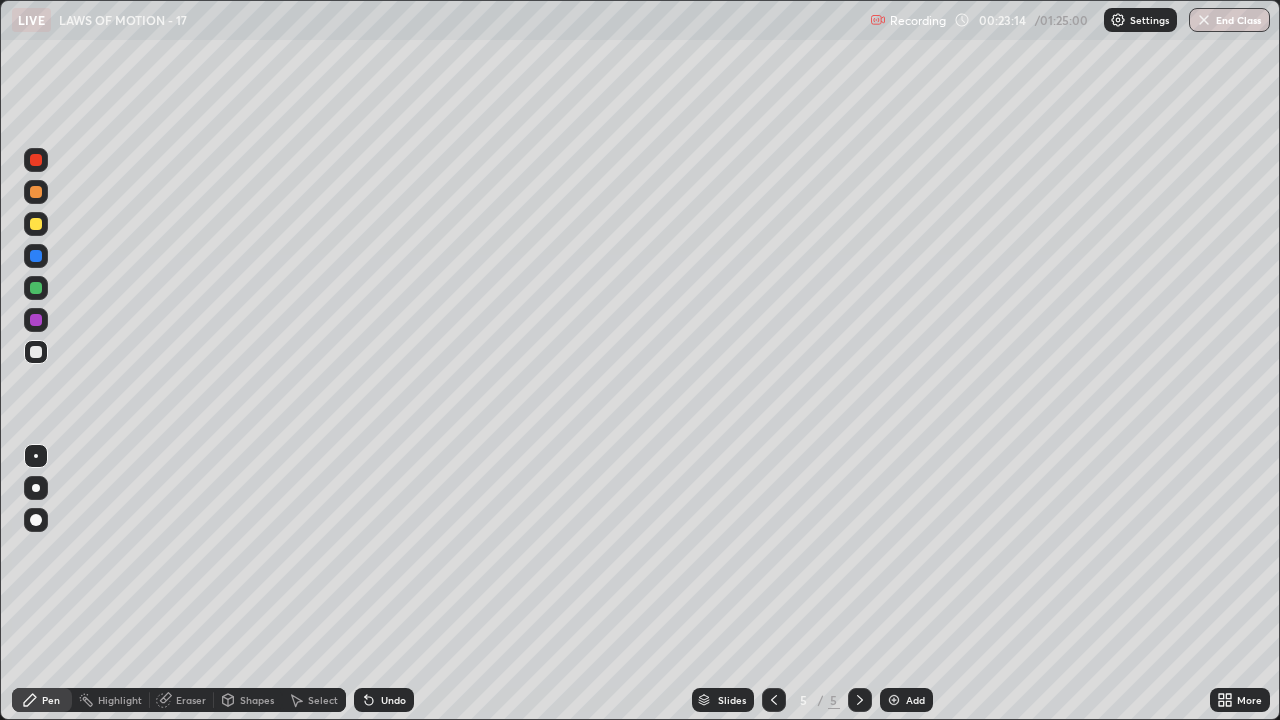 click on "Add" at bounding box center [906, 700] 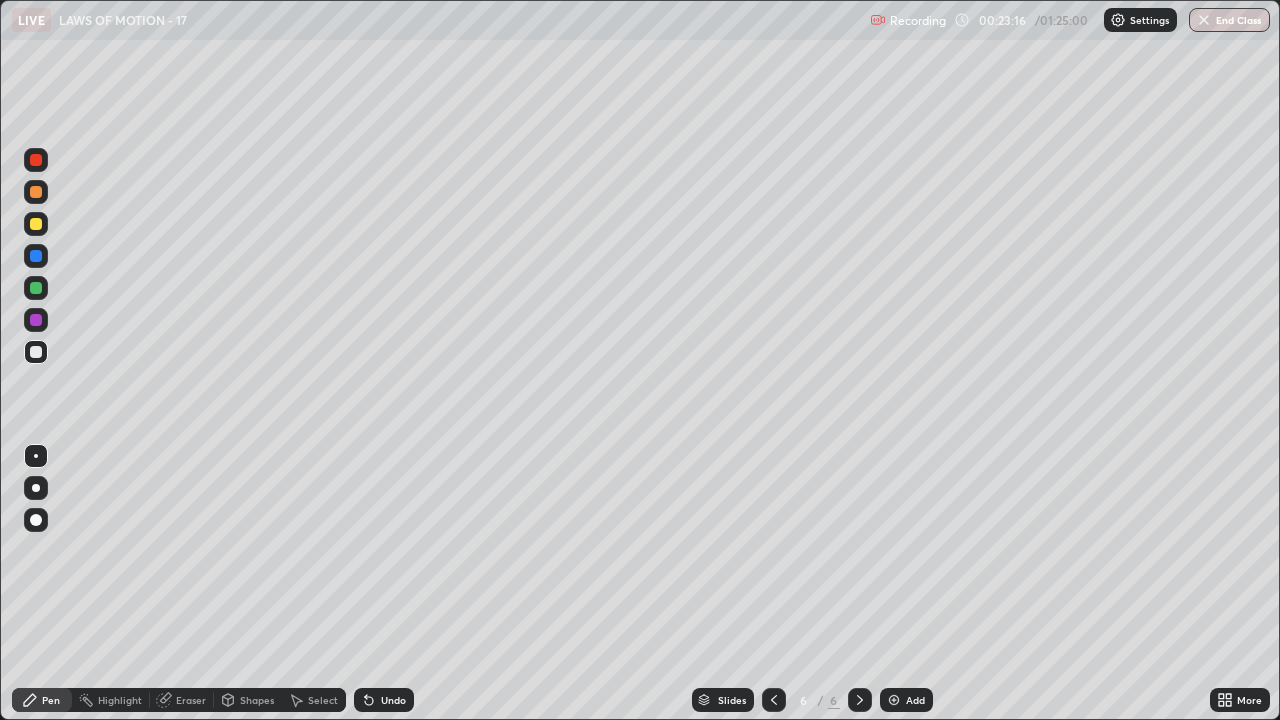 click at bounding box center (36, 352) 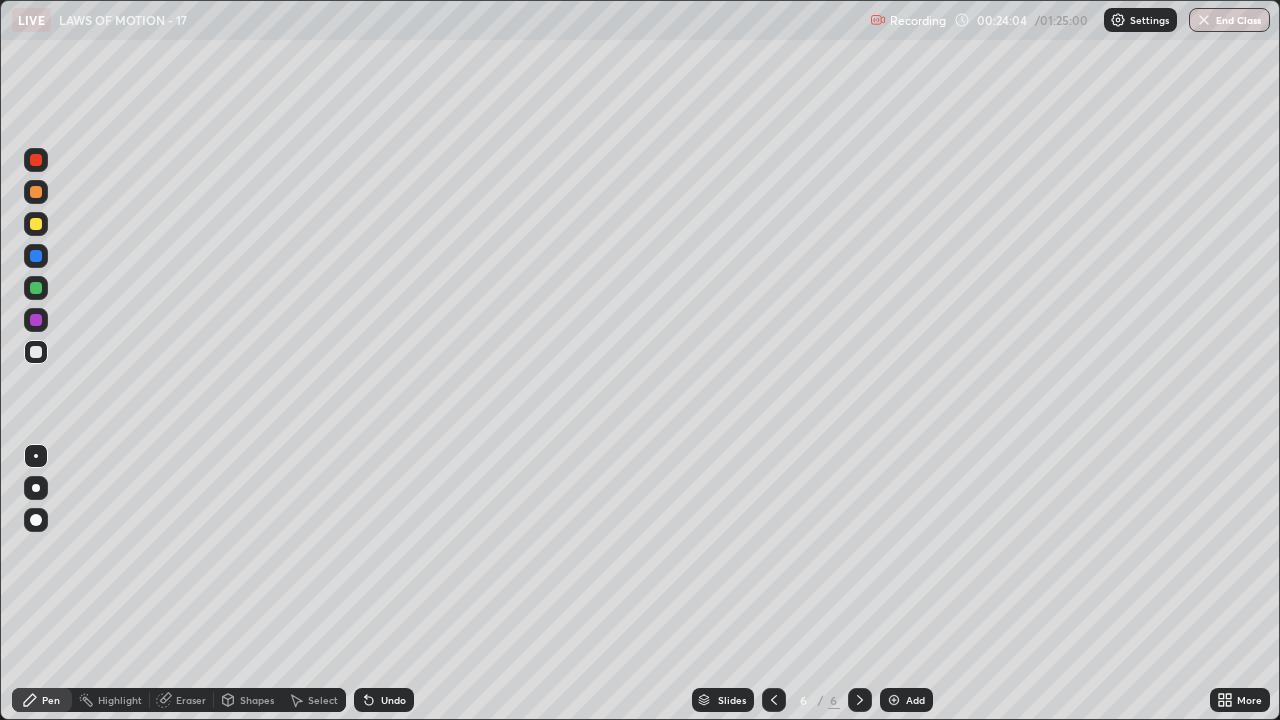 click at bounding box center (36, 320) 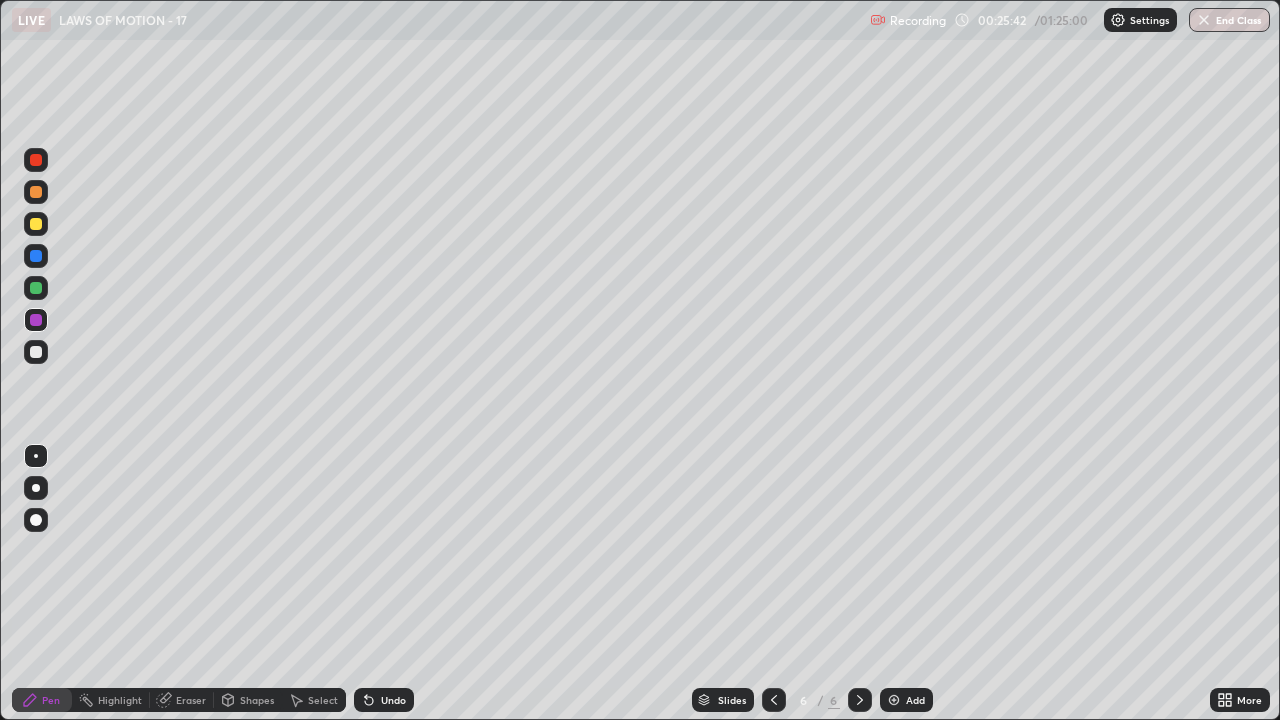 click at bounding box center [894, 700] 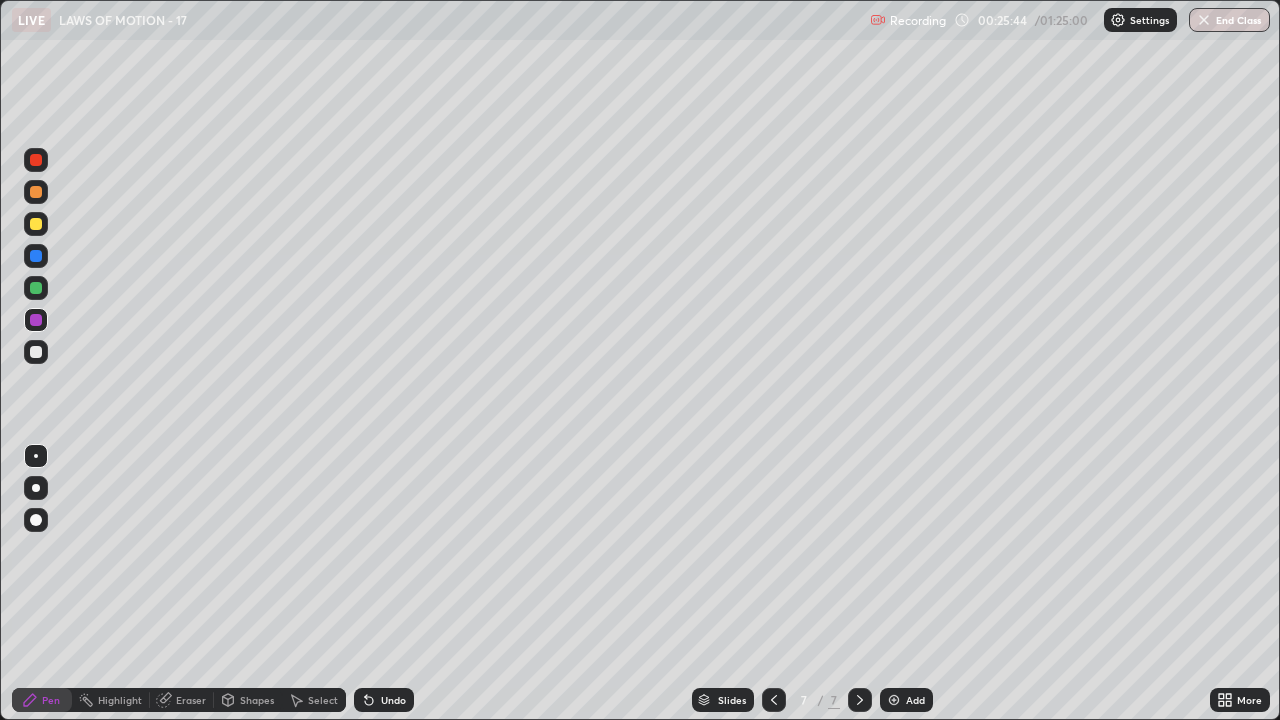 click at bounding box center (36, 352) 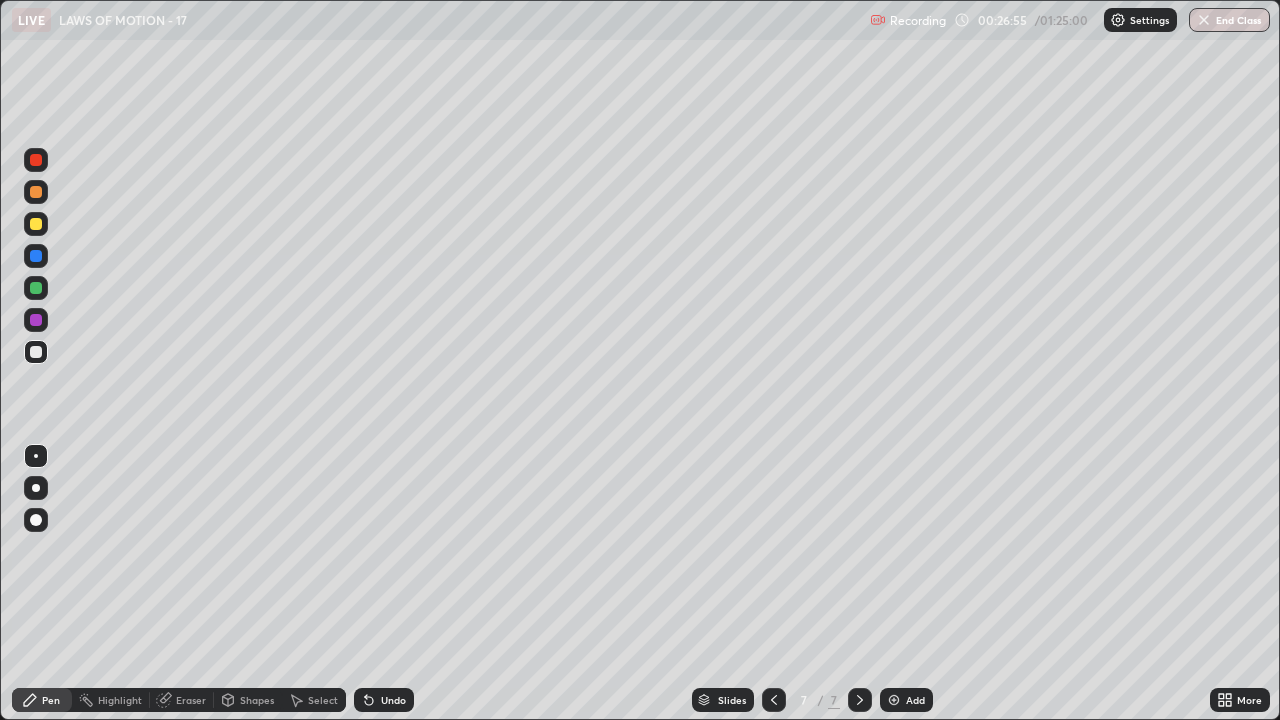 click at bounding box center [36, 160] 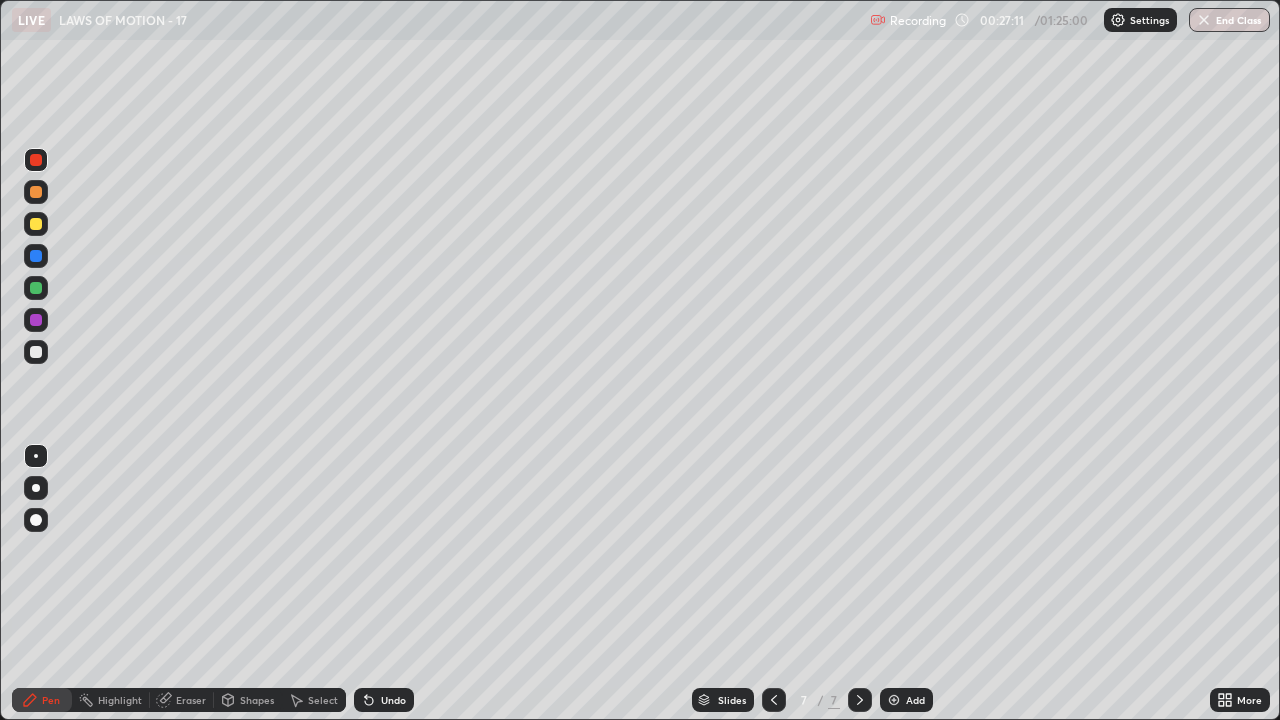 click 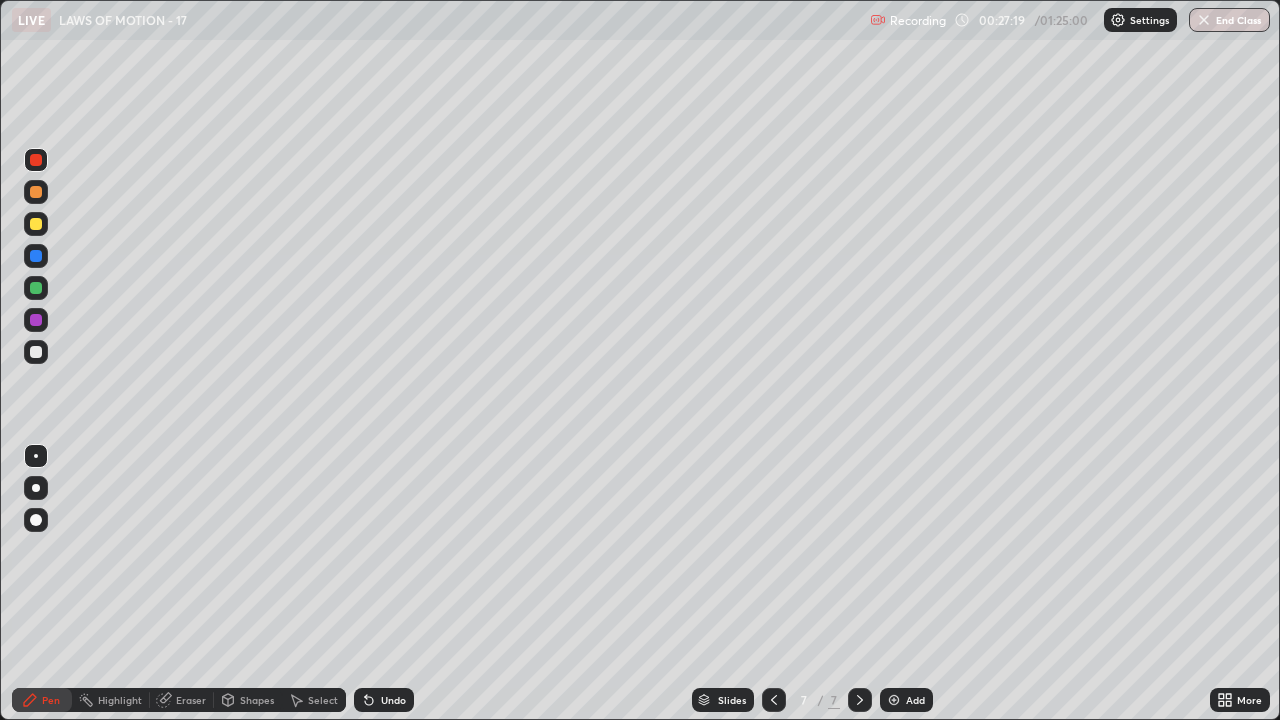 click at bounding box center (36, 352) 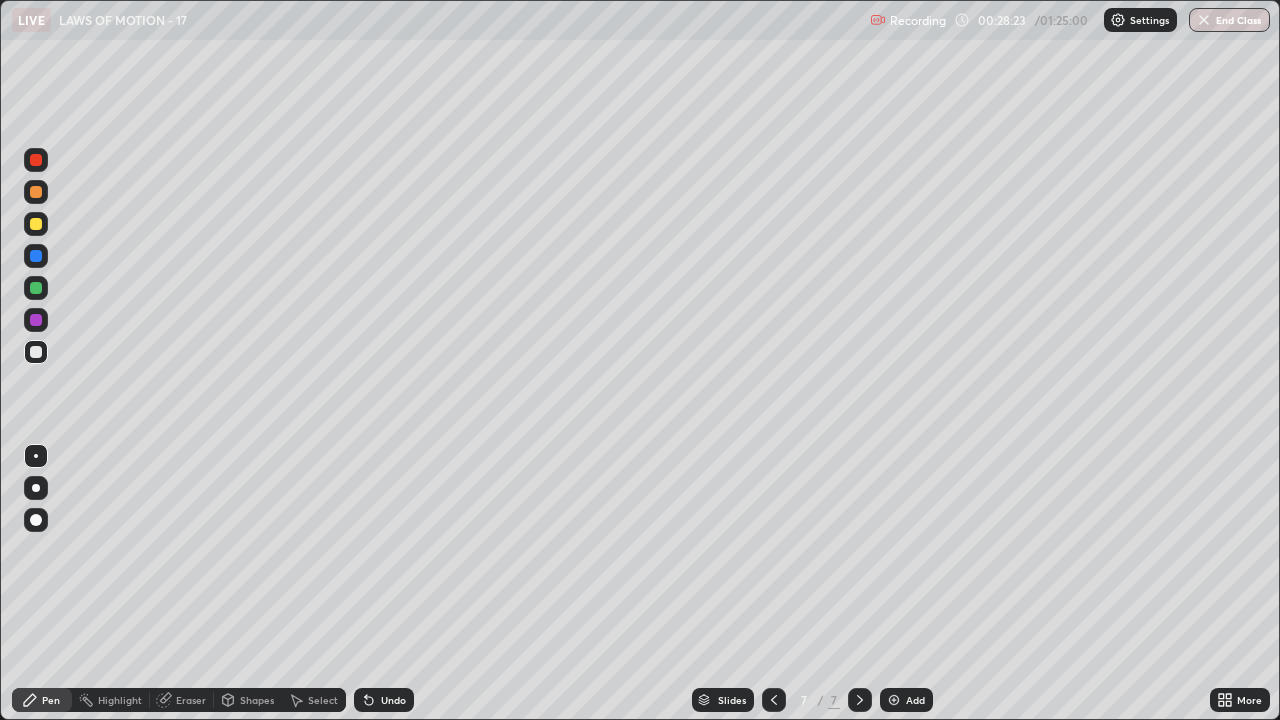 click at bounding box center (36, 352) 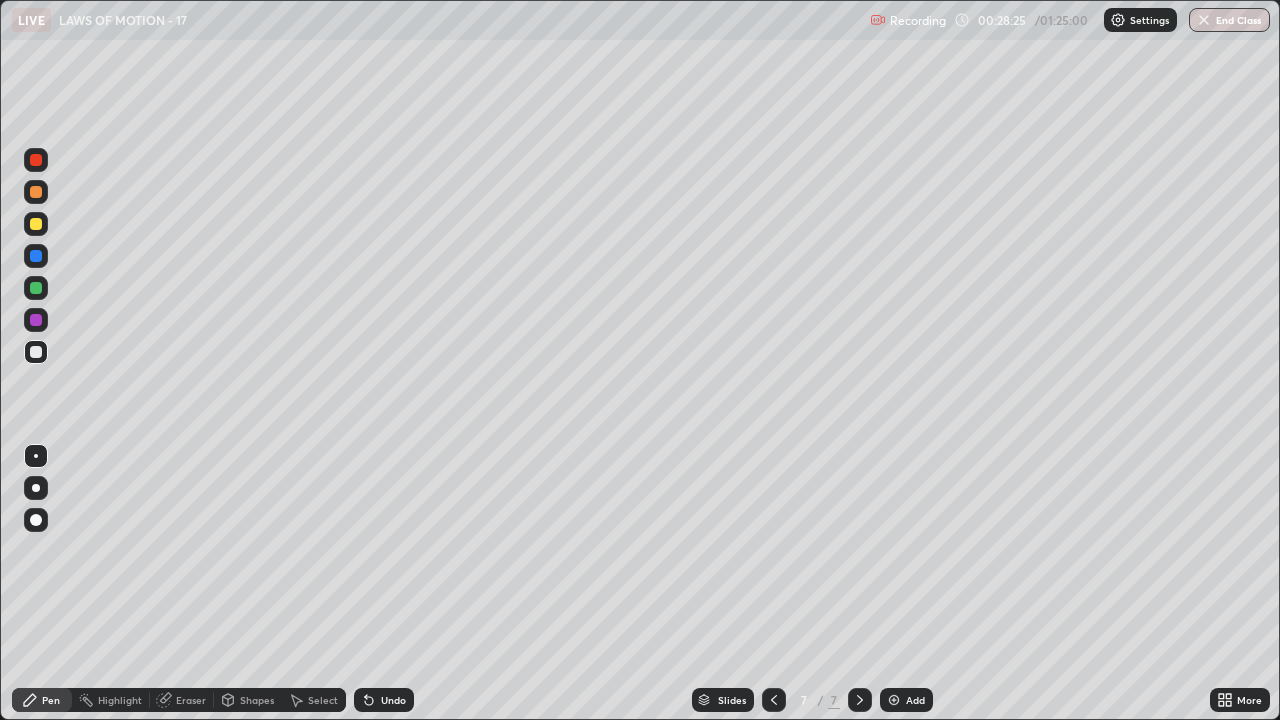 click at bounding box center [36, 160] 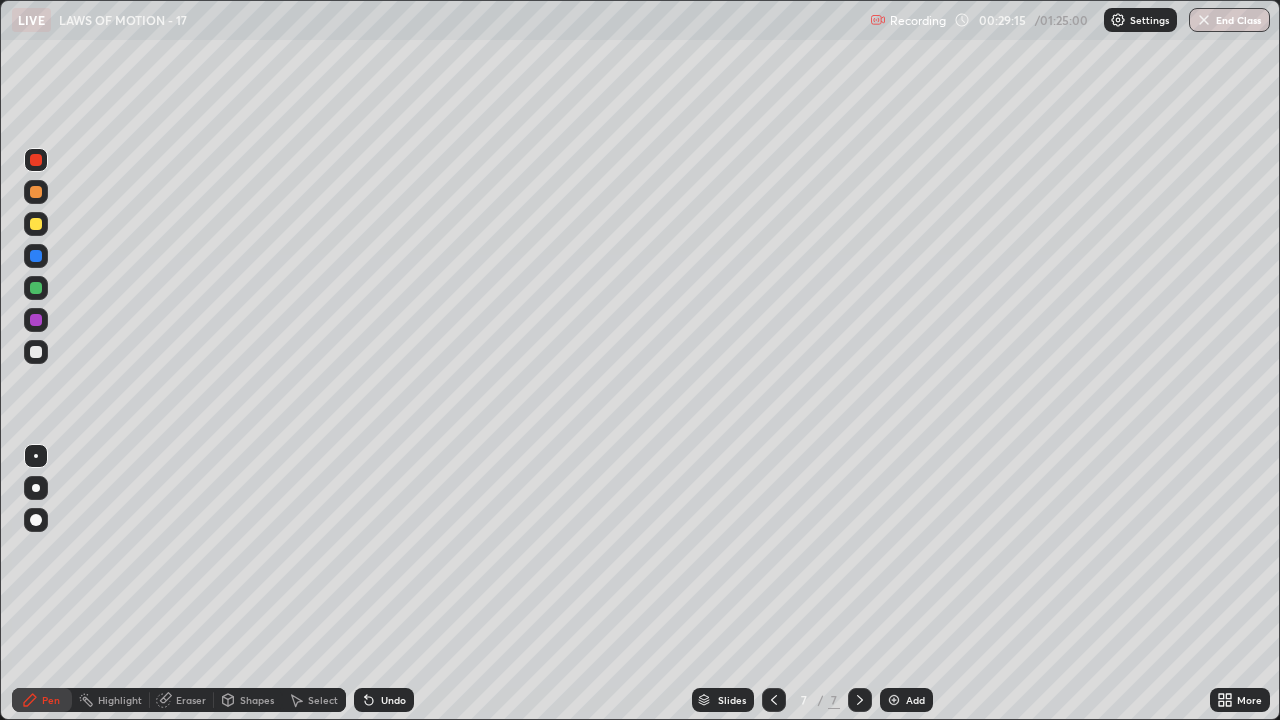 click at bounding box center (36, 352) 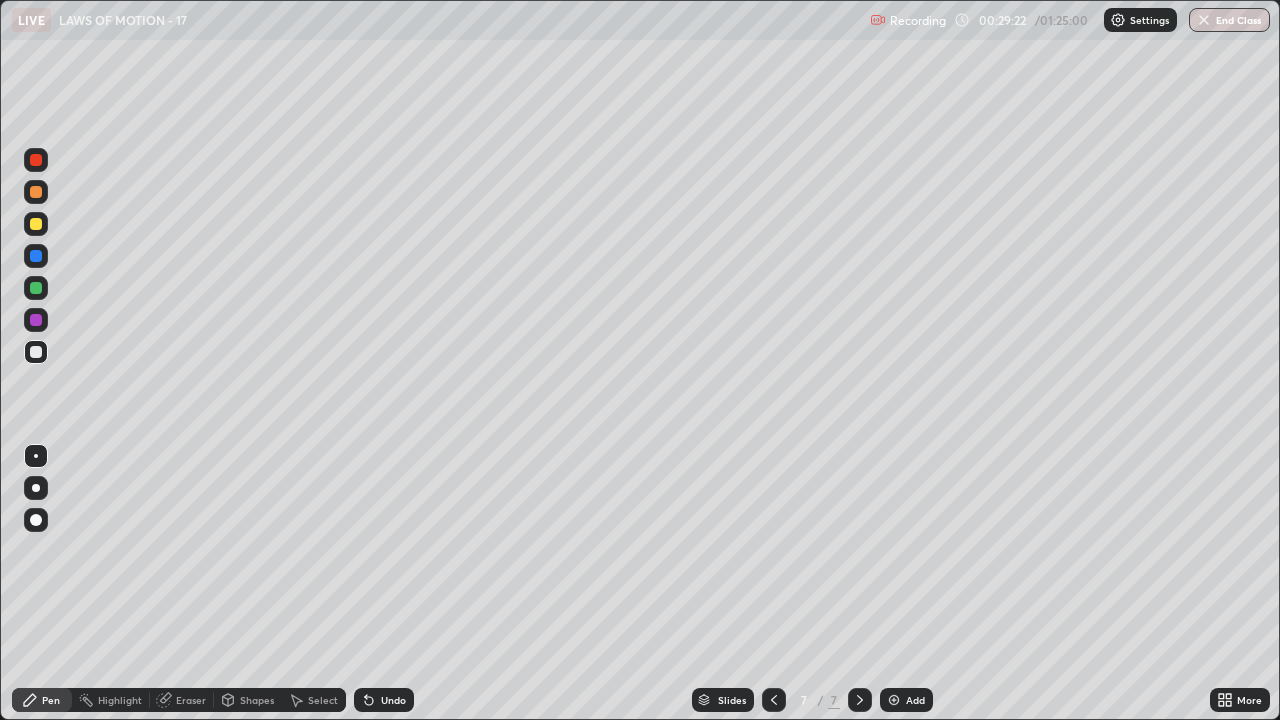 click 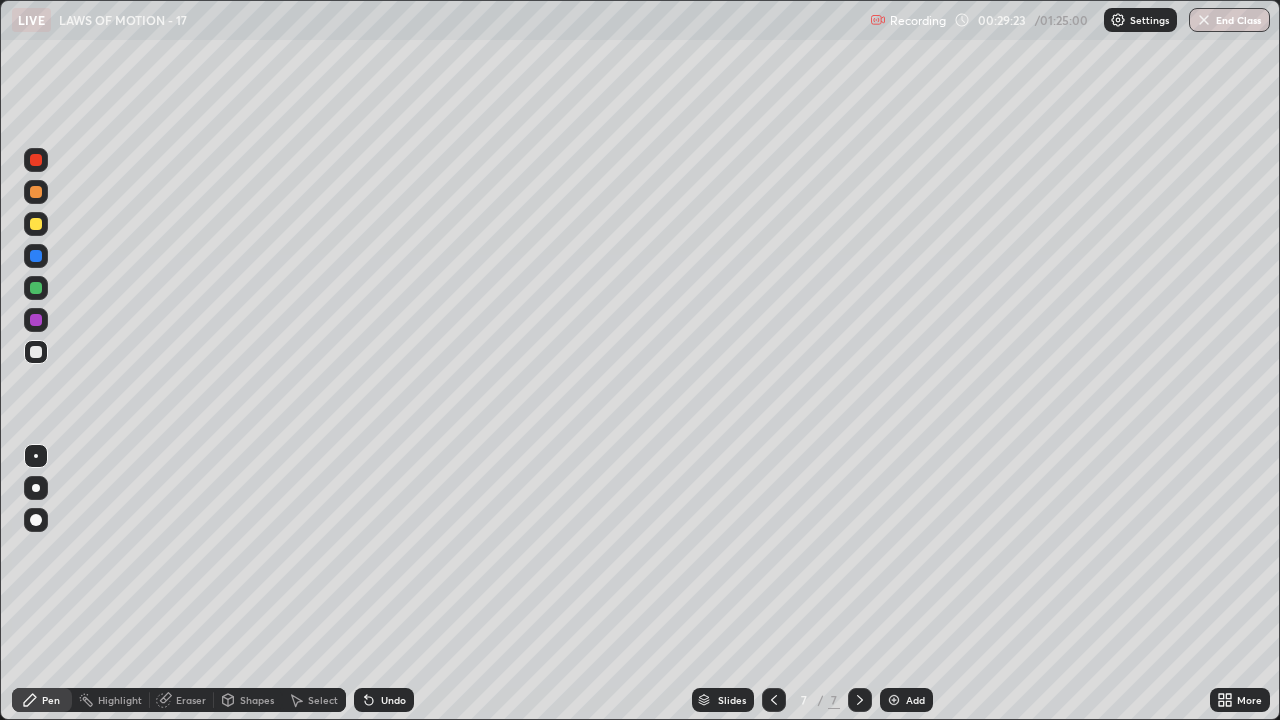 click at bounding box center [36, 224] 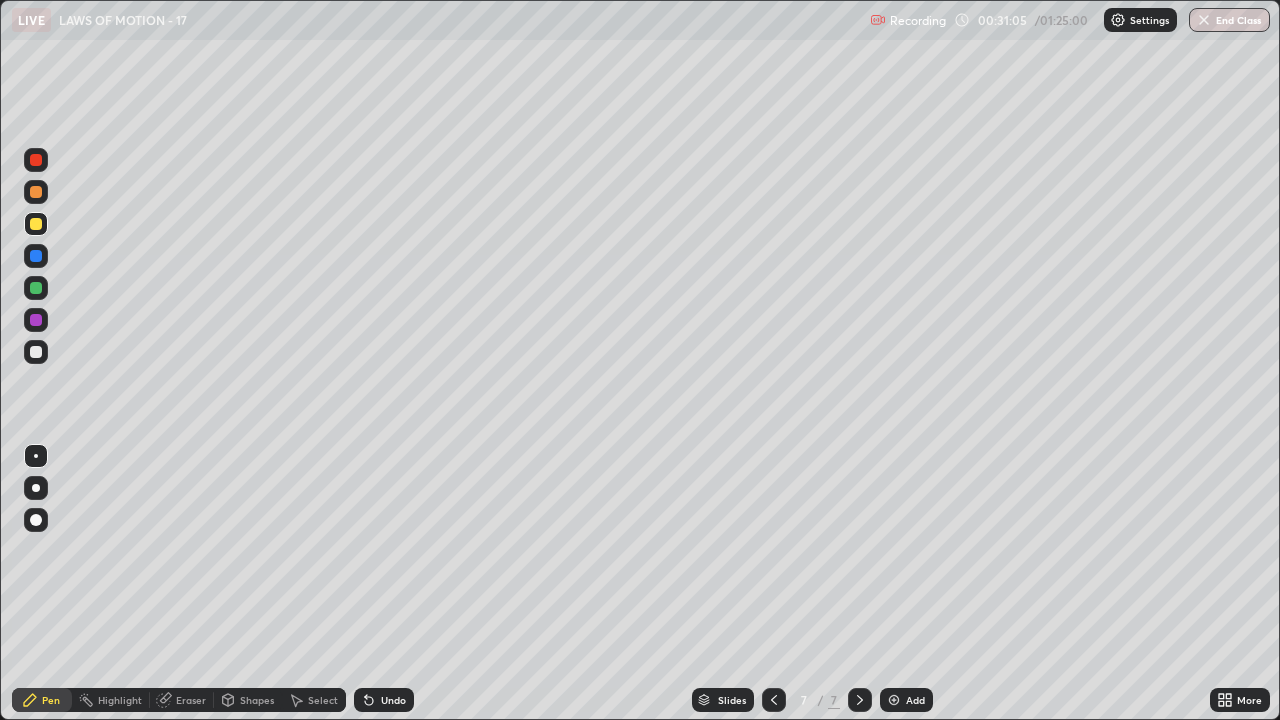 click on "Select" at bounding box center (314, 700) 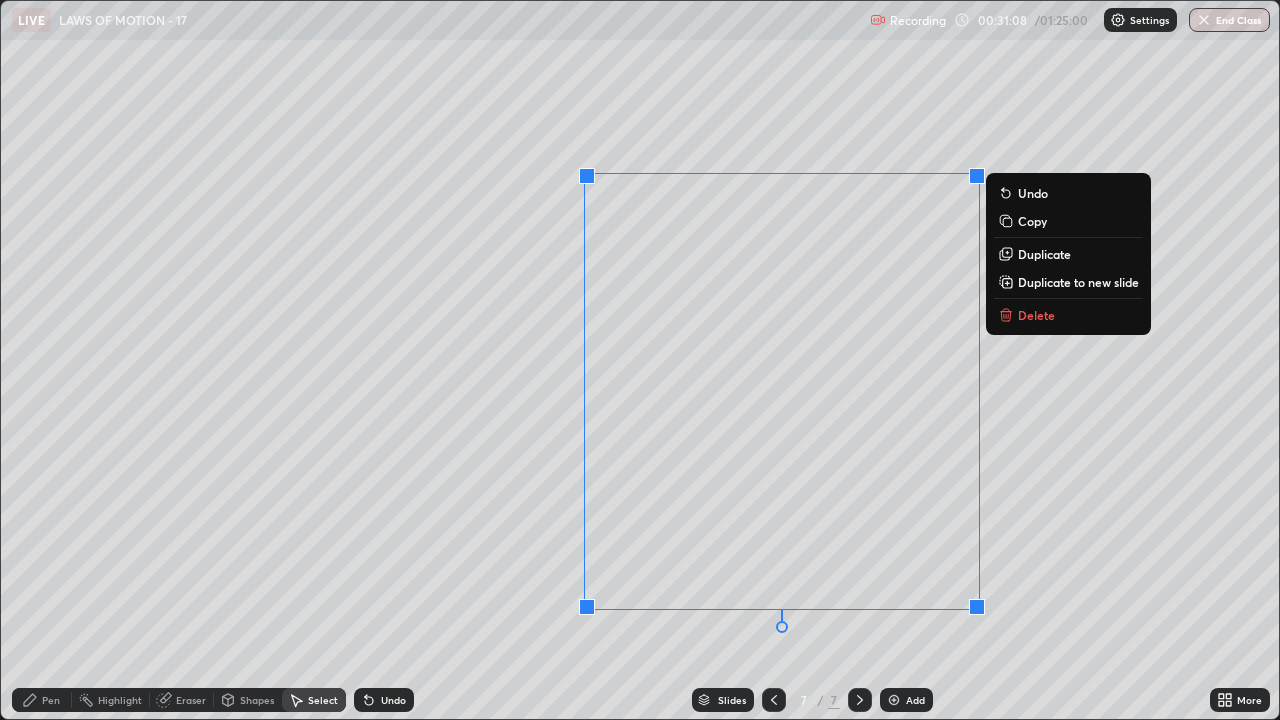 click on "Delete" at bounding box center [1068, 315] 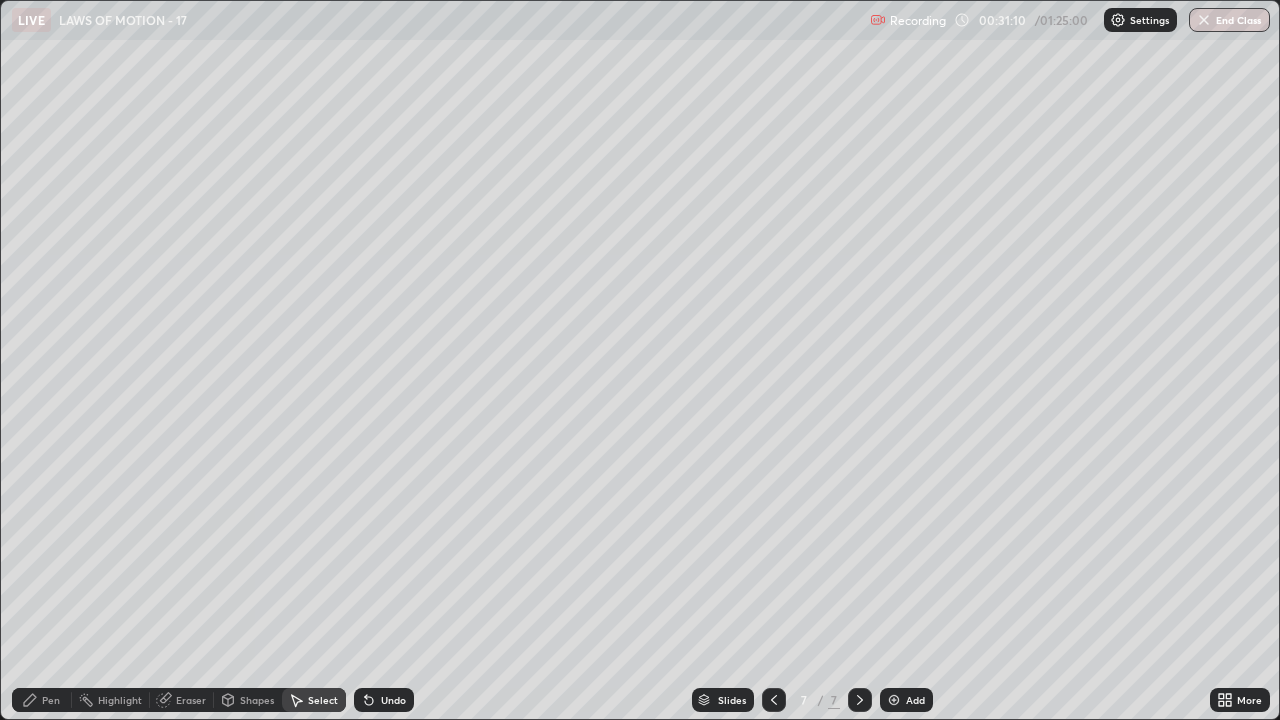 click on "Pen" at bounding box center (42, 700) 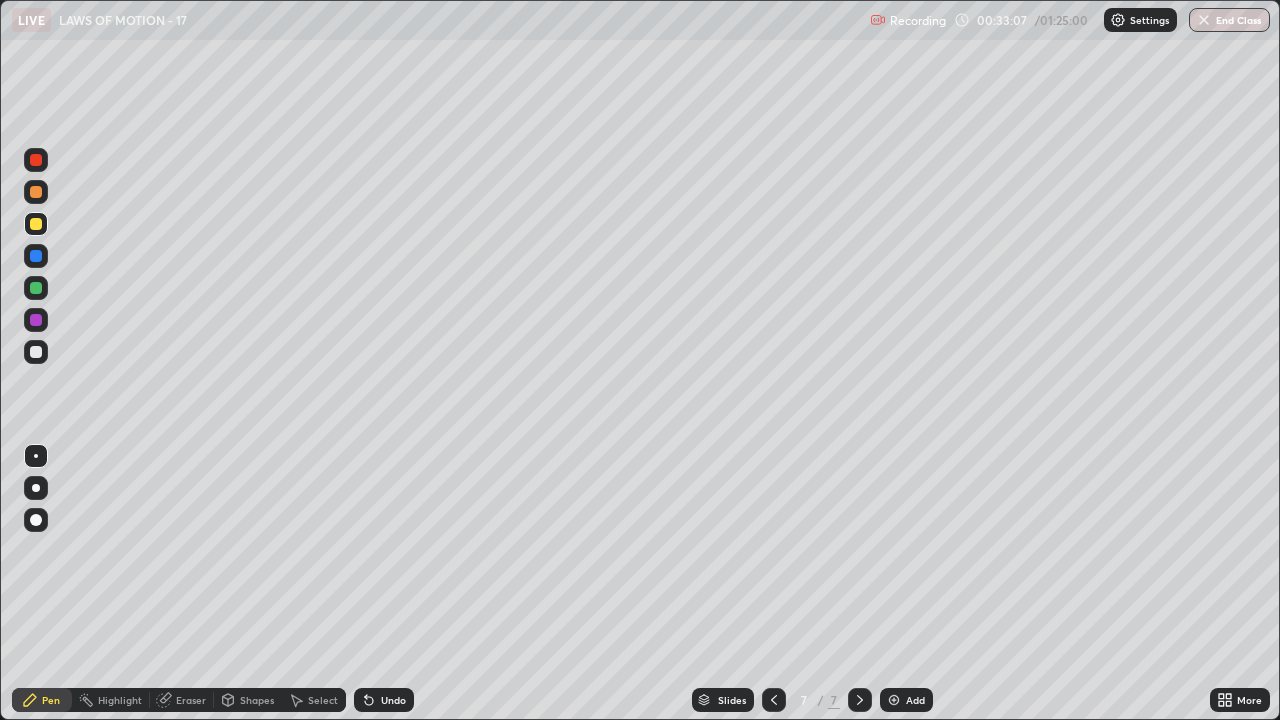 click at bounding box center (36, 352) 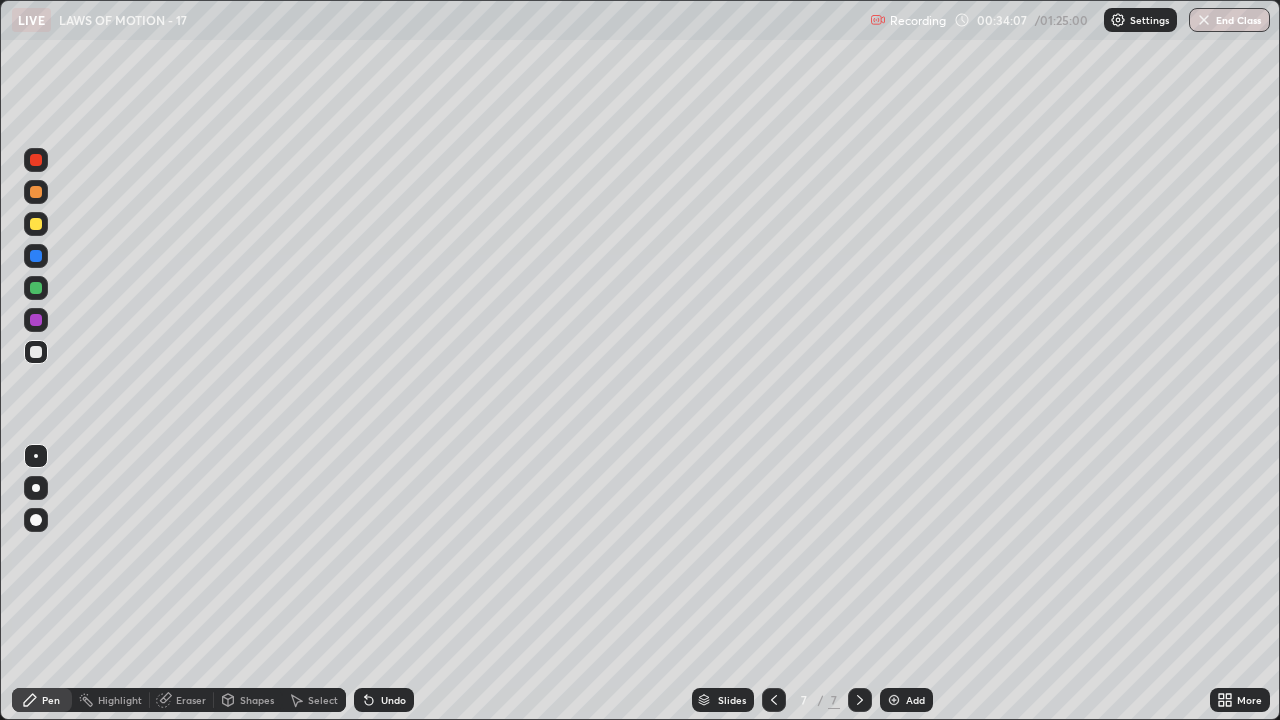 click on "Highlight" at bounding box center (120, 700) 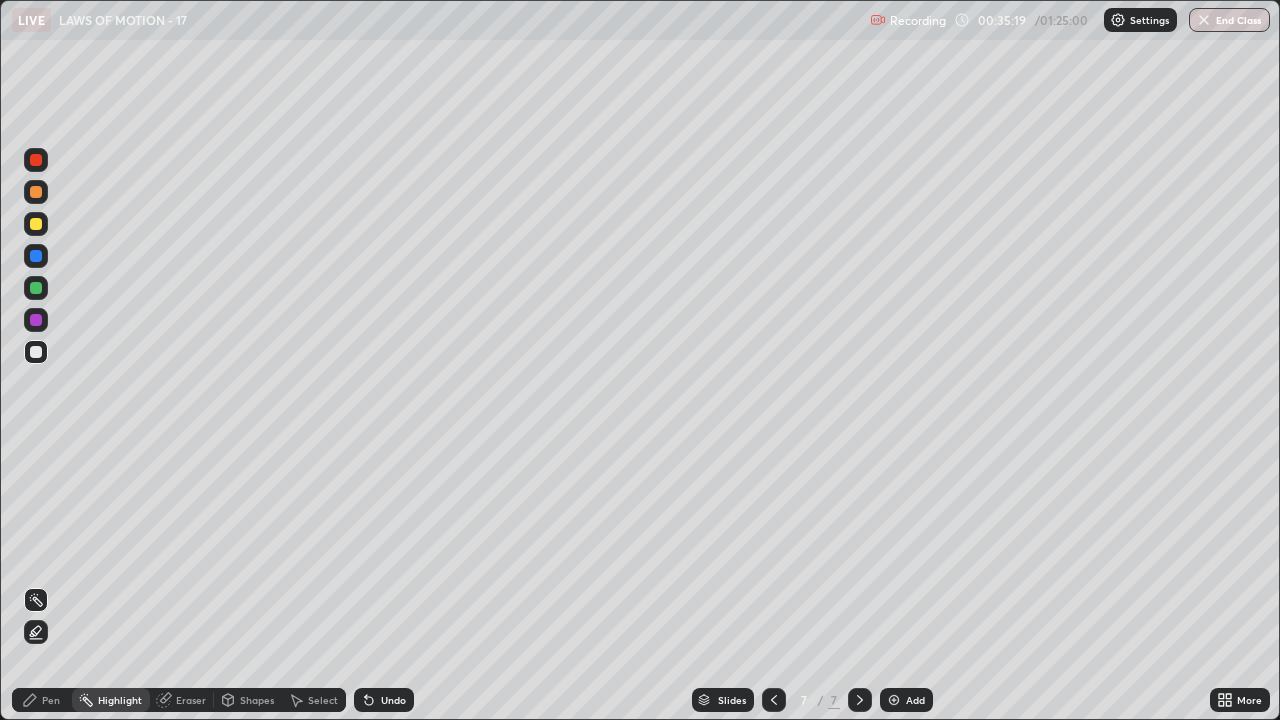 click on "Select" at bounding box center [323, 700] 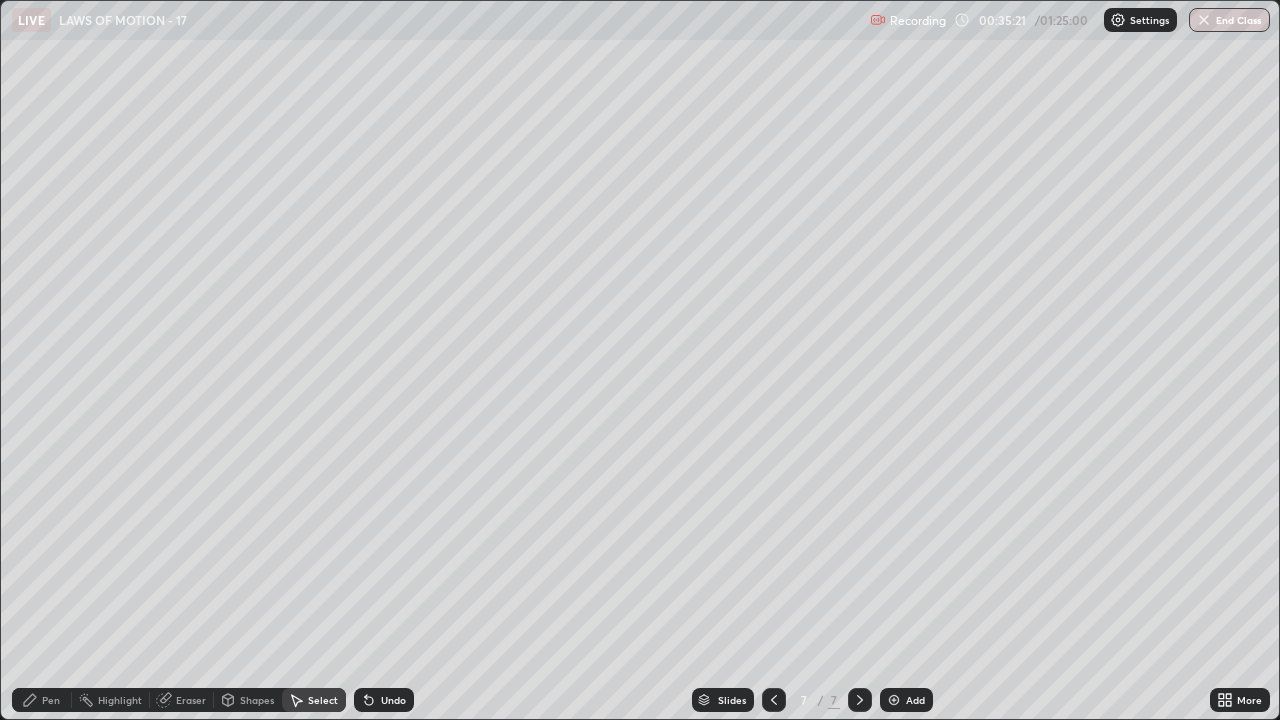 click on "Pen" at bounding box center (42, 700) 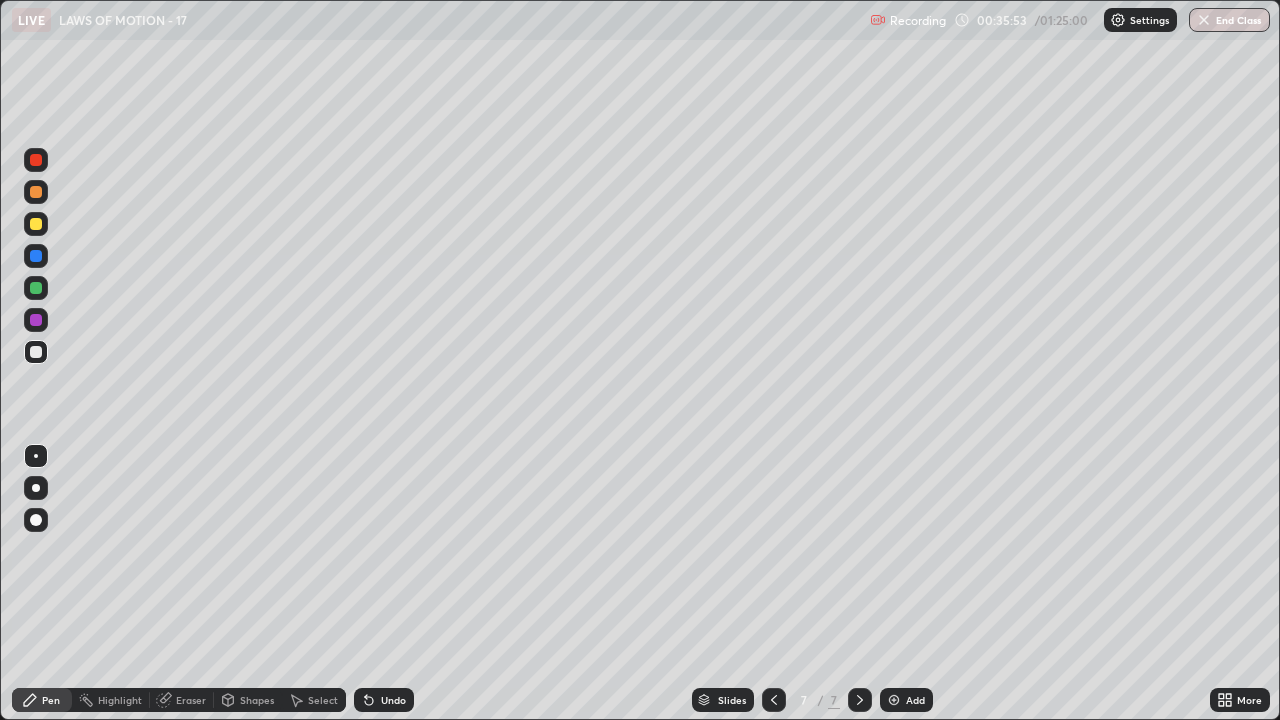 click on "Highlight" at bounding box center (120, 700) 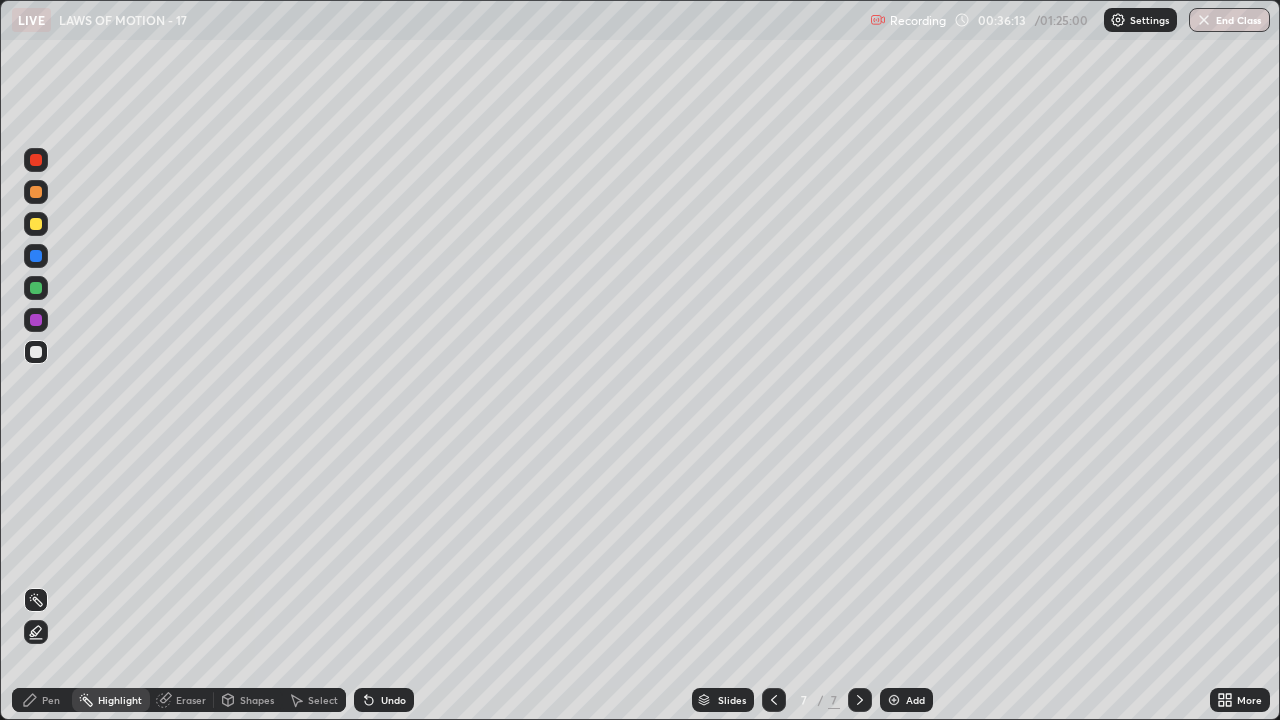 click on "Pen" at bounding box center (51, 700) 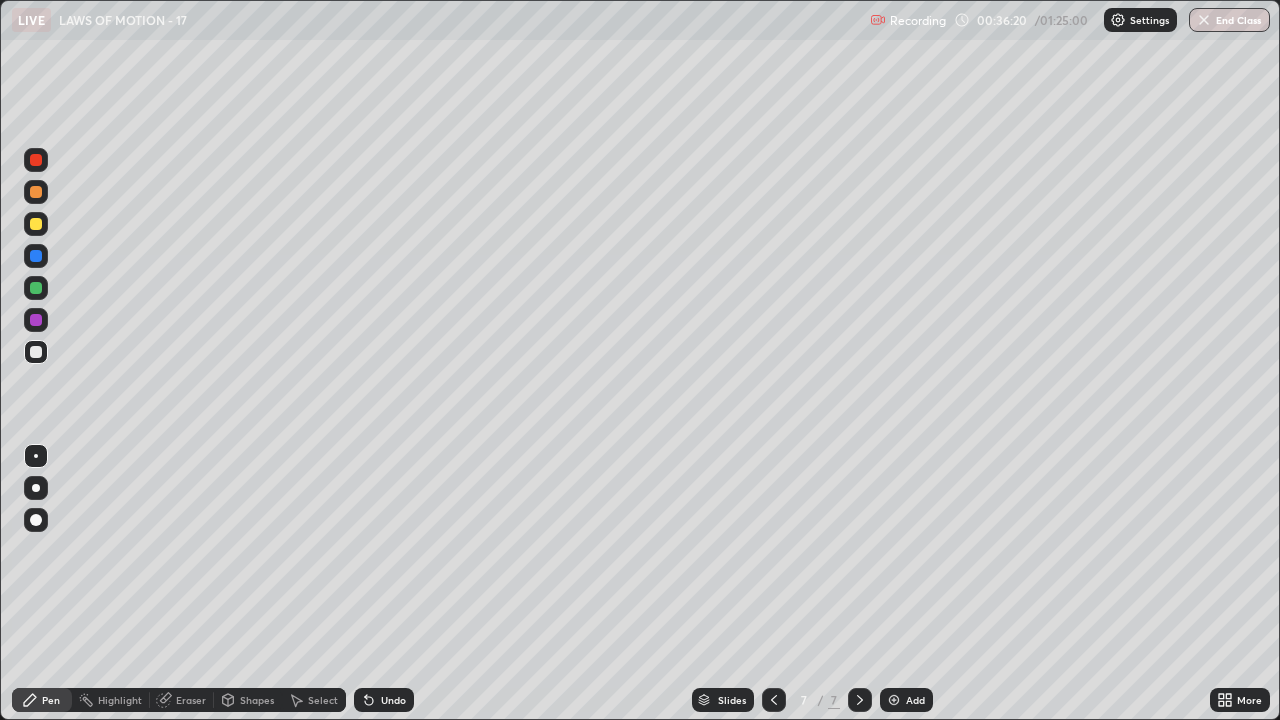 click on "Select" at bounding box center (323, 700) 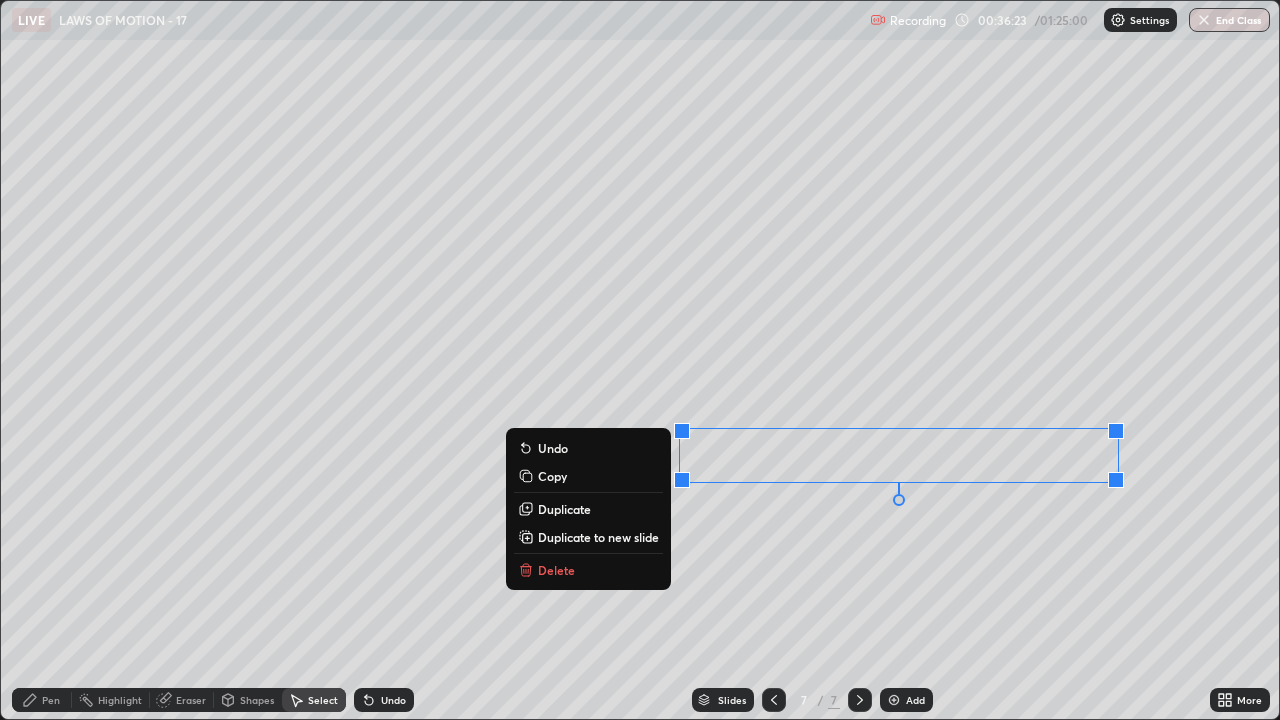 click on "Delete" at bounding box center [588, 570] 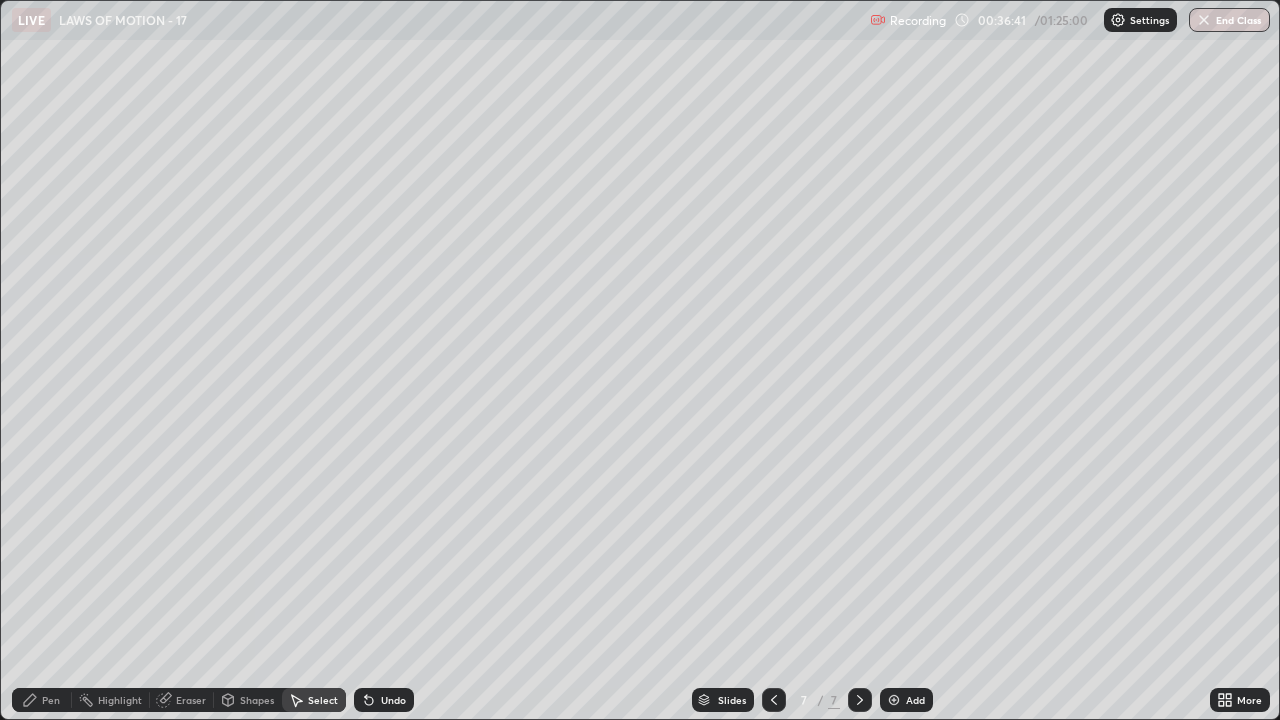 click on "Add" at bounding box center [915, 700] 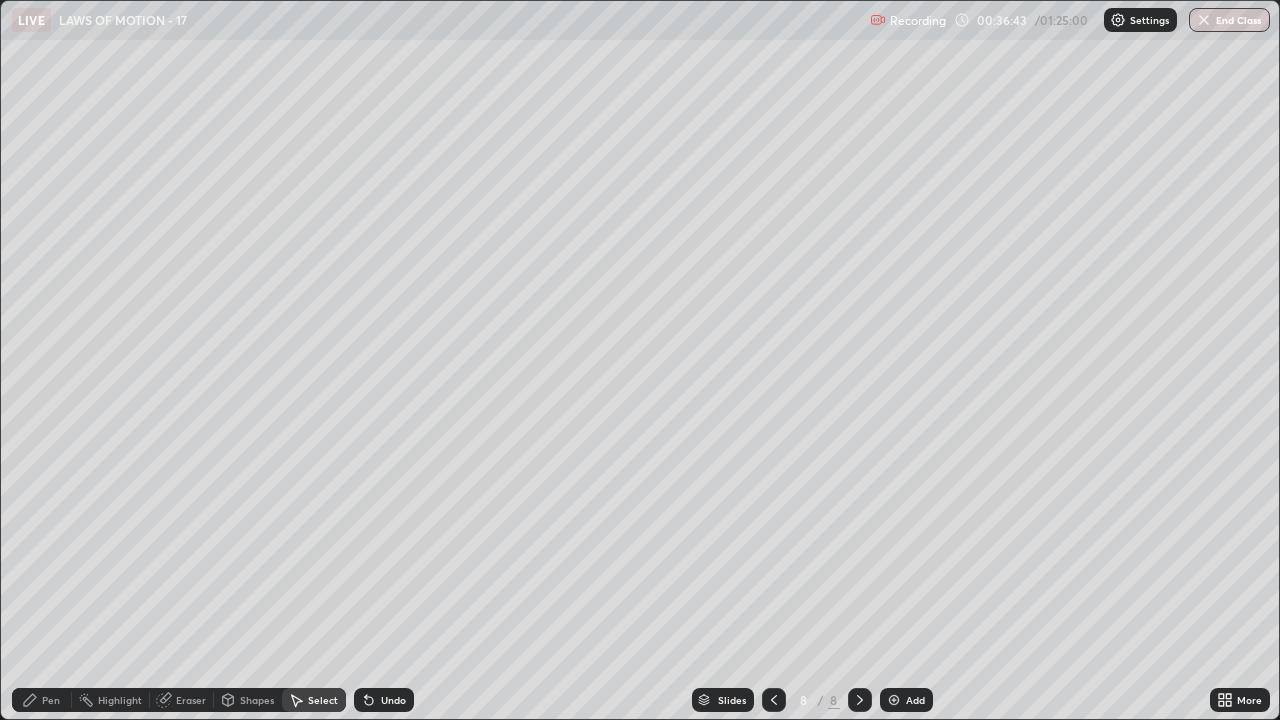 click on "Select" at bounding box center [323, 700] 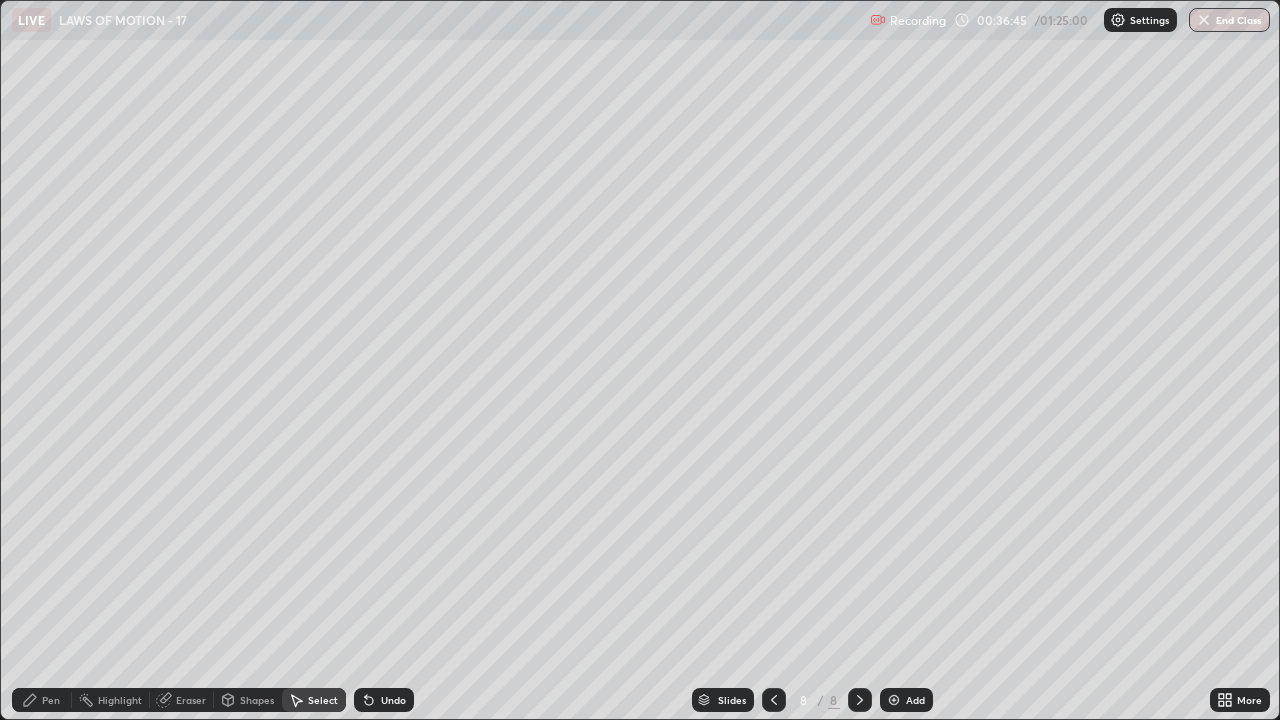 click 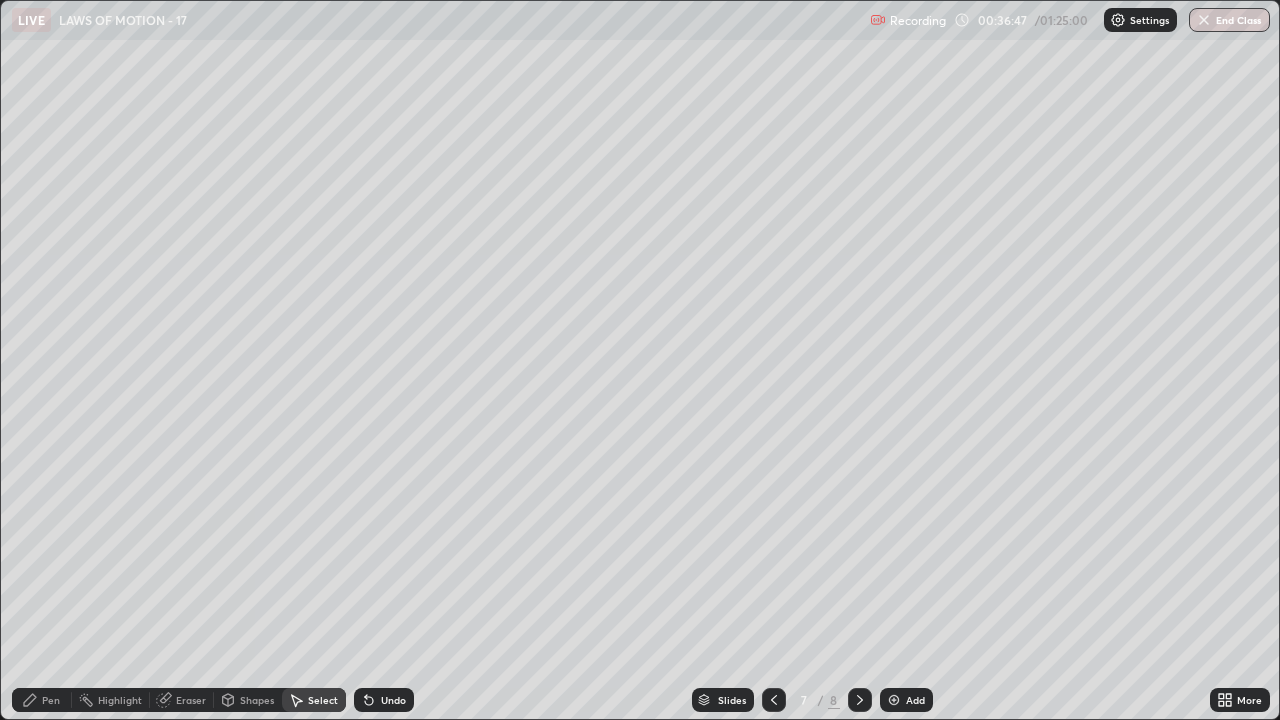 click on "Select" at bounding box center [314, 700] 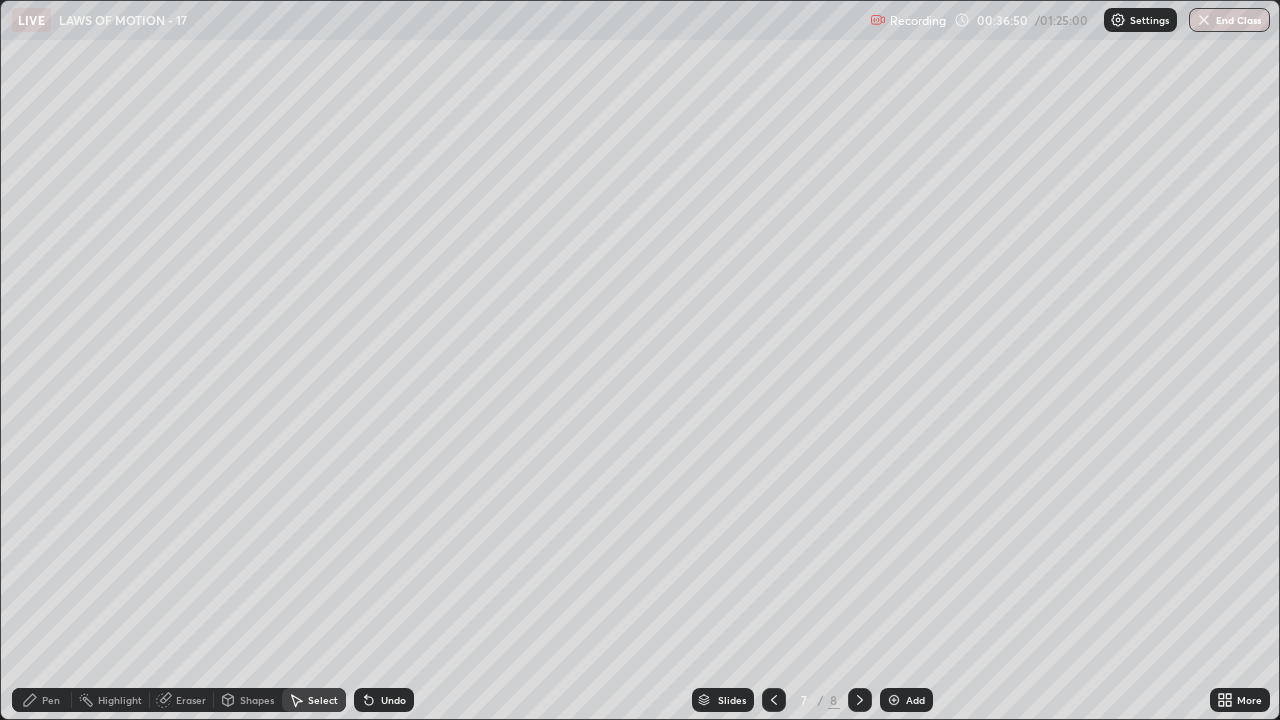 click on "Select" at bounding box center (323, 700) 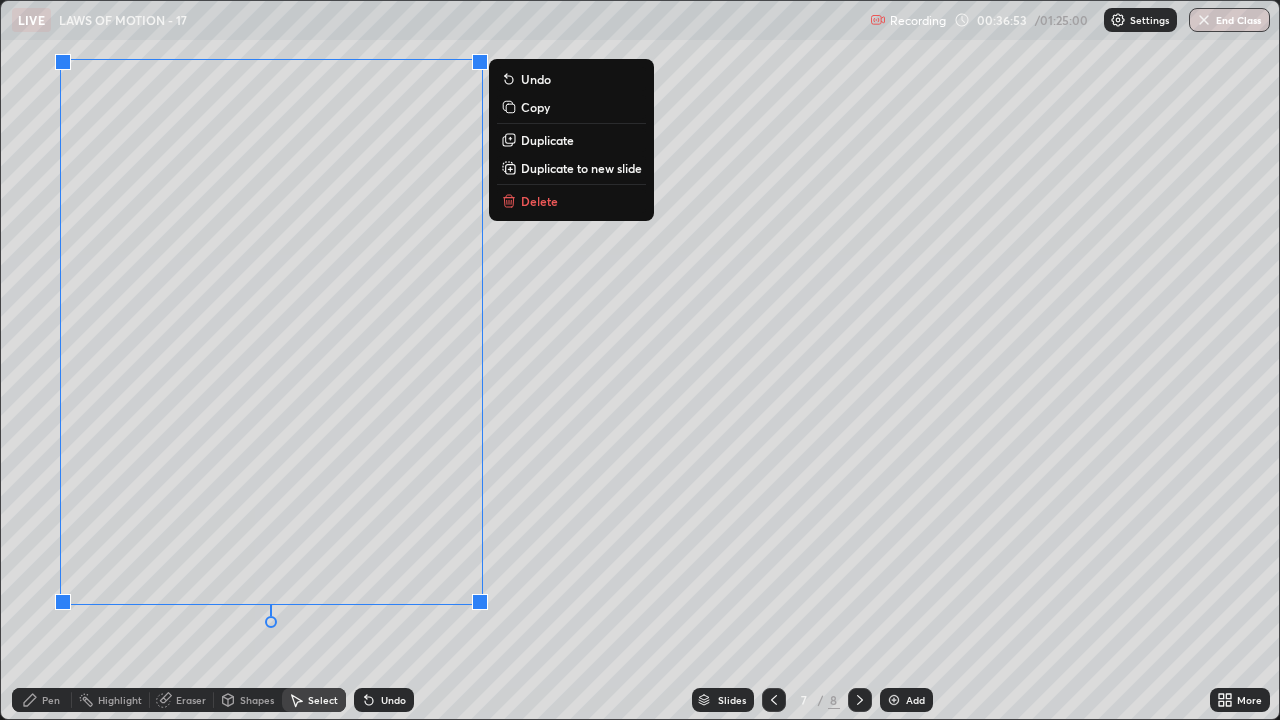 click on "Duplicate to new slide" at bounding box center (581, 168) 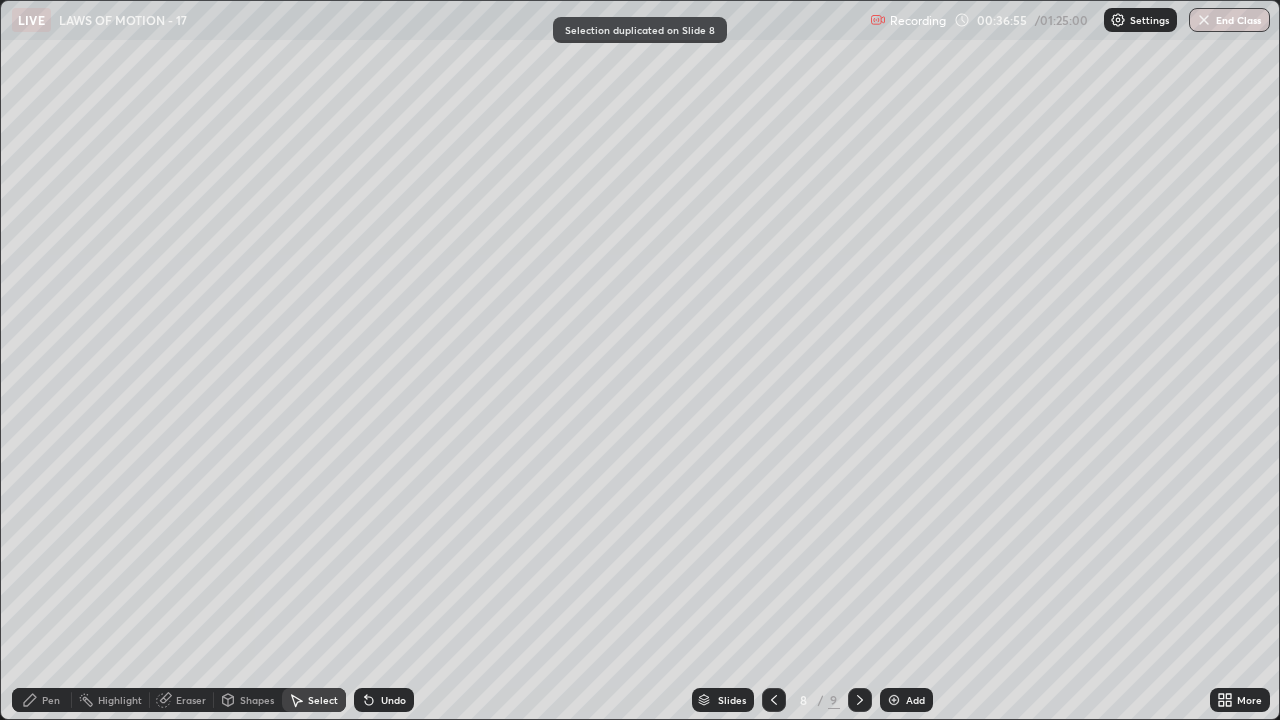 click on "Pen" at bounding box center [51, 700] 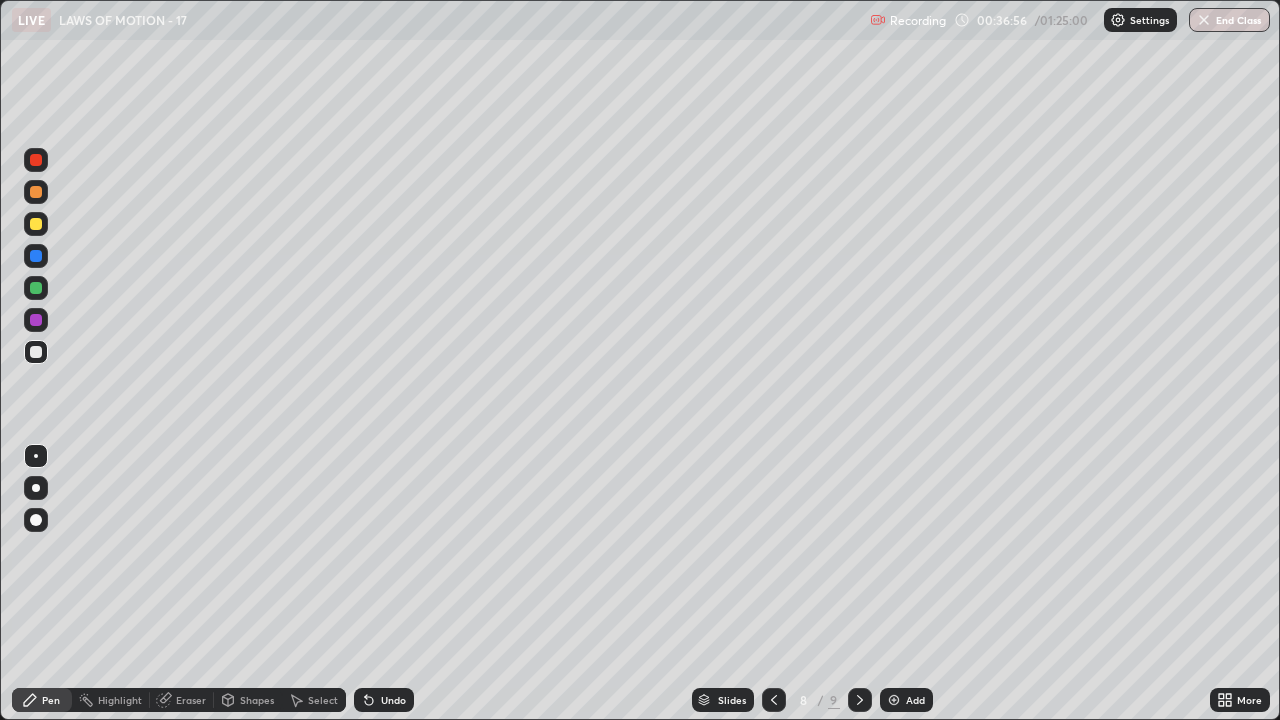 click at bounding box center [36, 352] 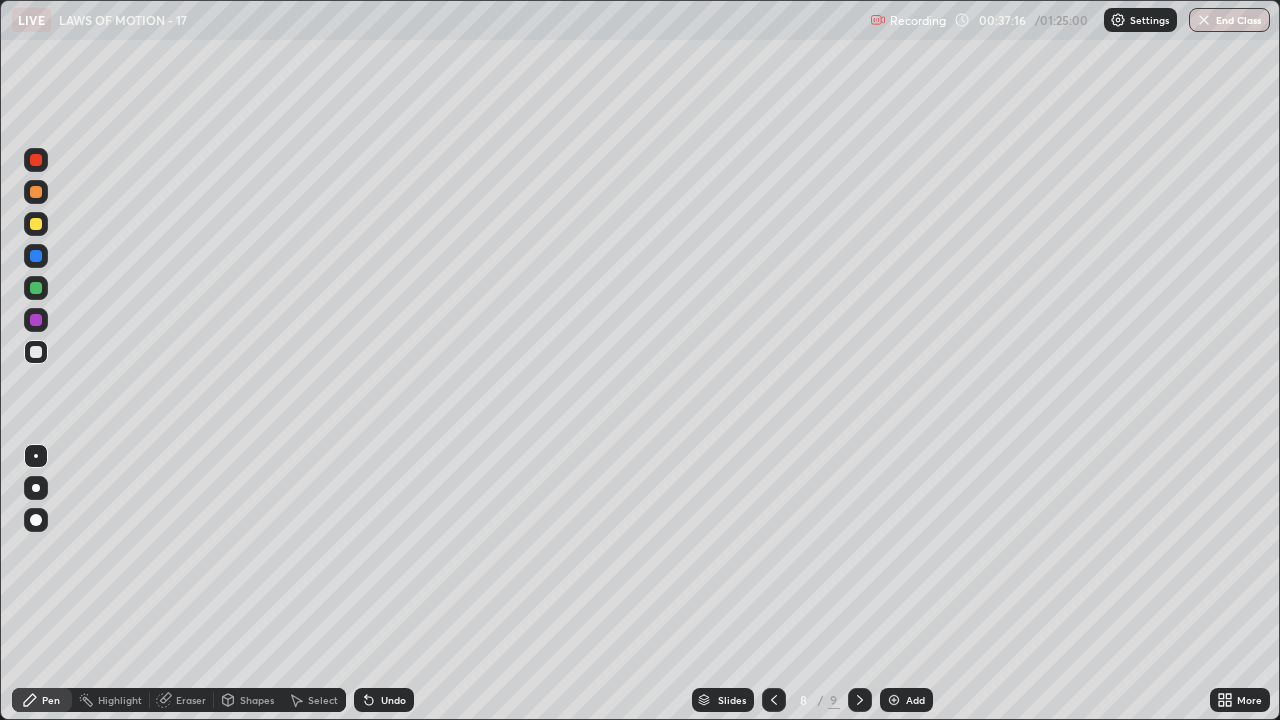 click 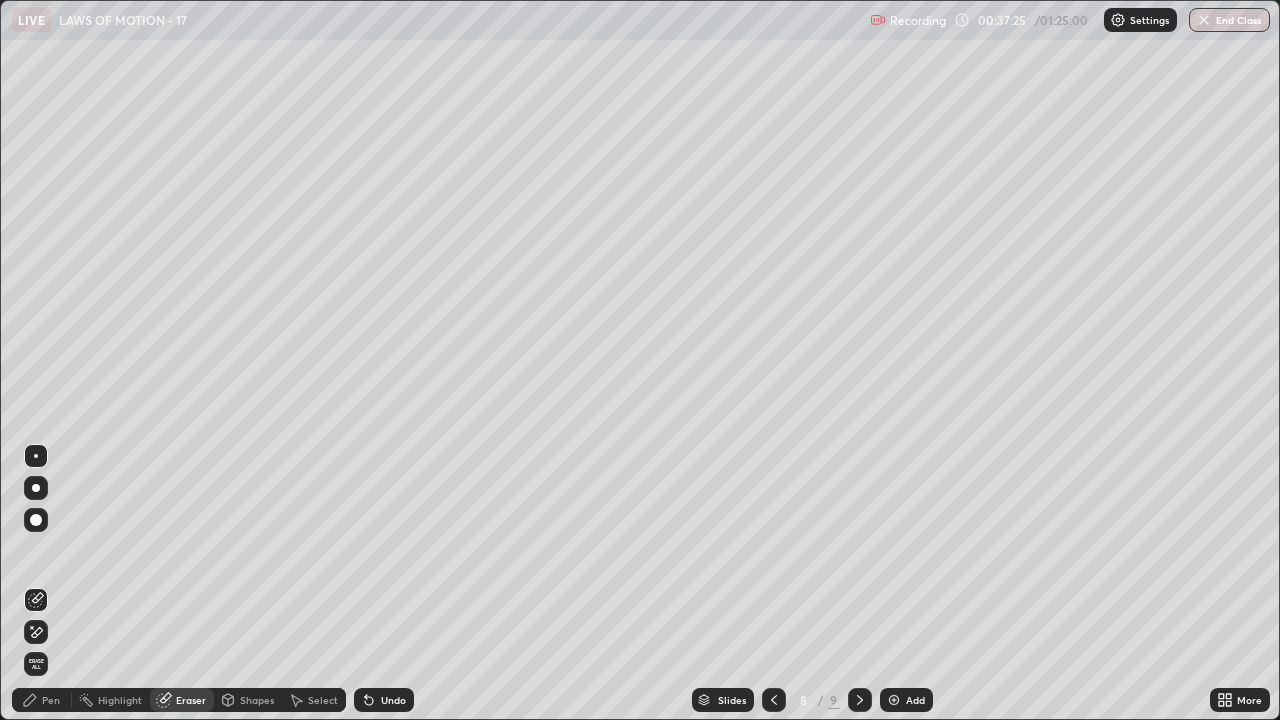 click on "Pen" at bounding box center (51, 700) 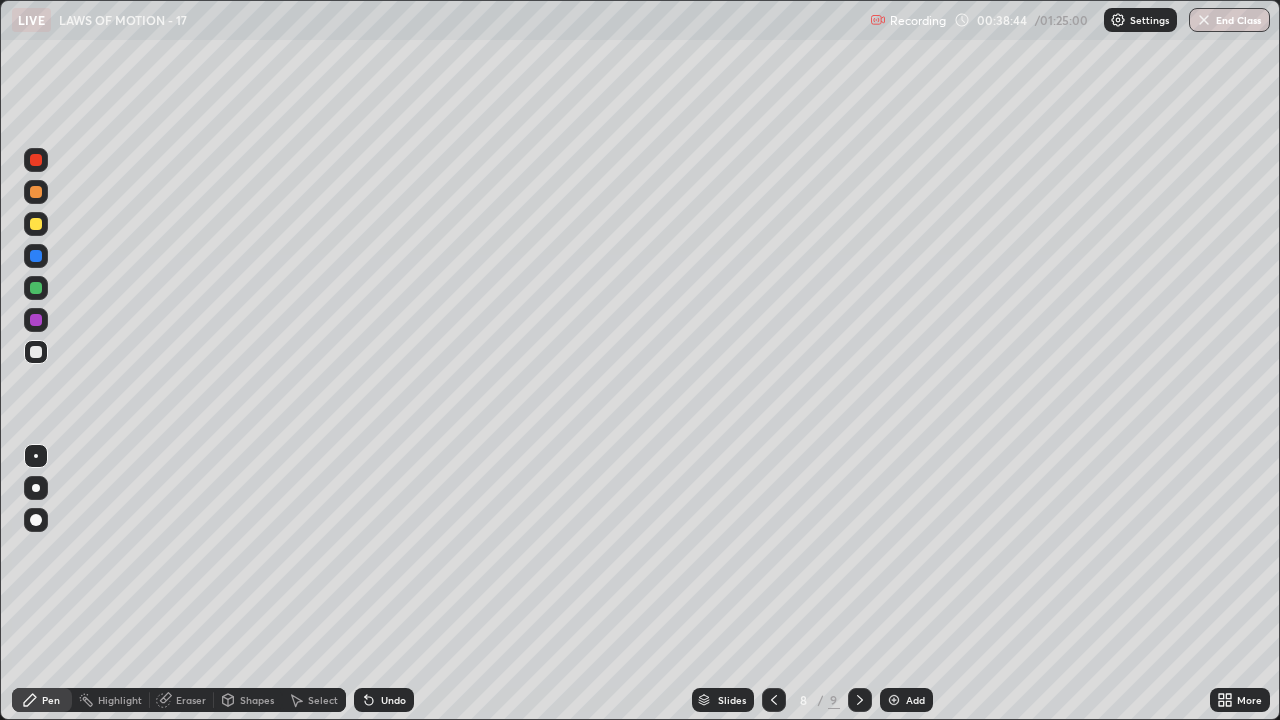 click on "Eraser" at bounding box center [191, 700] 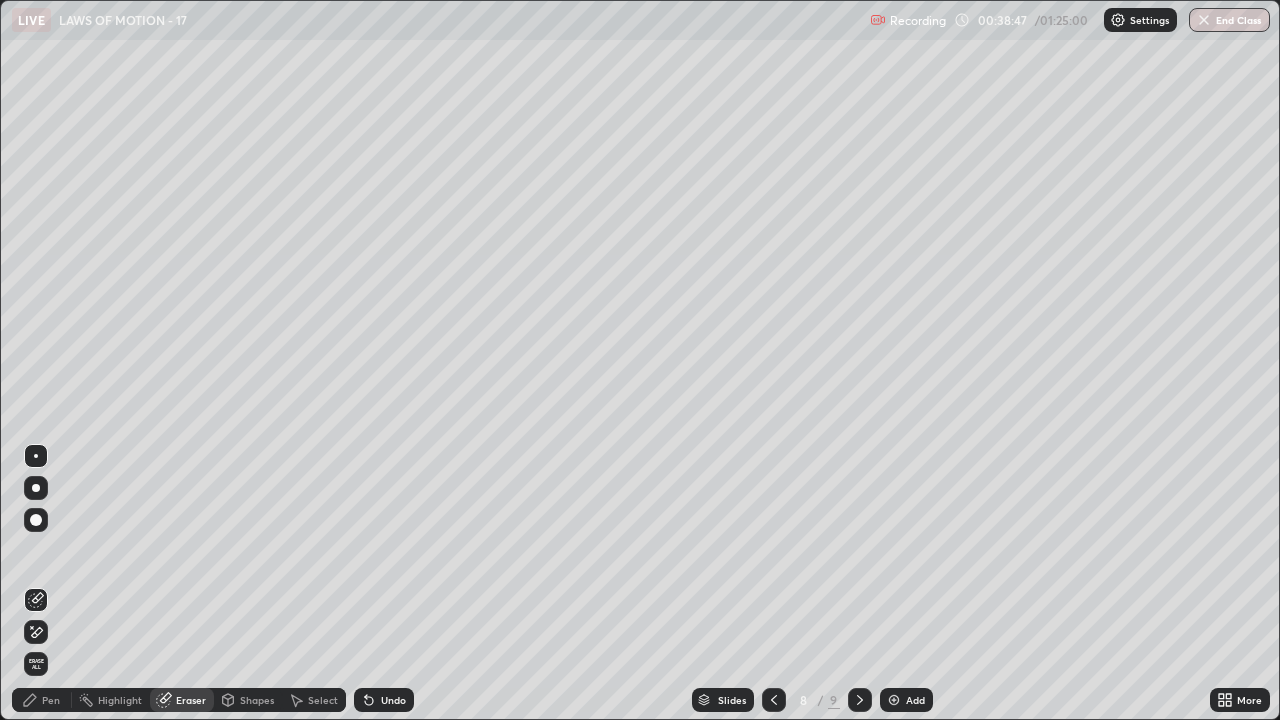 click on "Pen" at bounding box center (42, 700) 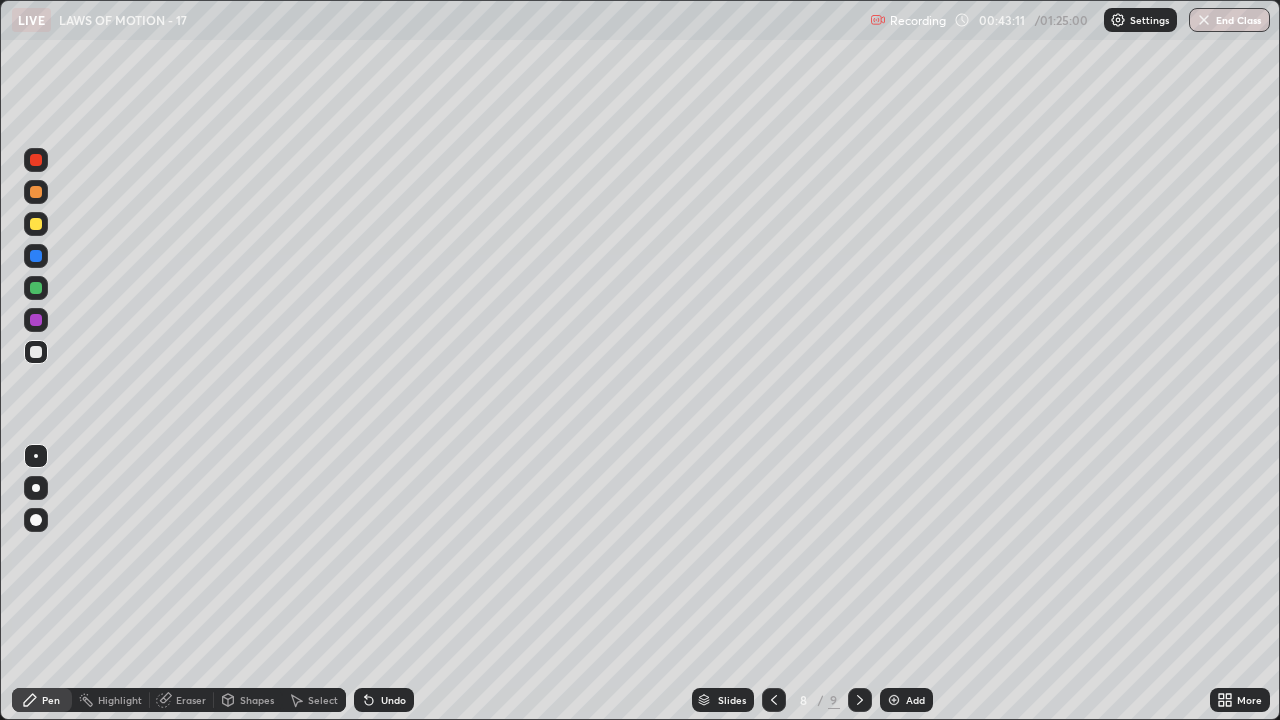 click at bounding box center (36, 160) 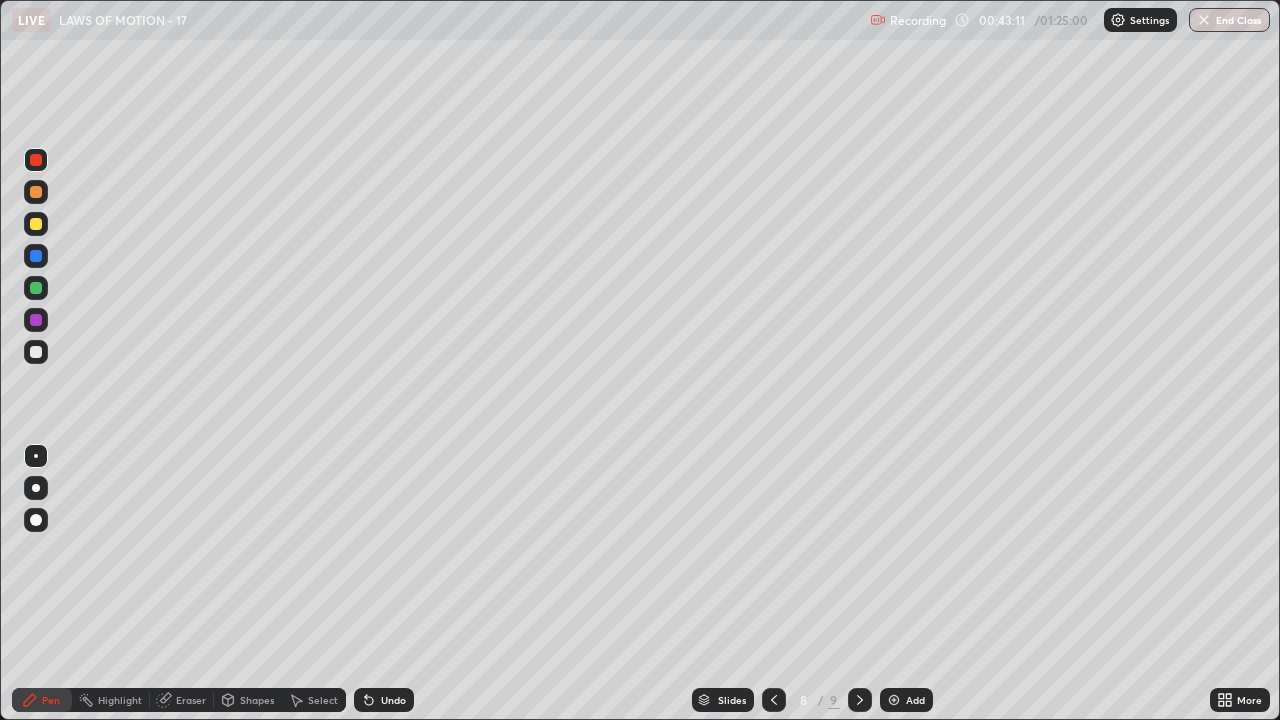click at bounding box center [36, 224] 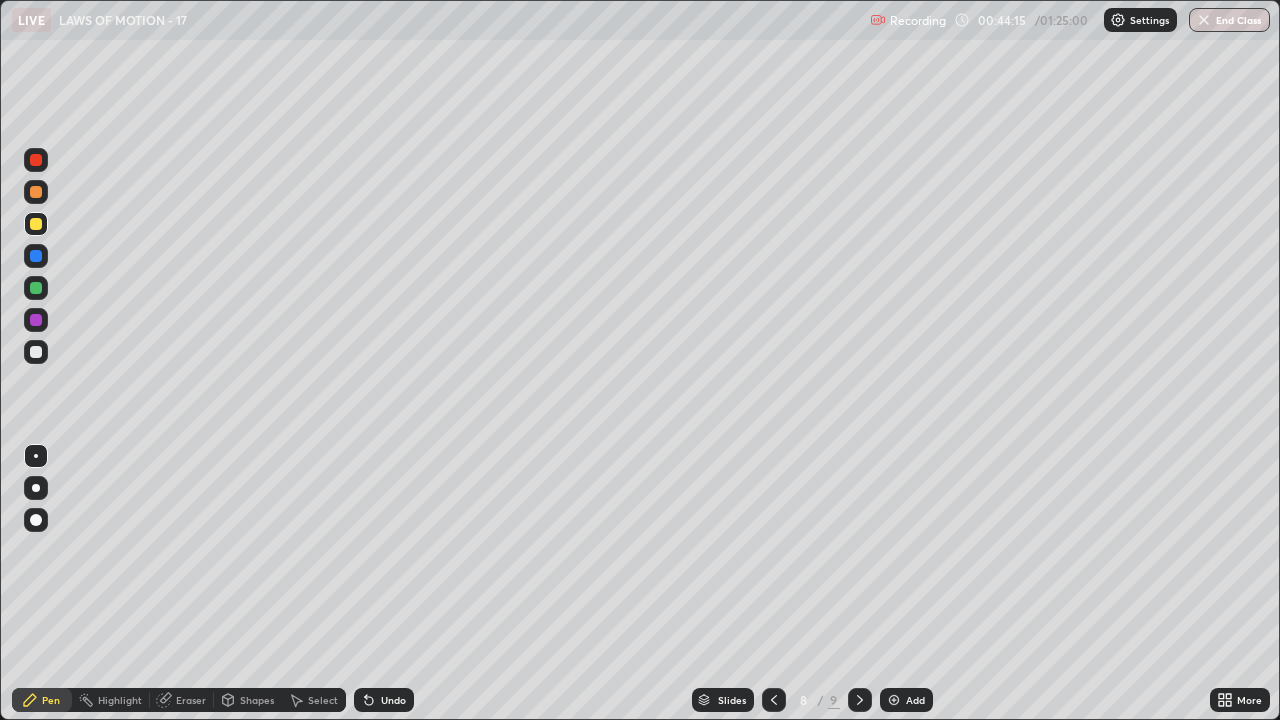 click on "Highlight" at bounding box center (111, 700) 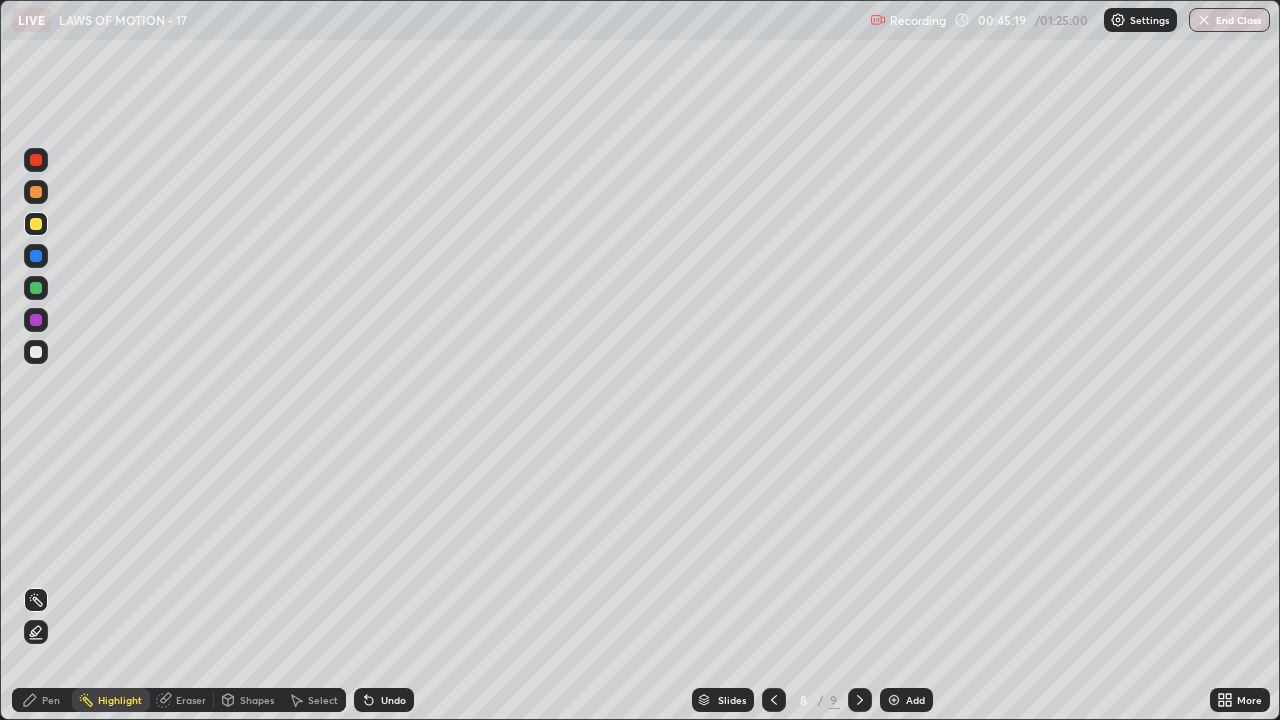 click on "Pen" at bounding box center [51, 700] 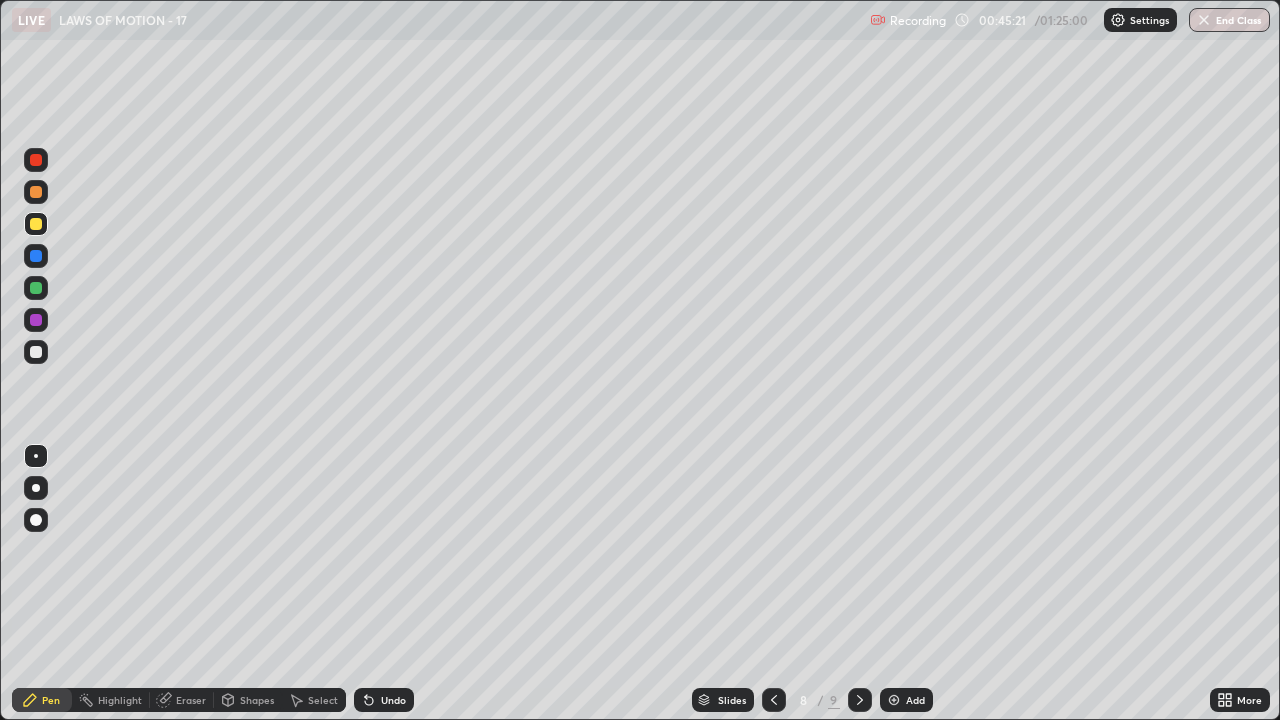 click on "Pen" at bounding box center (51, 700) 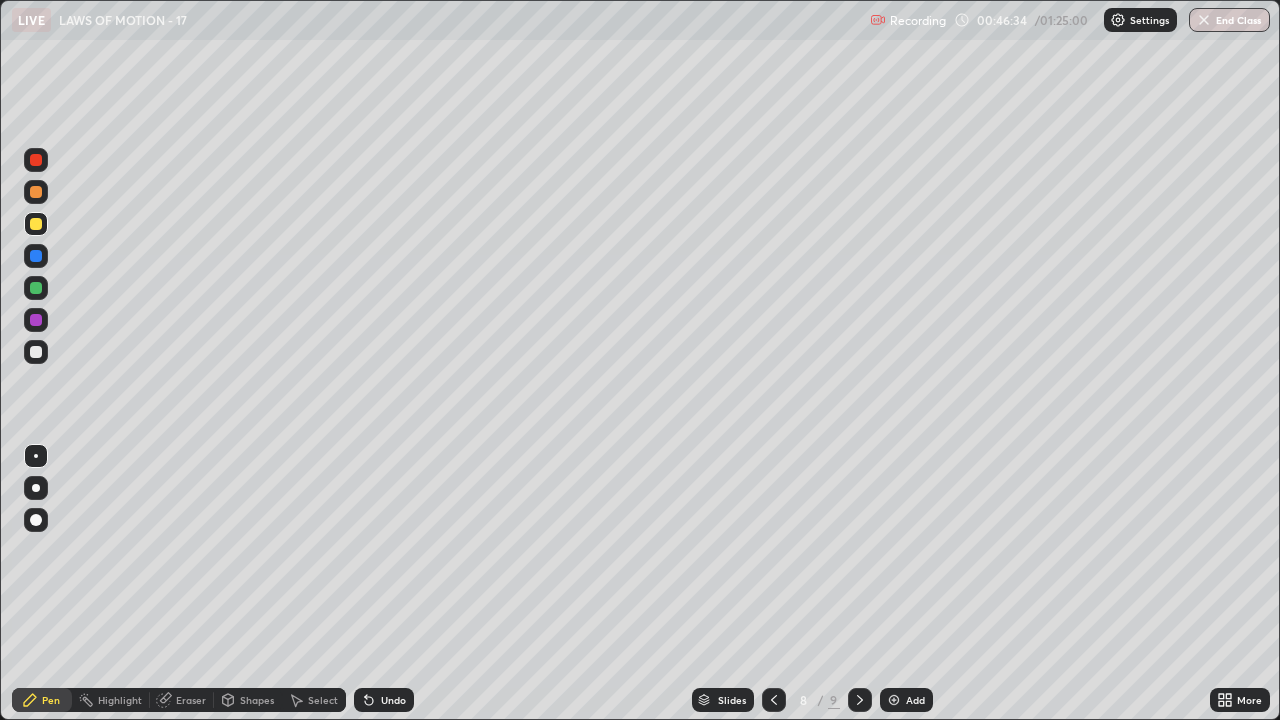 click 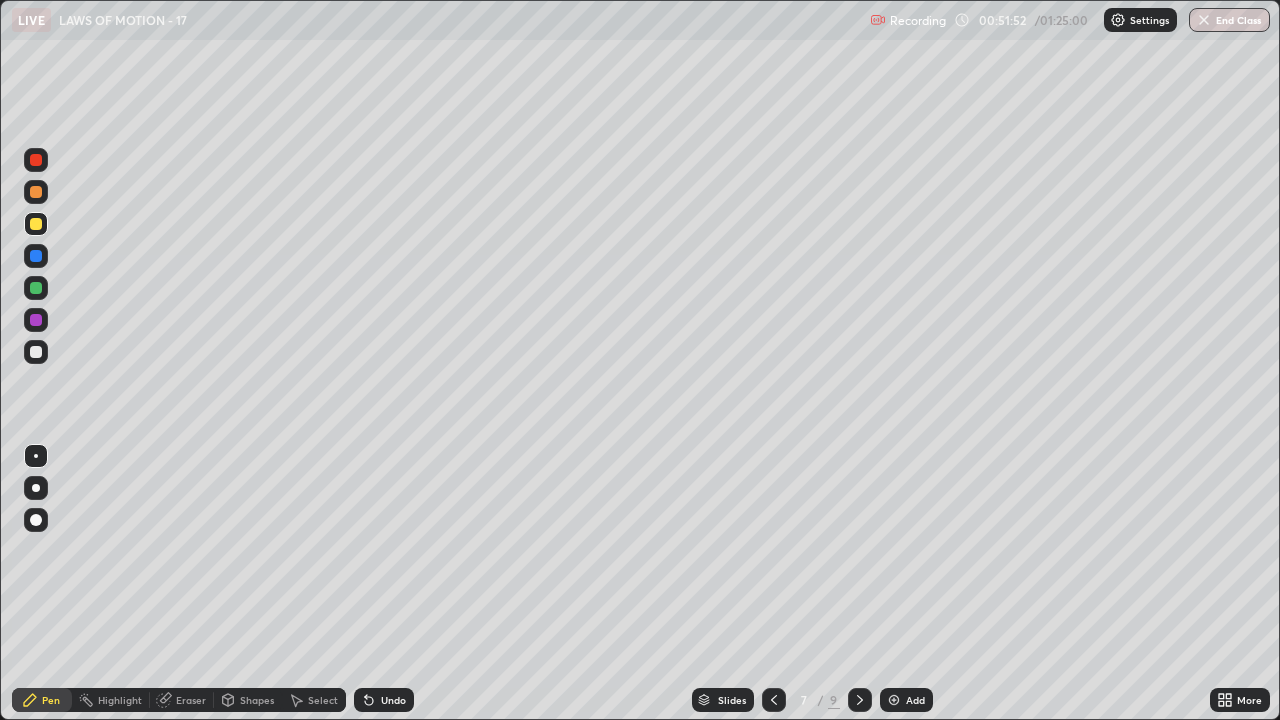 click 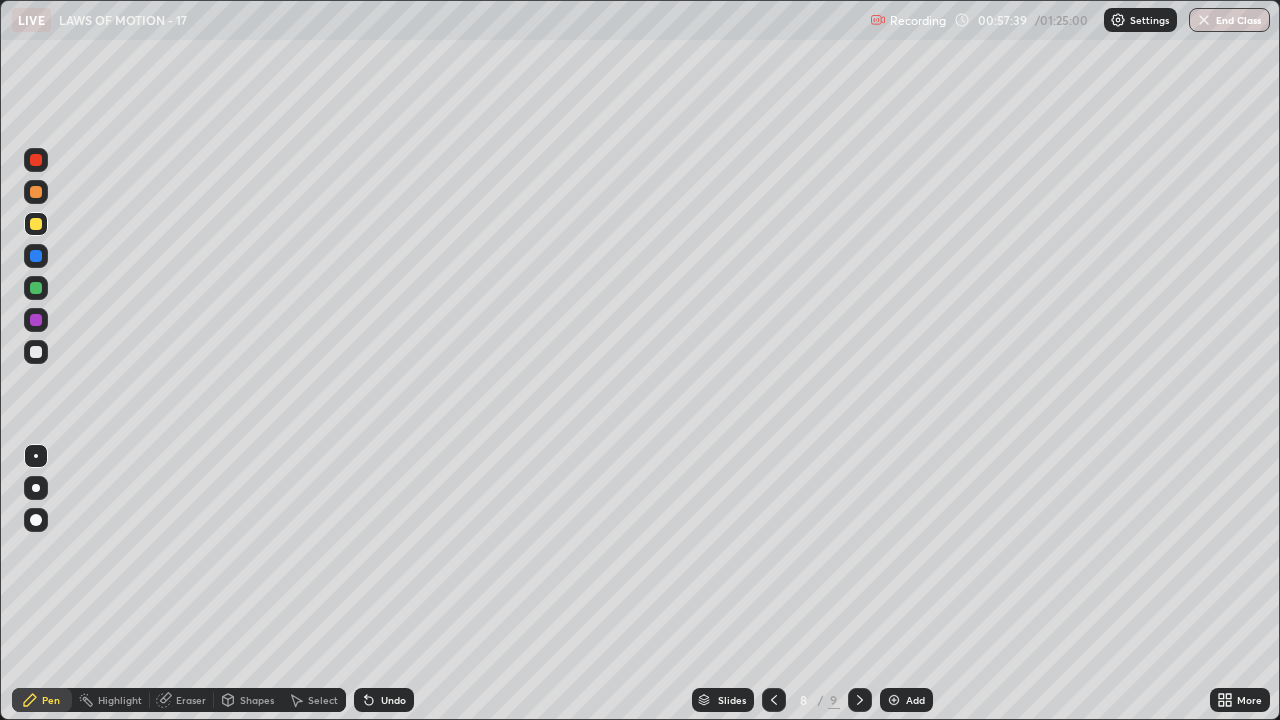 click on "Select" at bounding box center (314, 700) 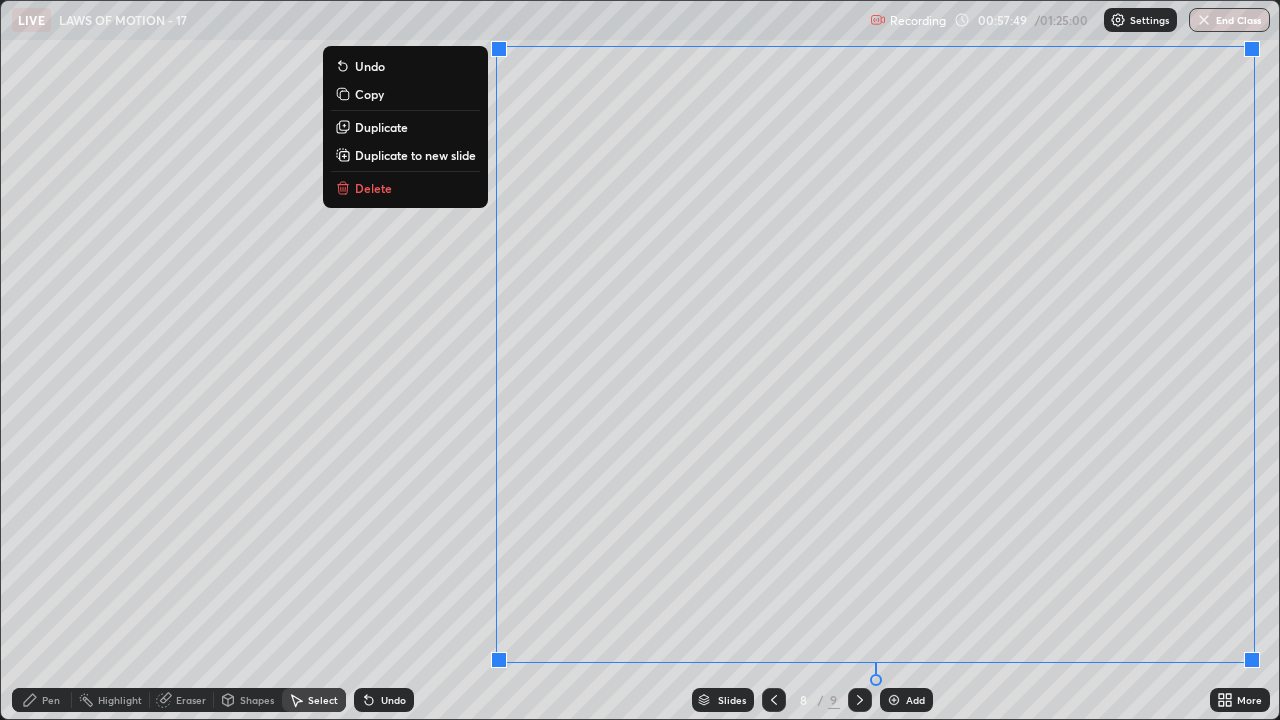 click on "Duplicate to new slide" at bounding box center (415, 155) 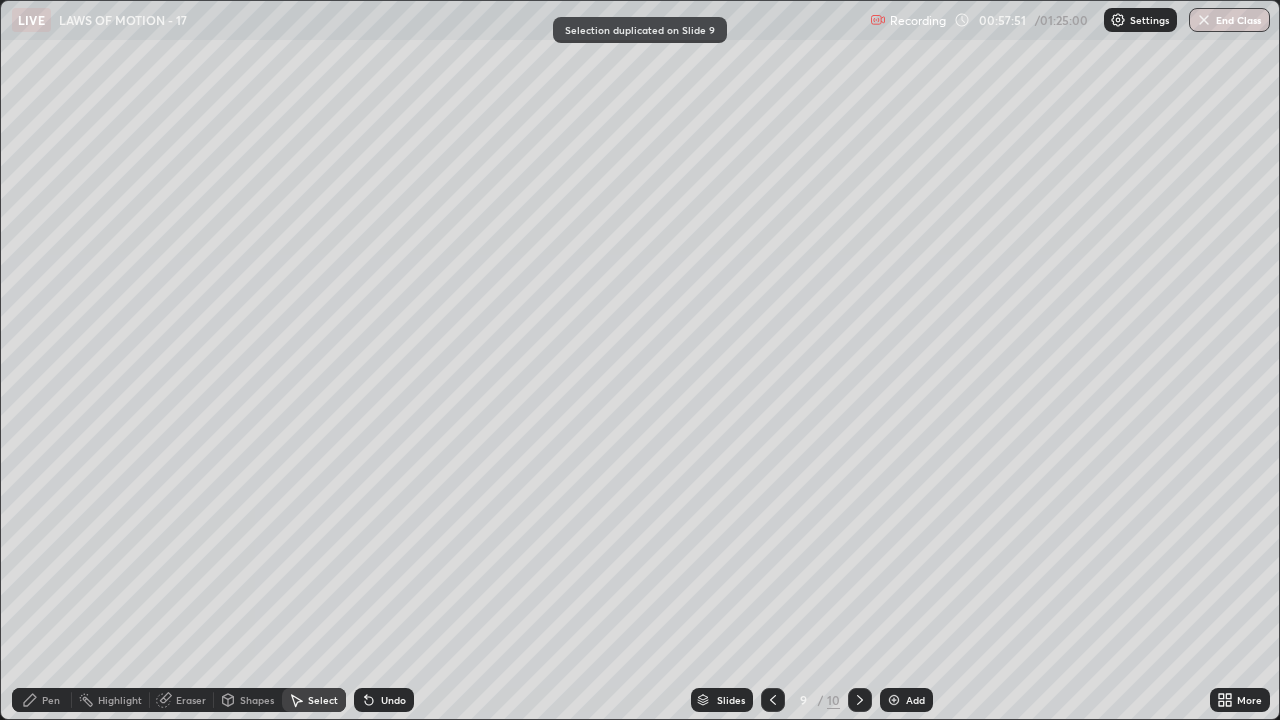 click on "Pen" at bounding box center (42, 700) 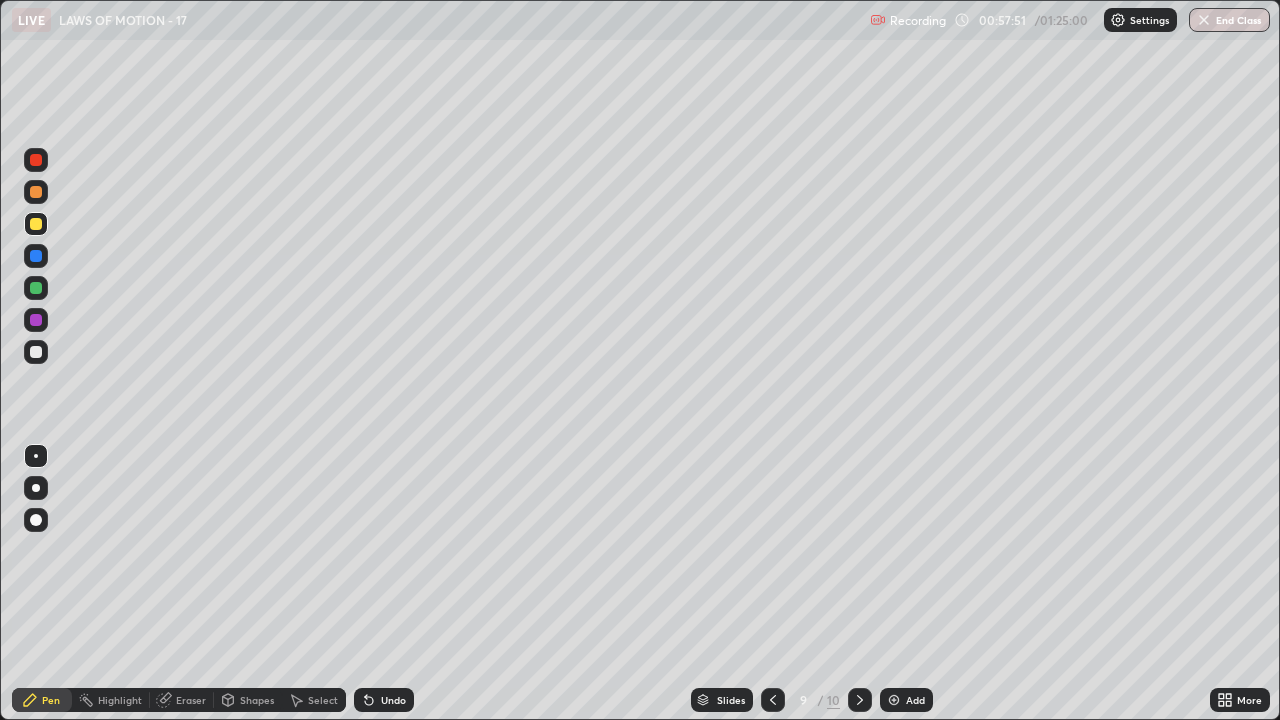 click at bounding box center (36, 352) 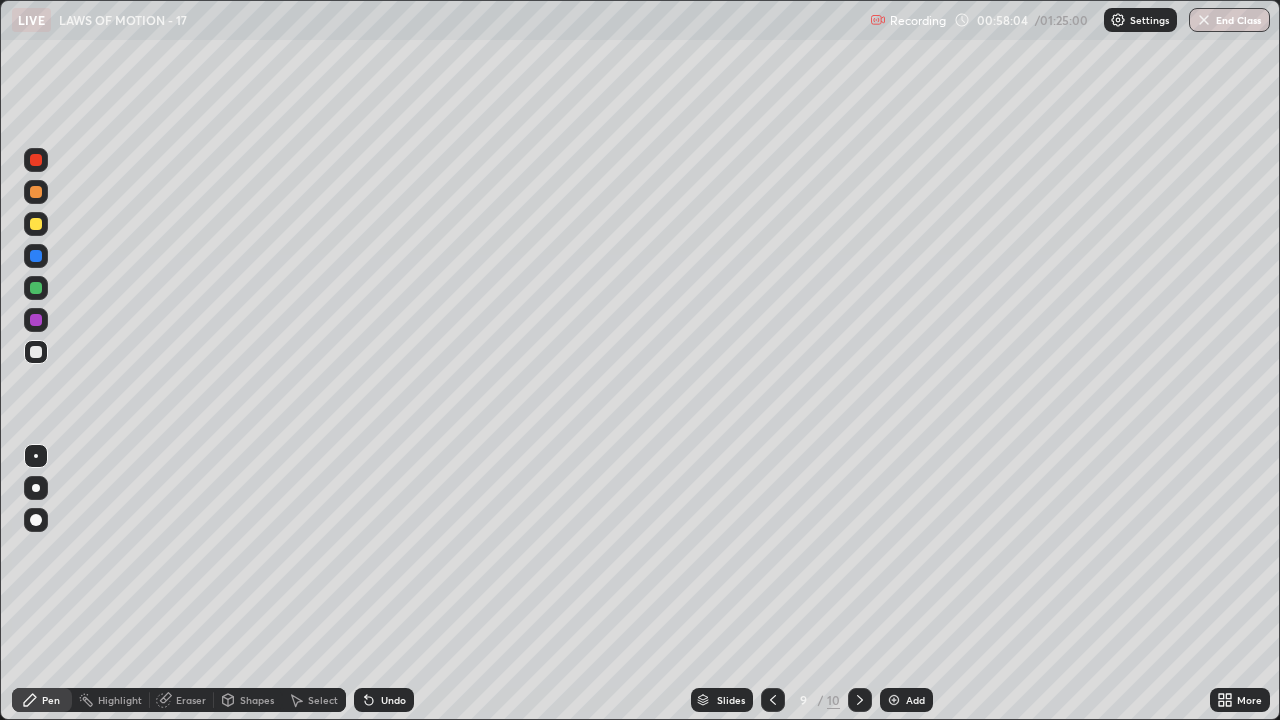 click at bounding box center [36, 256] 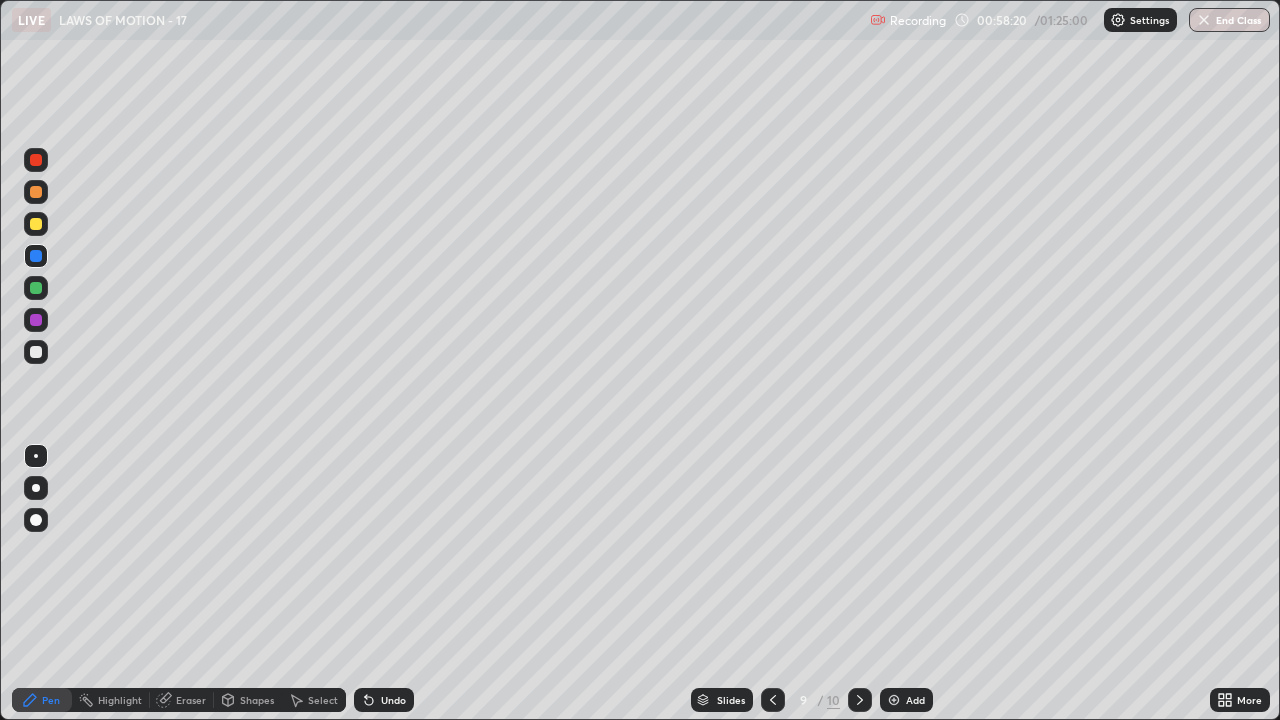 click on "Pen" at bounding box center (51, 700) 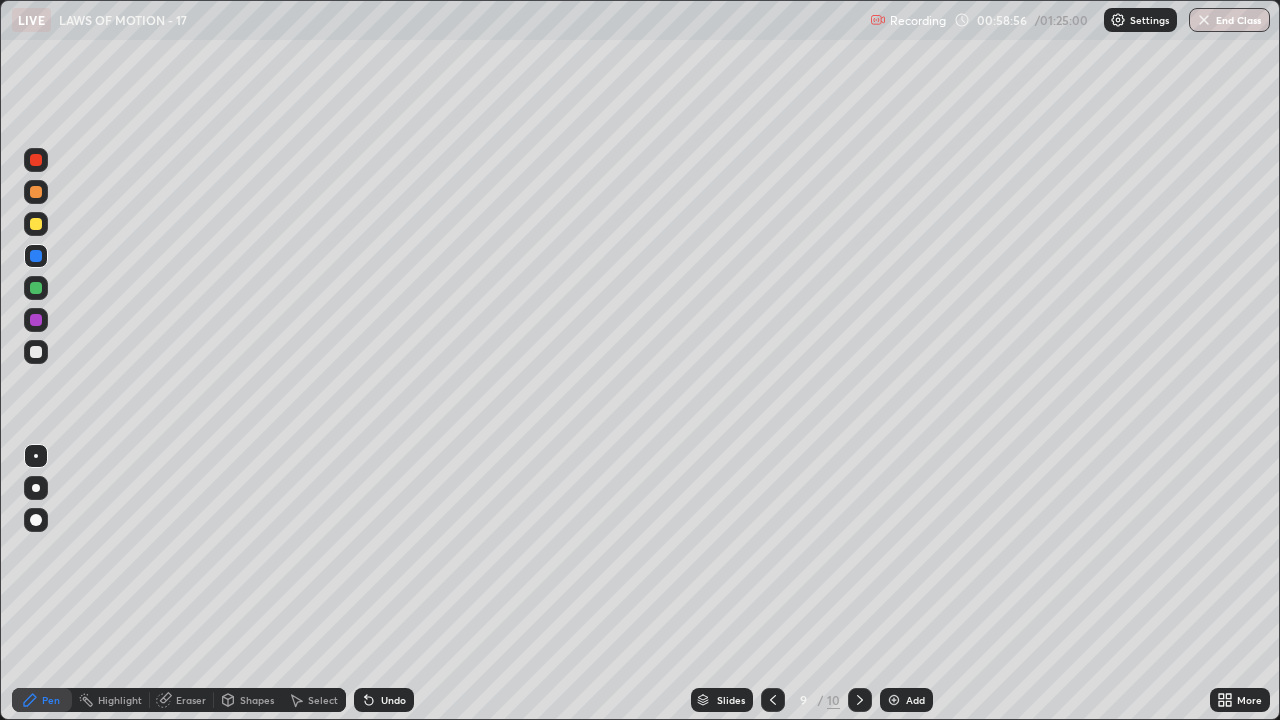 click on "Select" at bounding box center (323, 700) 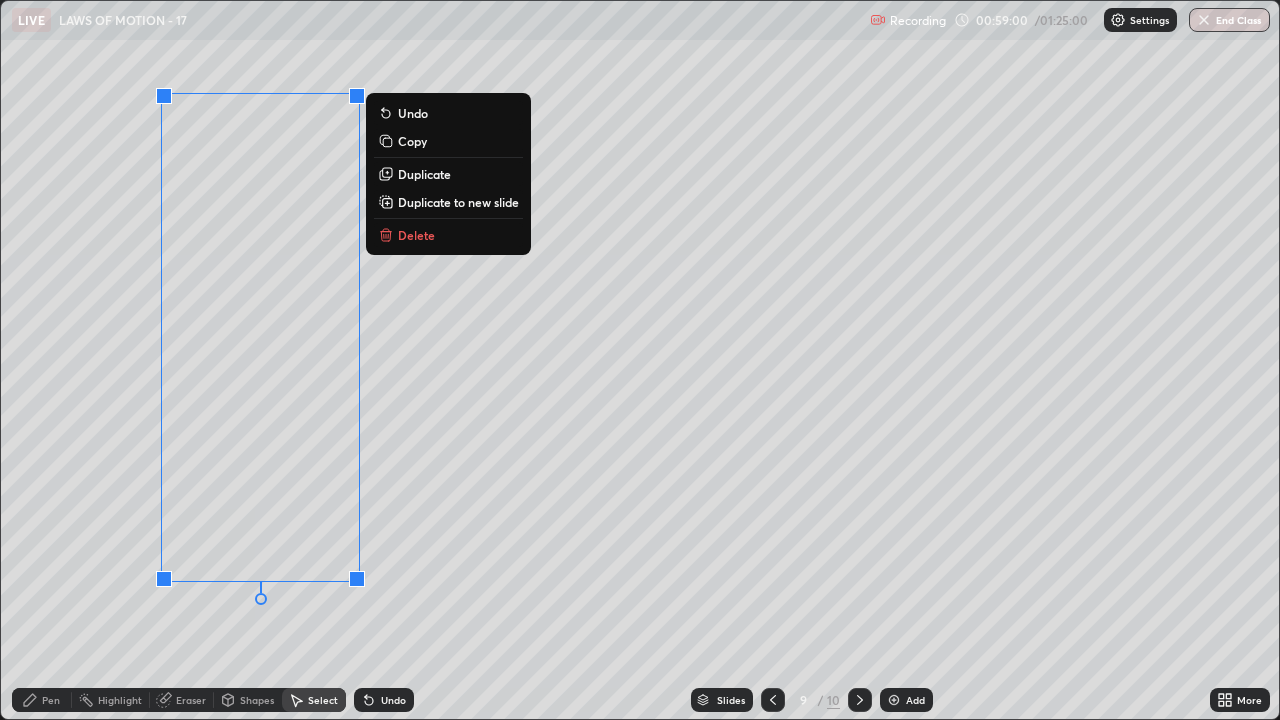 click on "Duplicate to new slide" at bounding box center (458, 202) 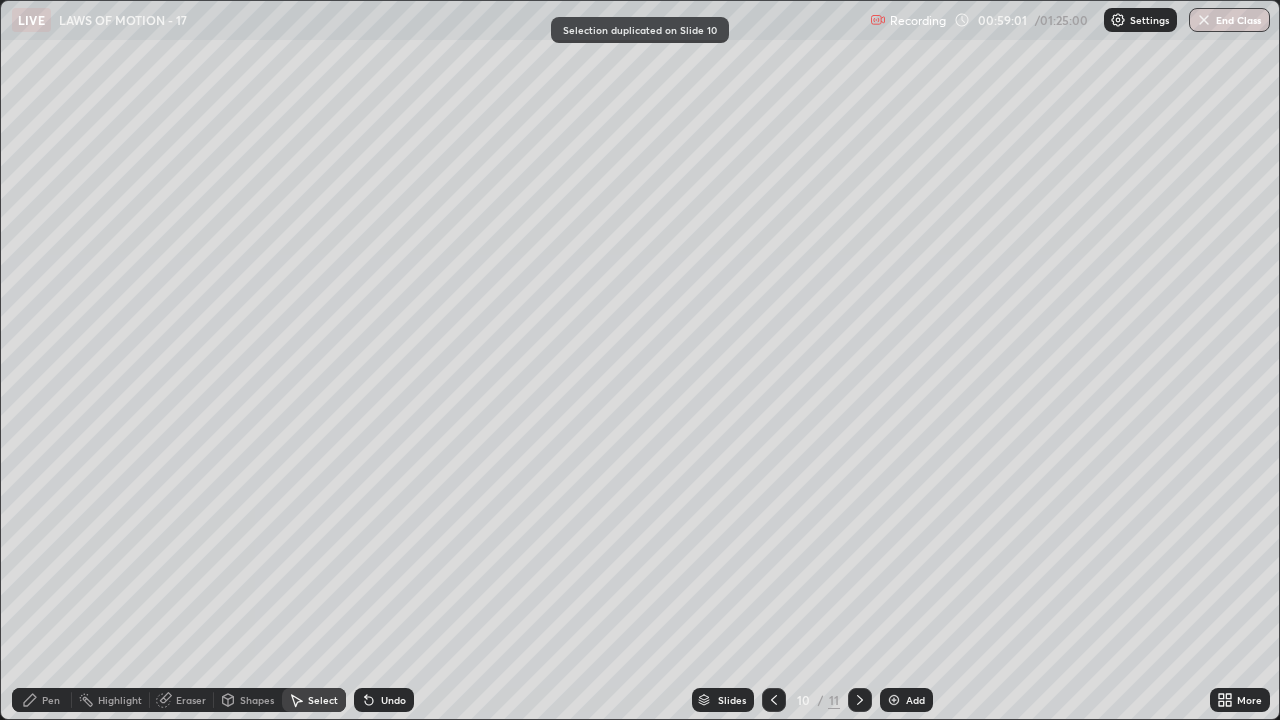 click on "Pen" at bounding box center [51, 700] 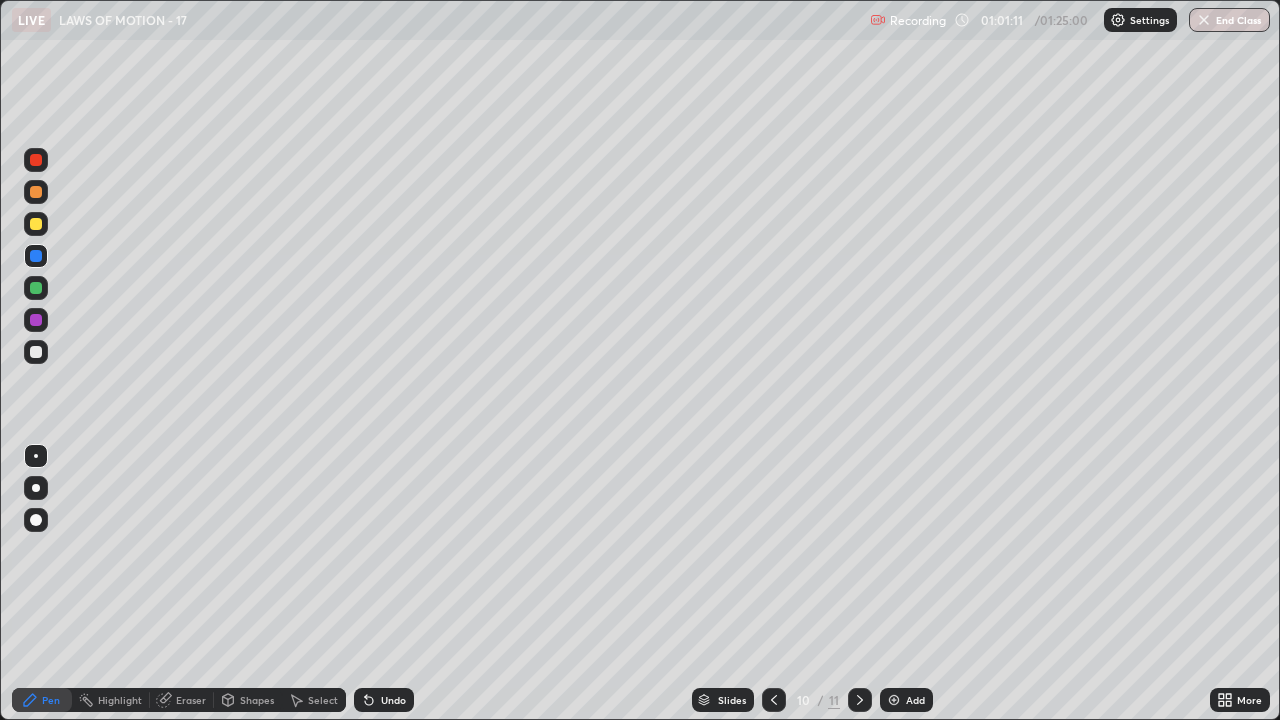 click on "Undo" at bounding box center [393, 700] 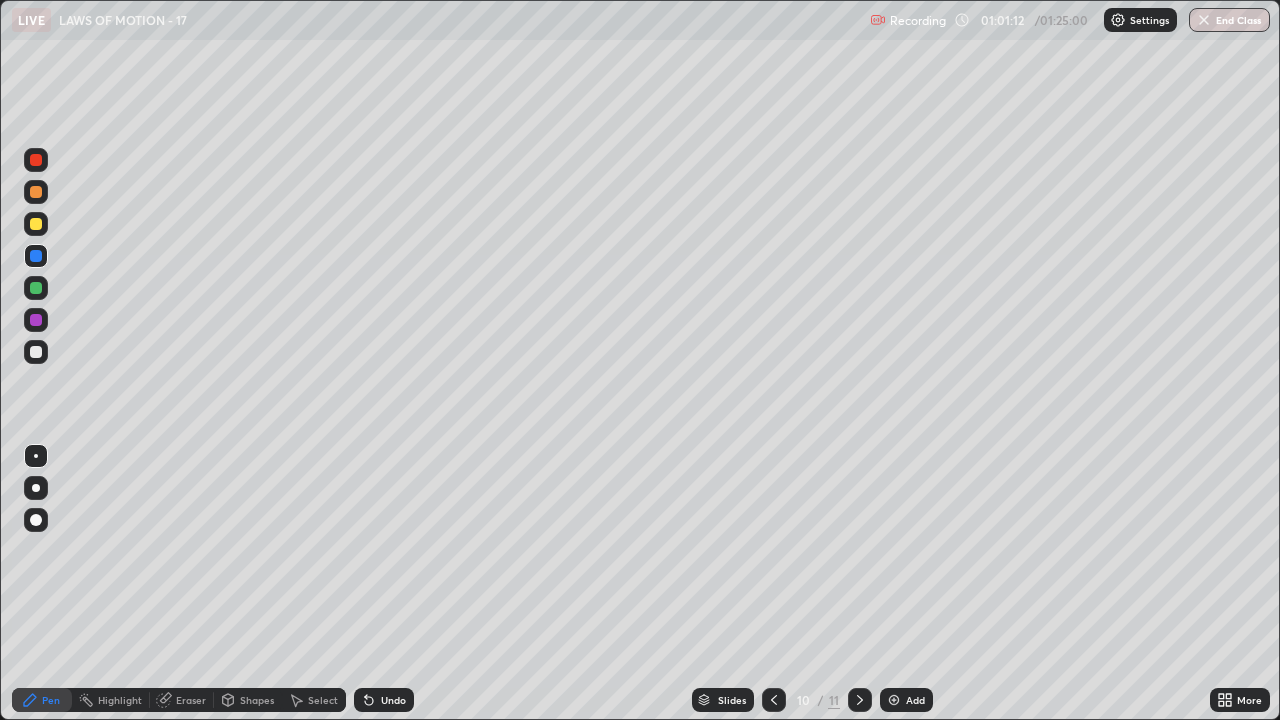 click on "Shapes" at bounding box center [257, 700] 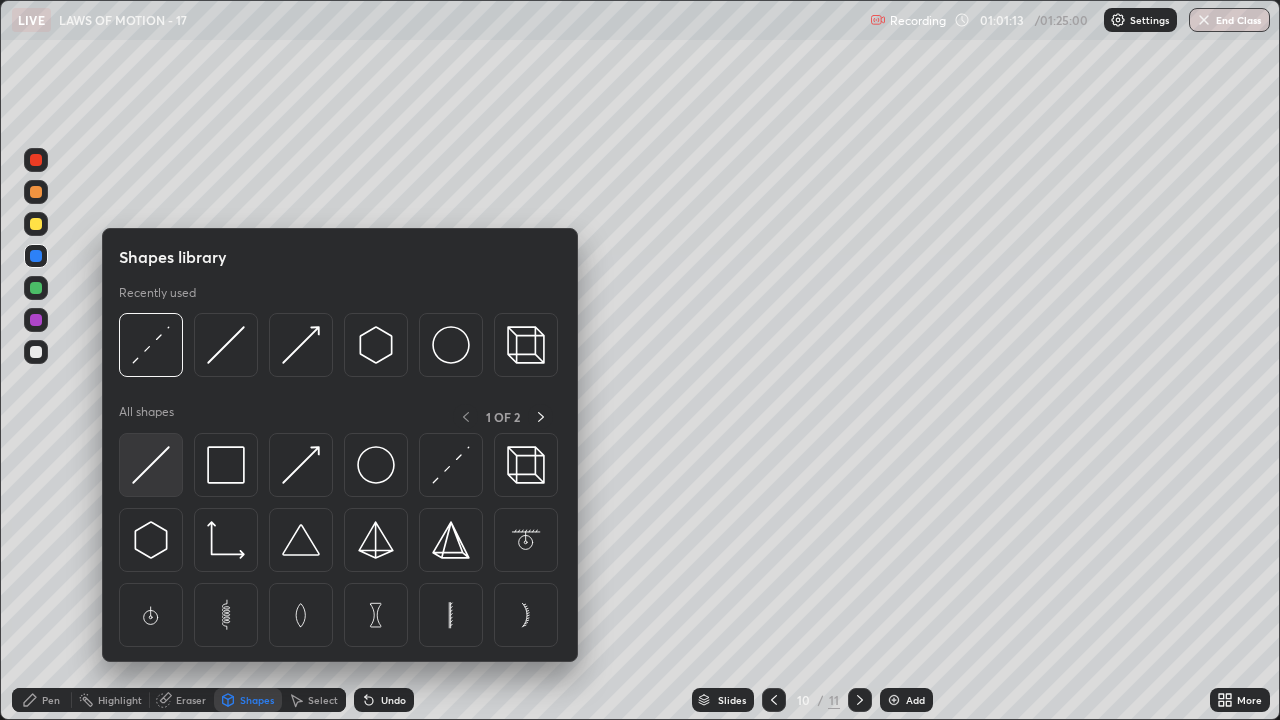 click at bounding box center (151, 465) 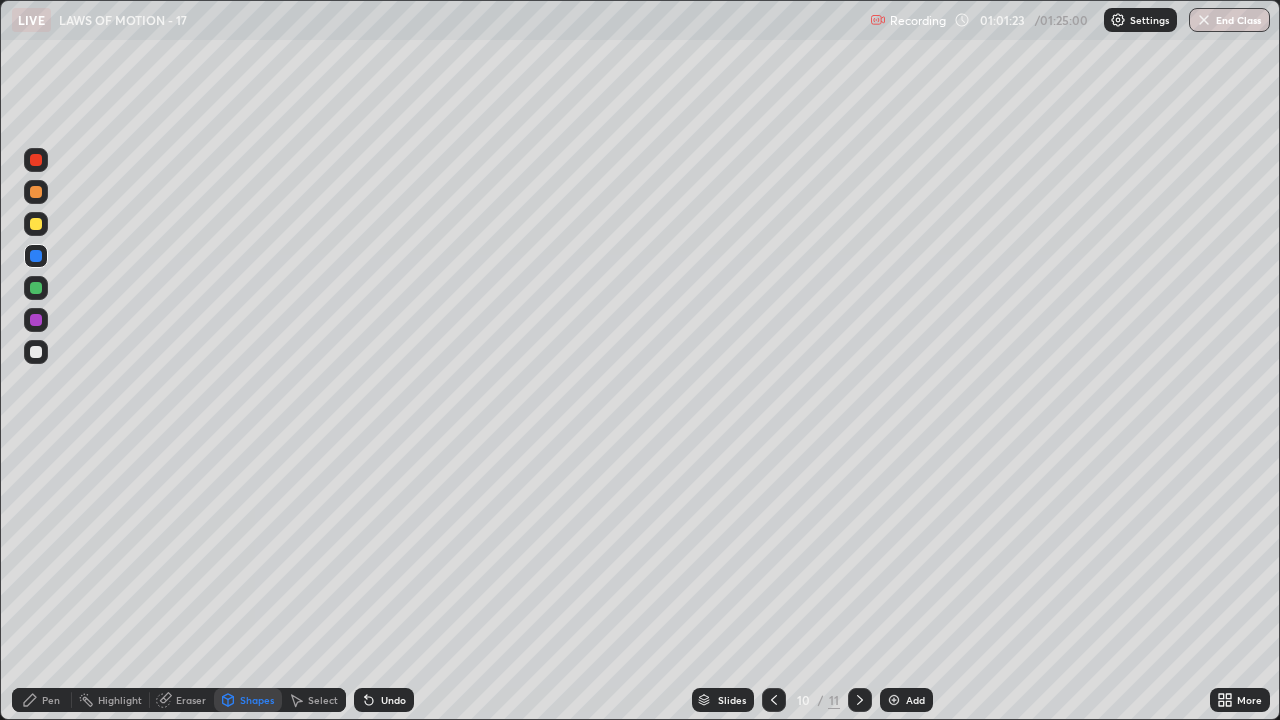 click on "Pen" at bounding box center [51, 700] 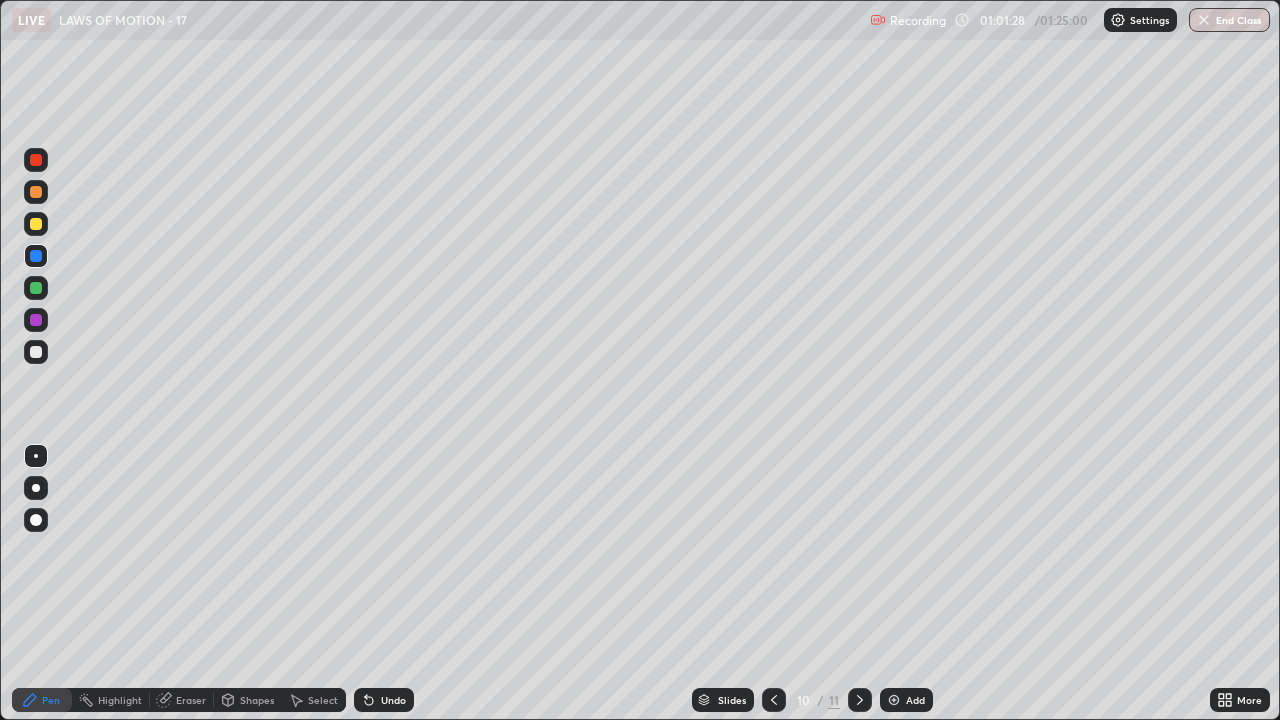 click at bounding box center [36, 352] 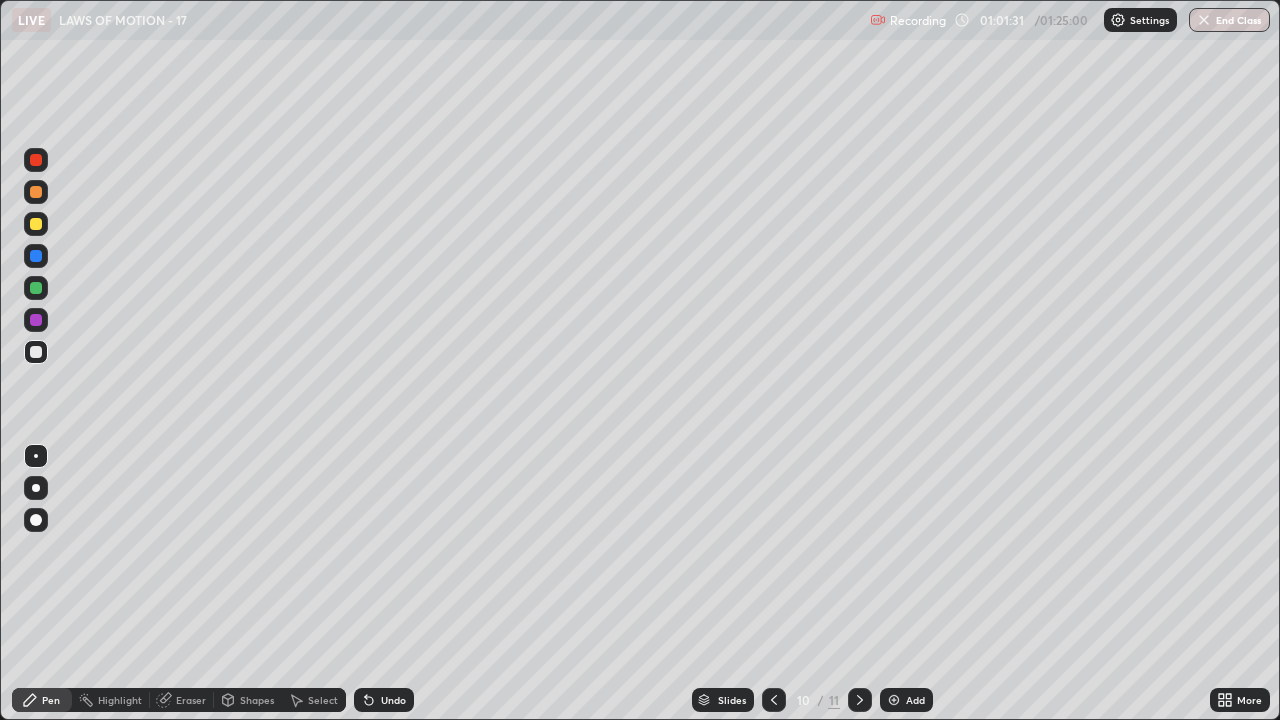 click at bounding box center [36, 320] 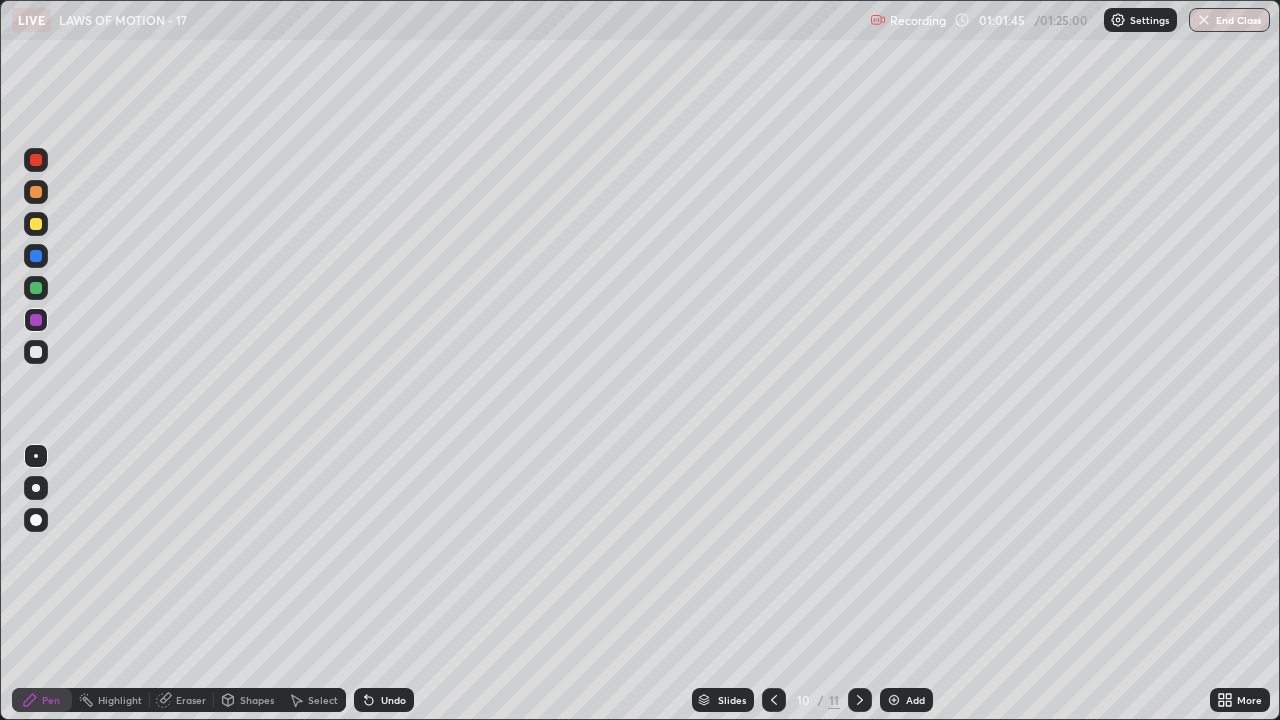 click on "Undo" at bounding box center (384, 700) 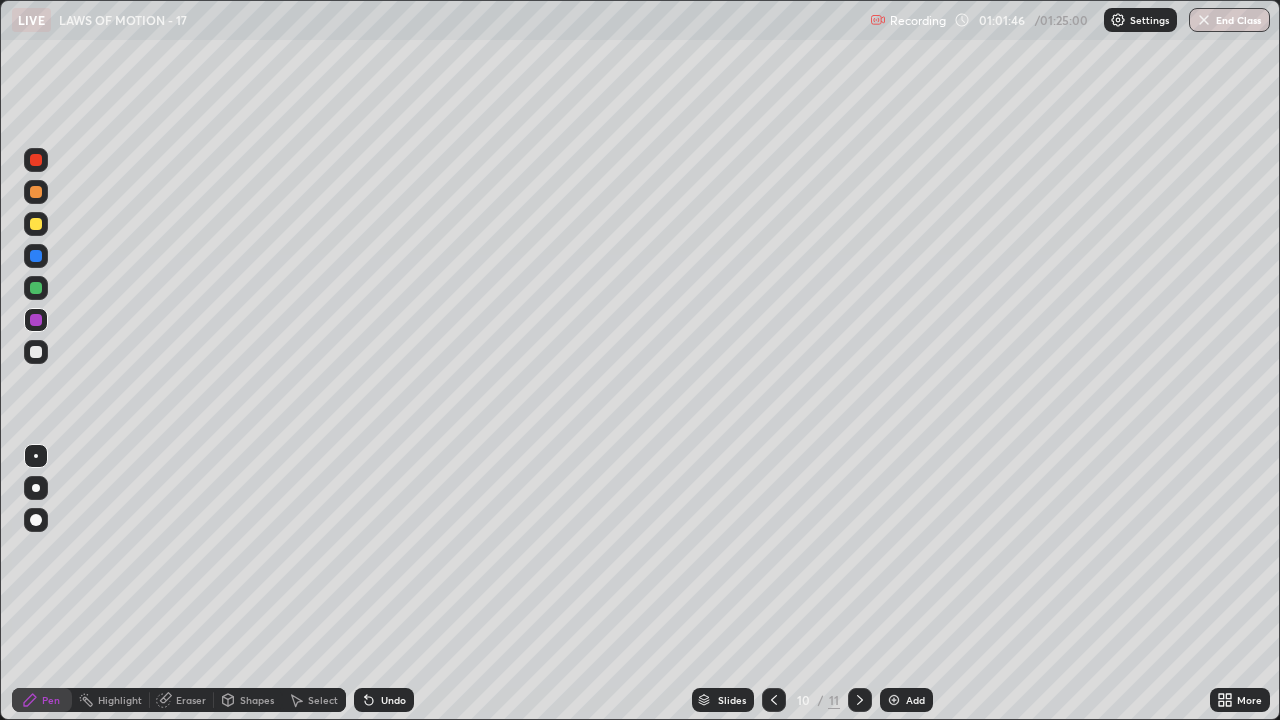 click at bounding box center [36, 288] 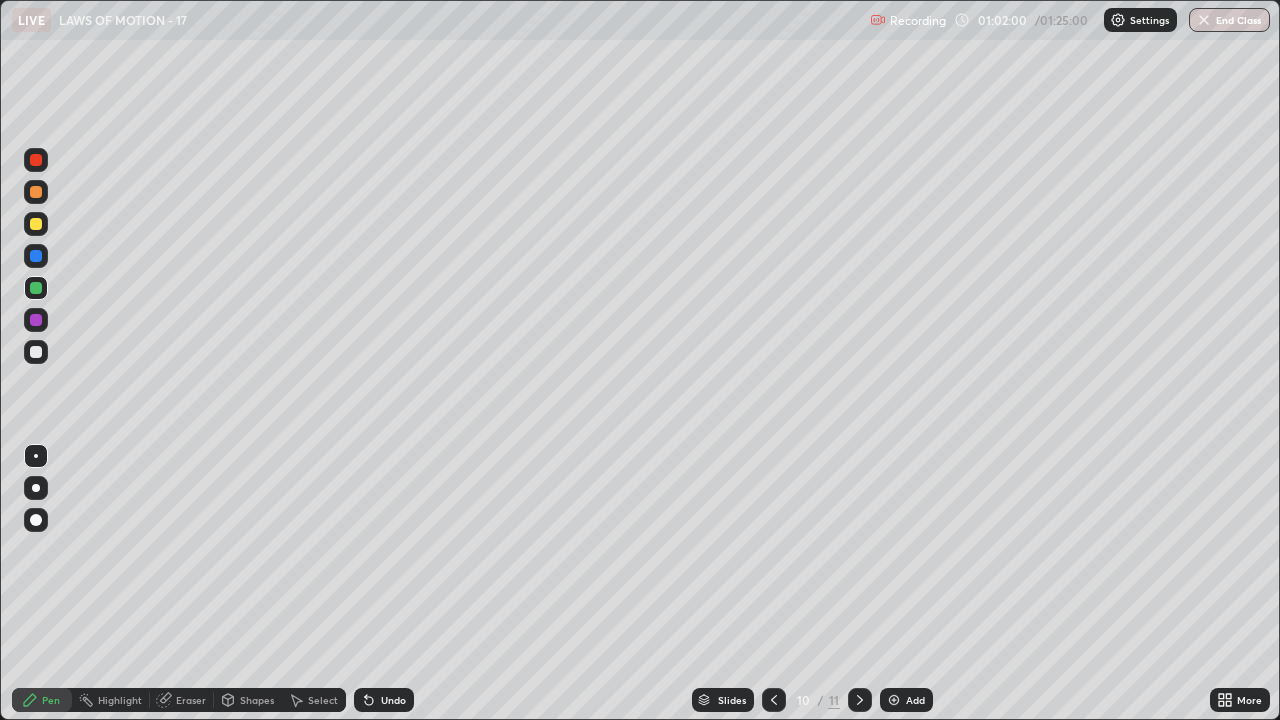 click on "Pen" at bounding box center (42, 700) 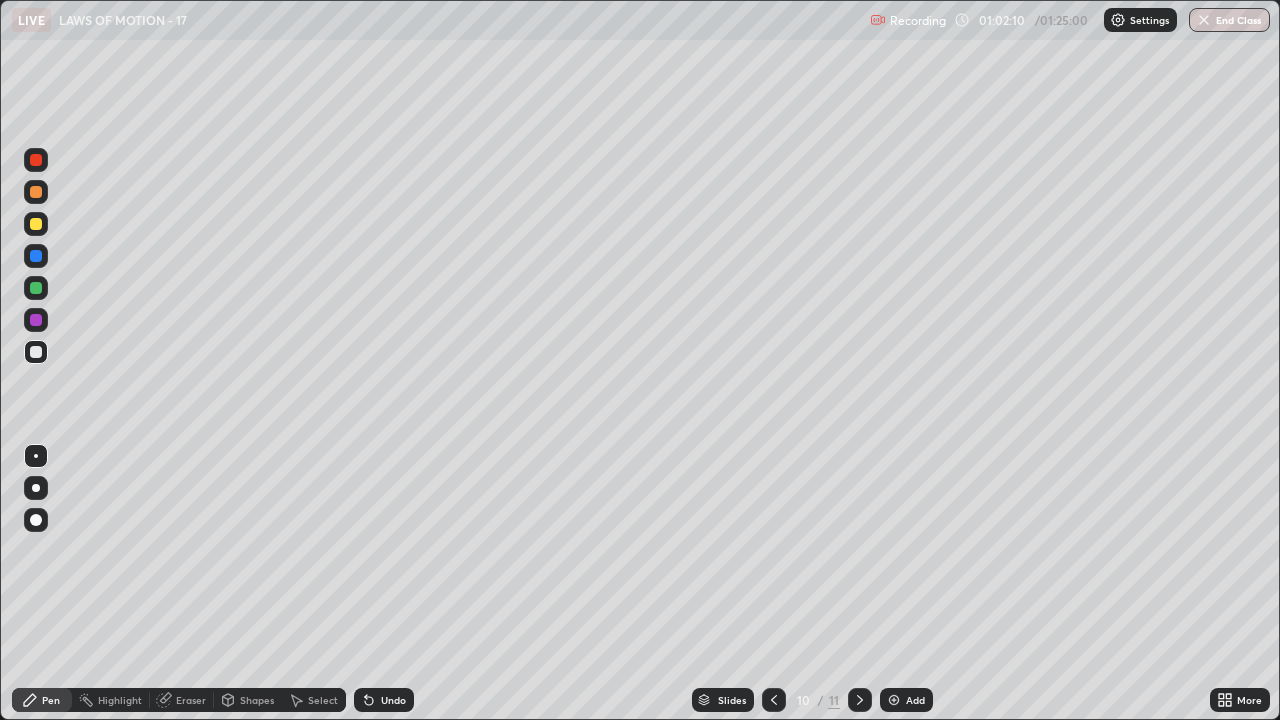 click on "Select" at bounding box center [323, 700] 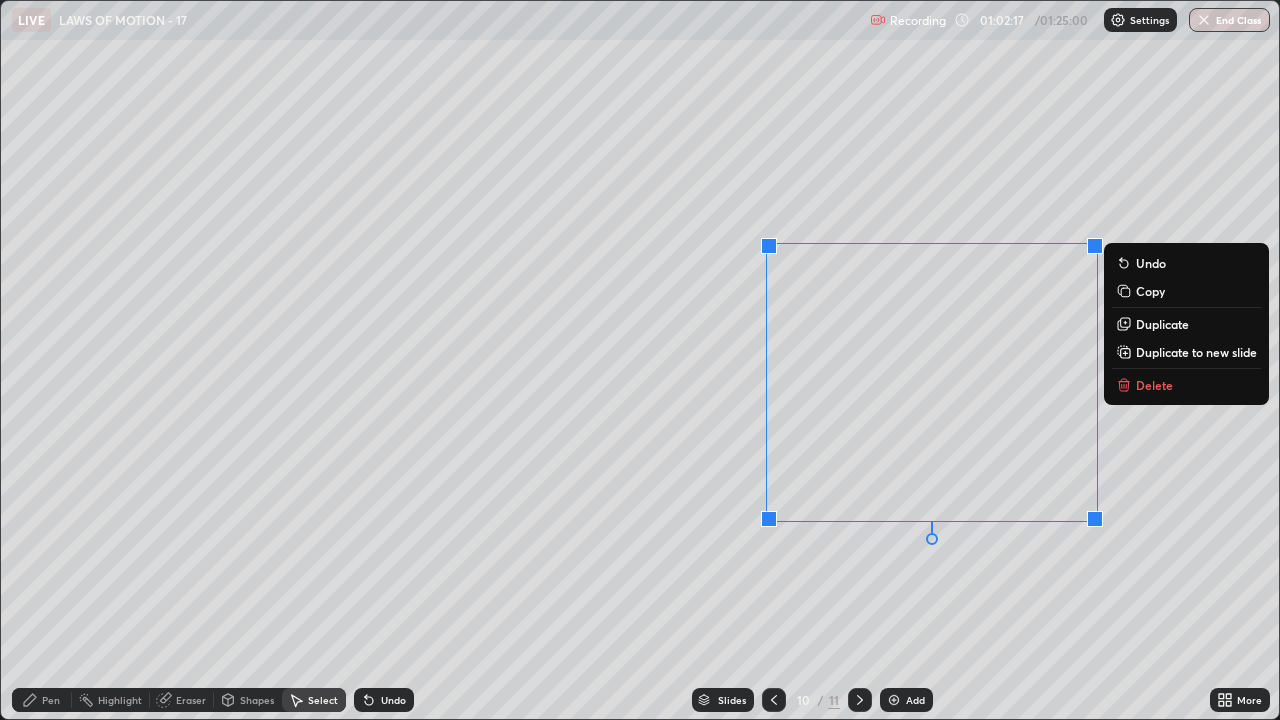 click on "Copy" at bounding box center [1150, 291] 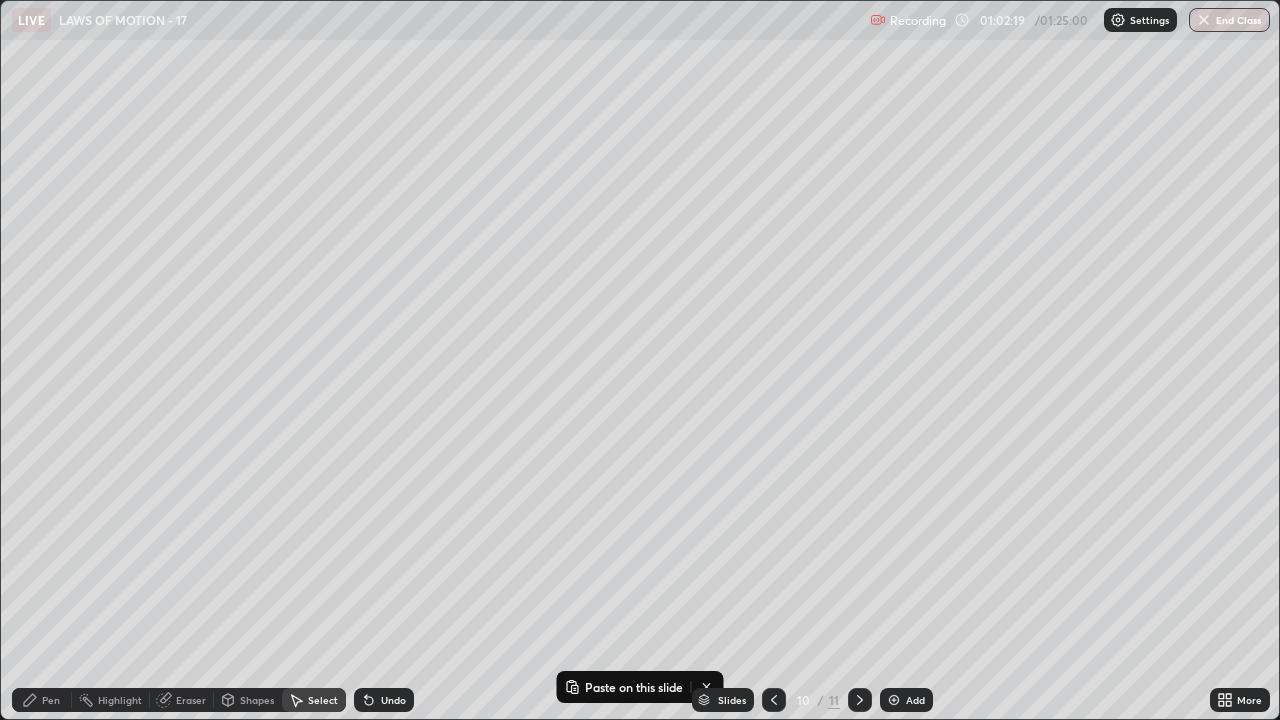 click 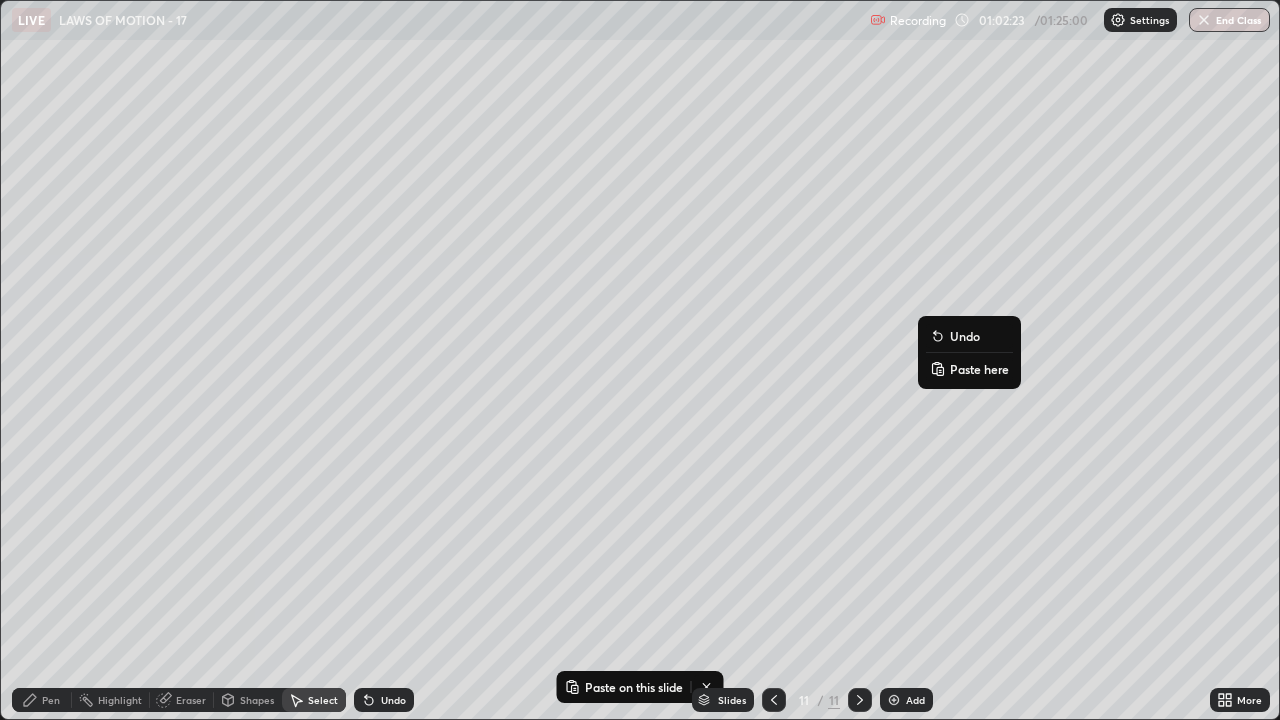 click on "Paste here" at bounding box center [969, 369] 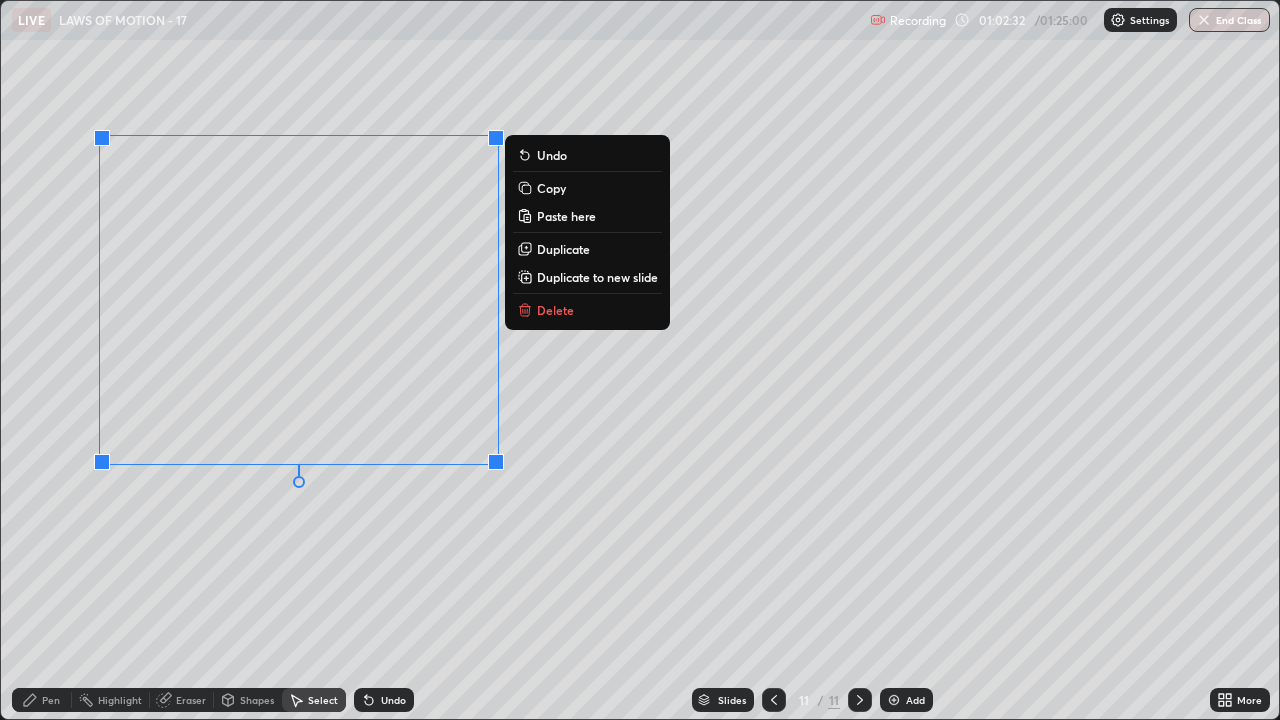 click on "0 ° Undo Copy Paste here Duplicate Duplicate to new slide Delete" at bounding box center (640, 360) 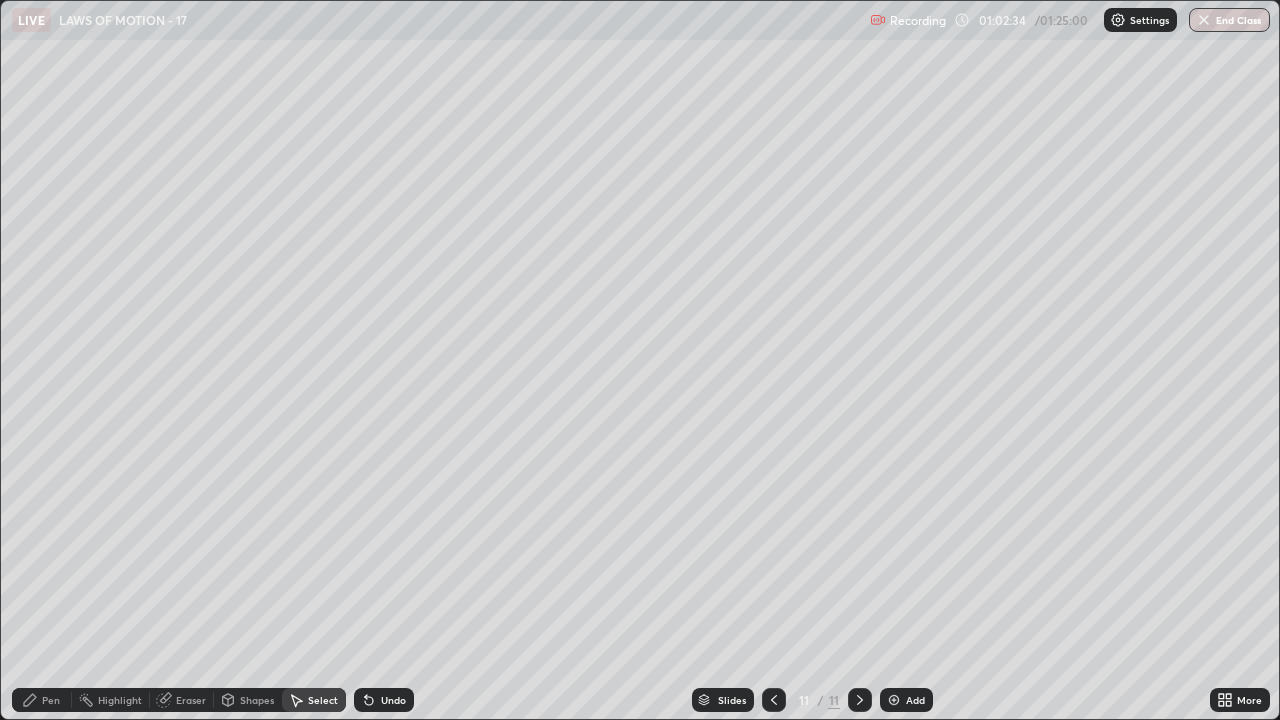 click 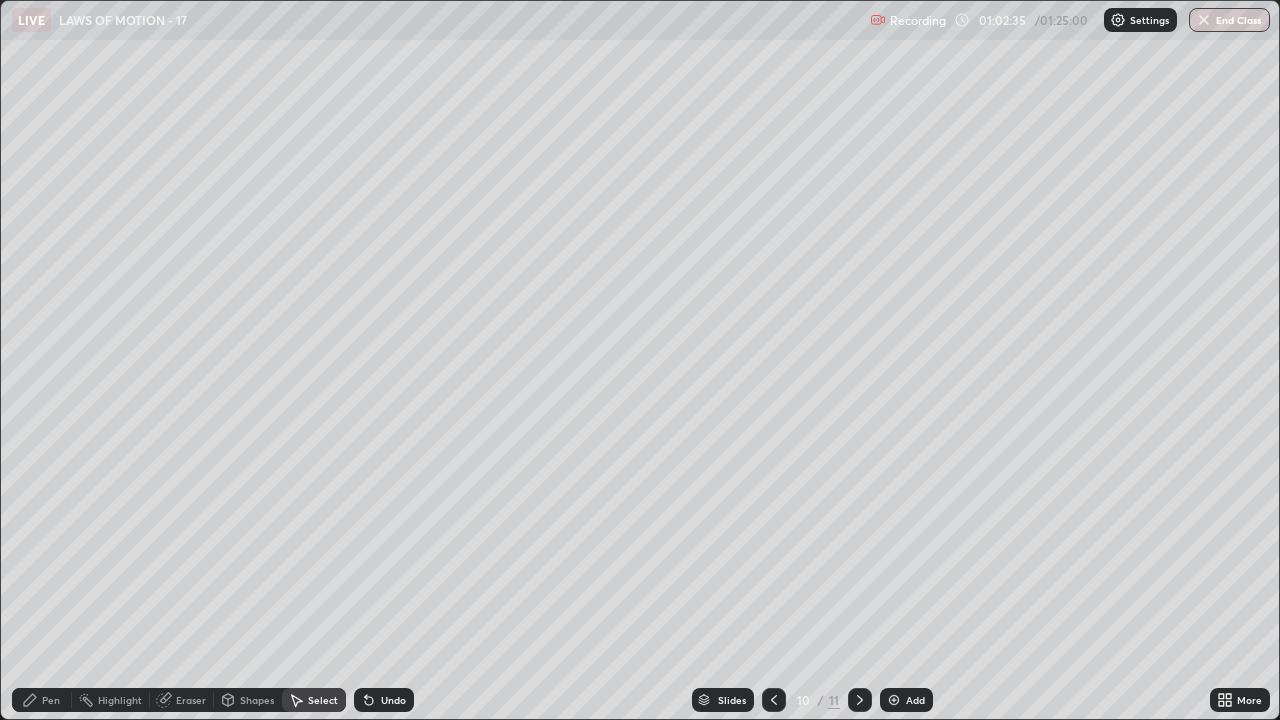 click on "Select" at bounding box center [323, 700] 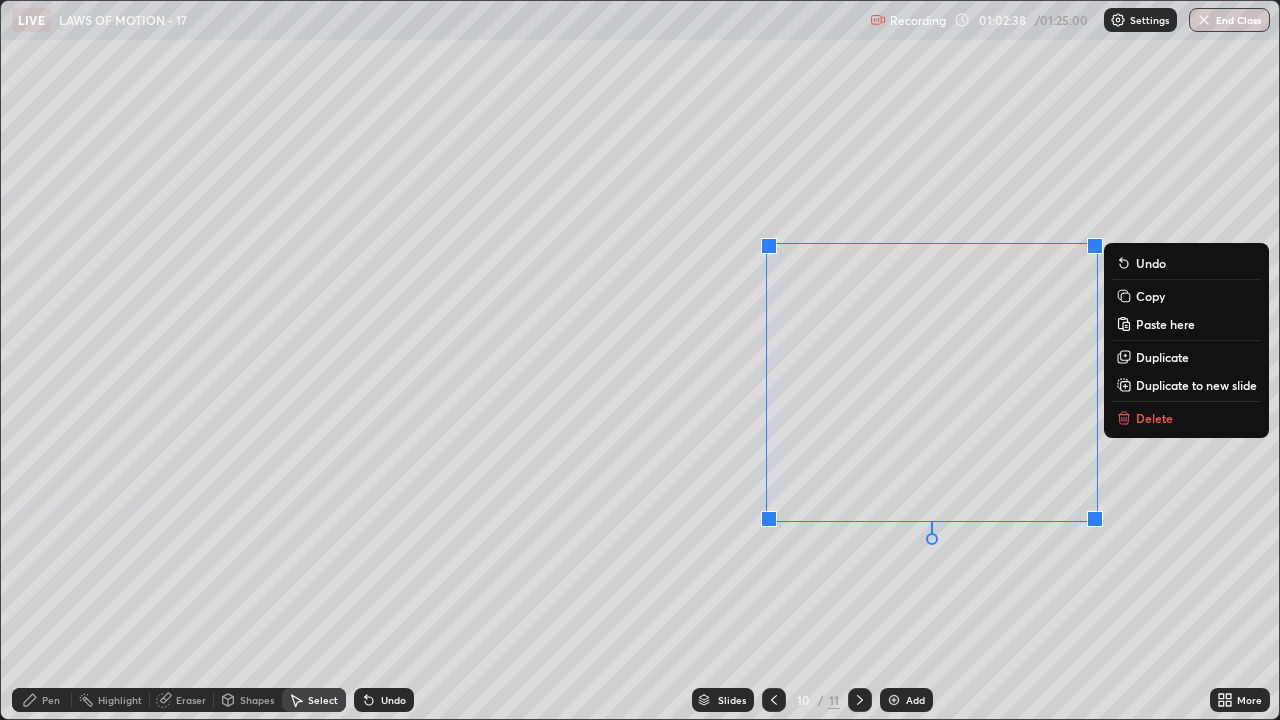 click on "Delete" at bounding box center (1154, 418) 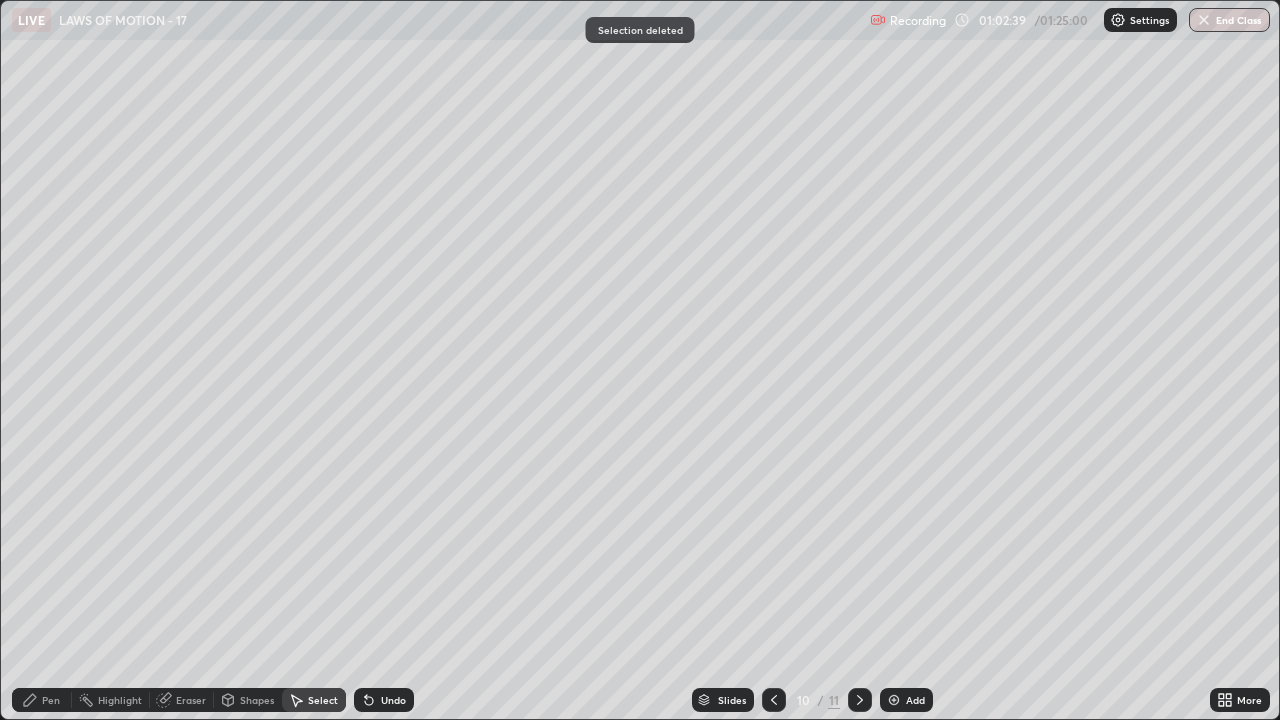 click on "Pen" at bounding box center [51, 700] 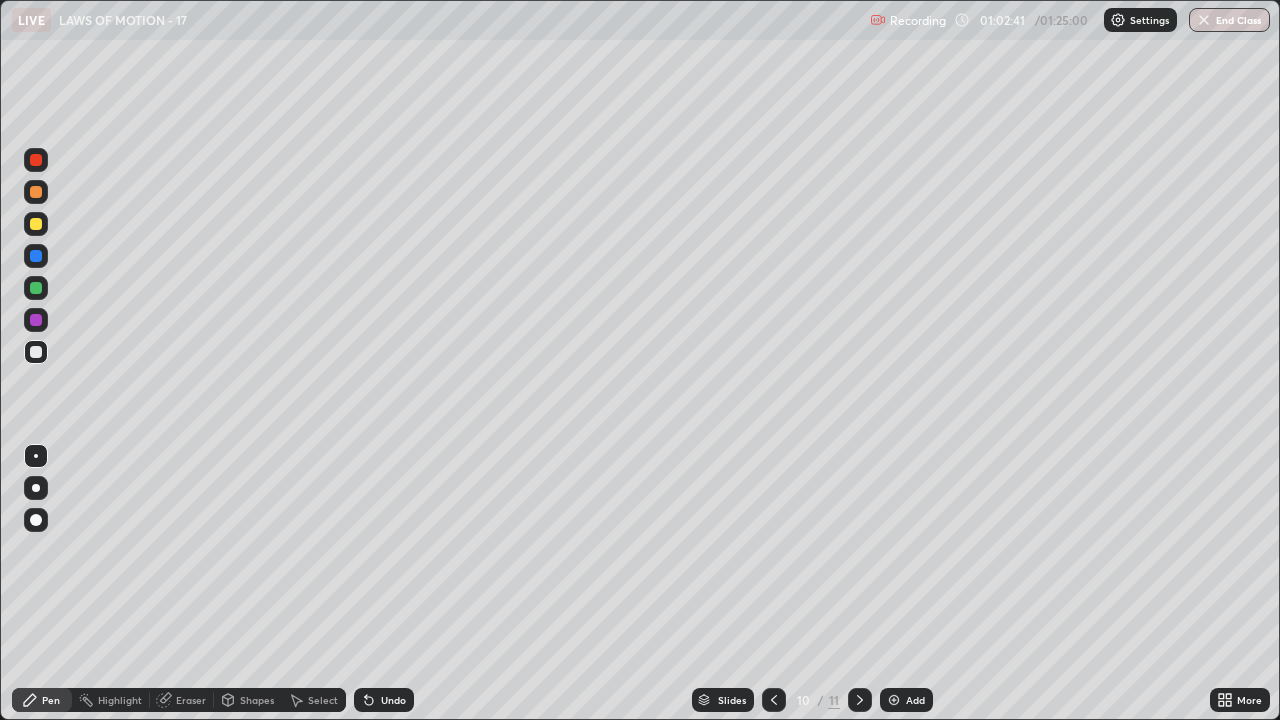 click at bounding box center (36, 352) 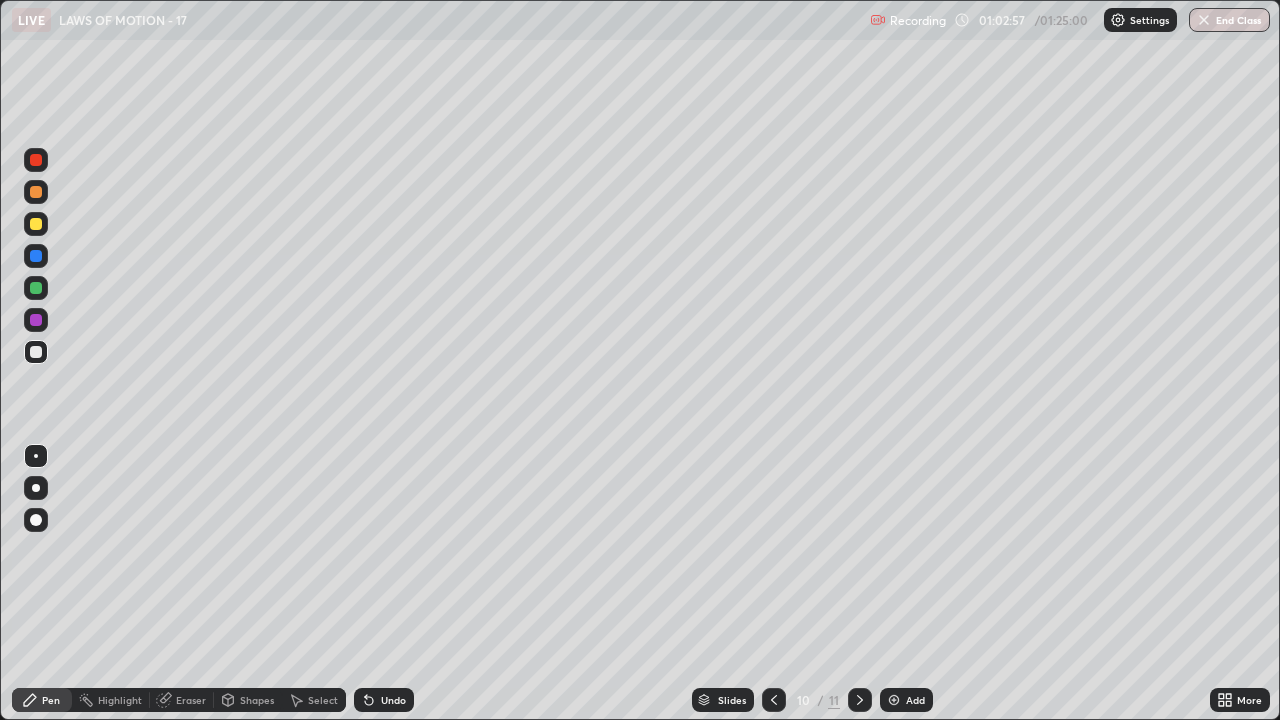 click at bounding box center (36, 160) 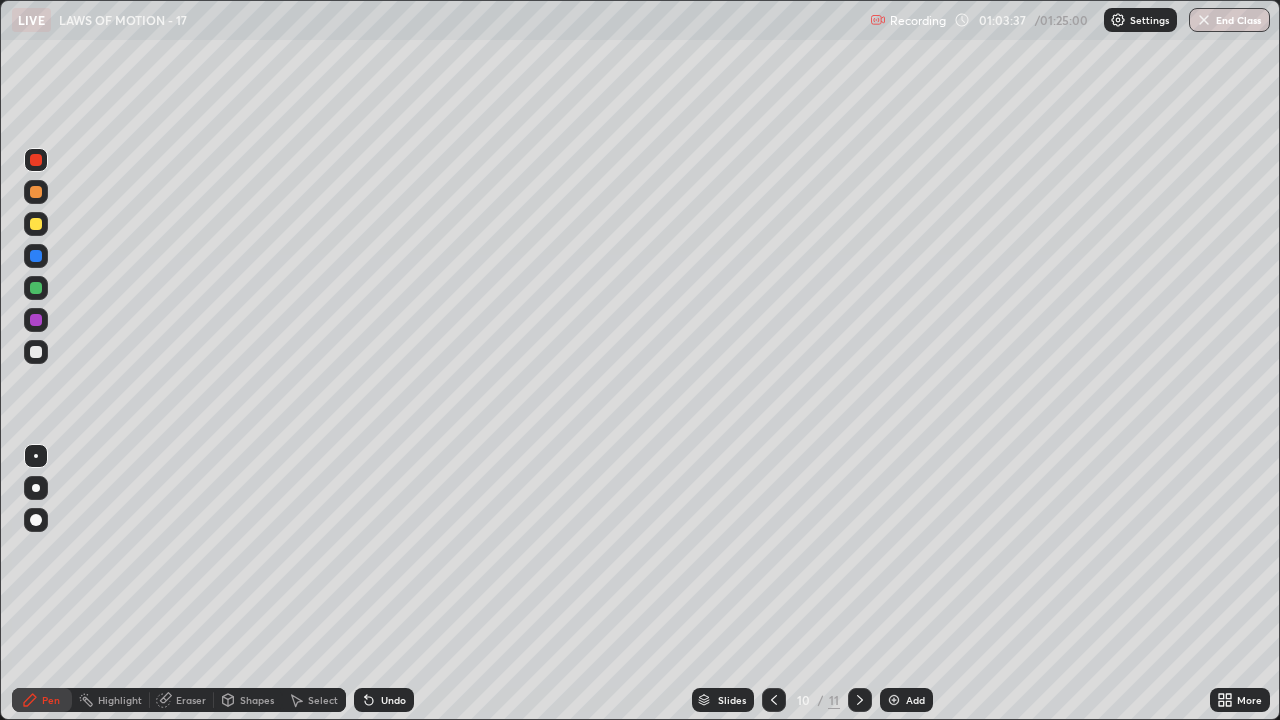 click at bounding box center (36, 352) 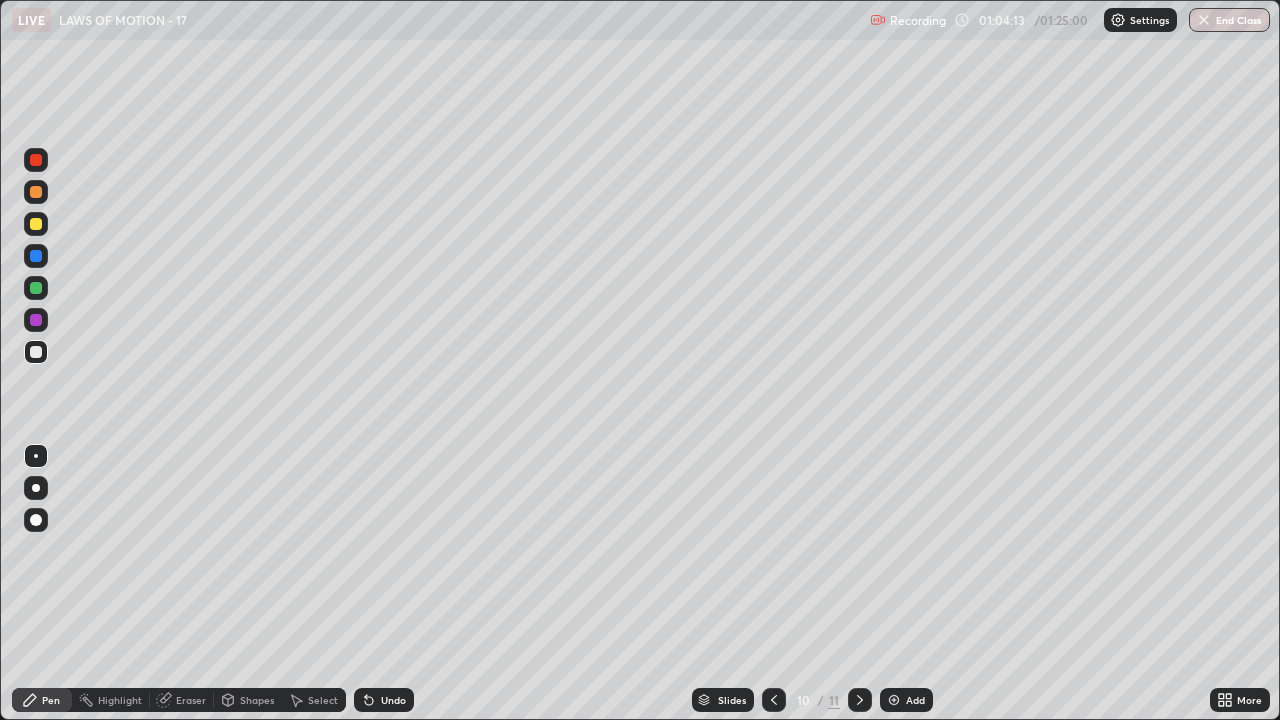 click 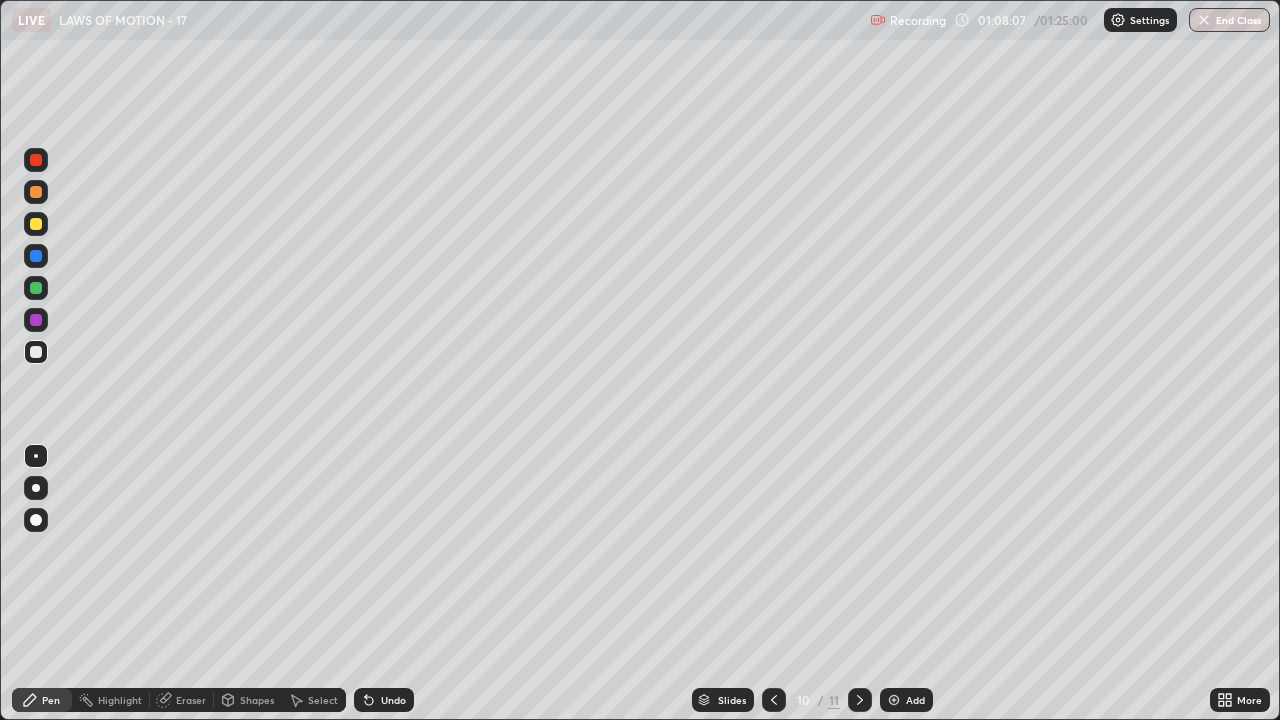 click at bounding box center [894, 700] 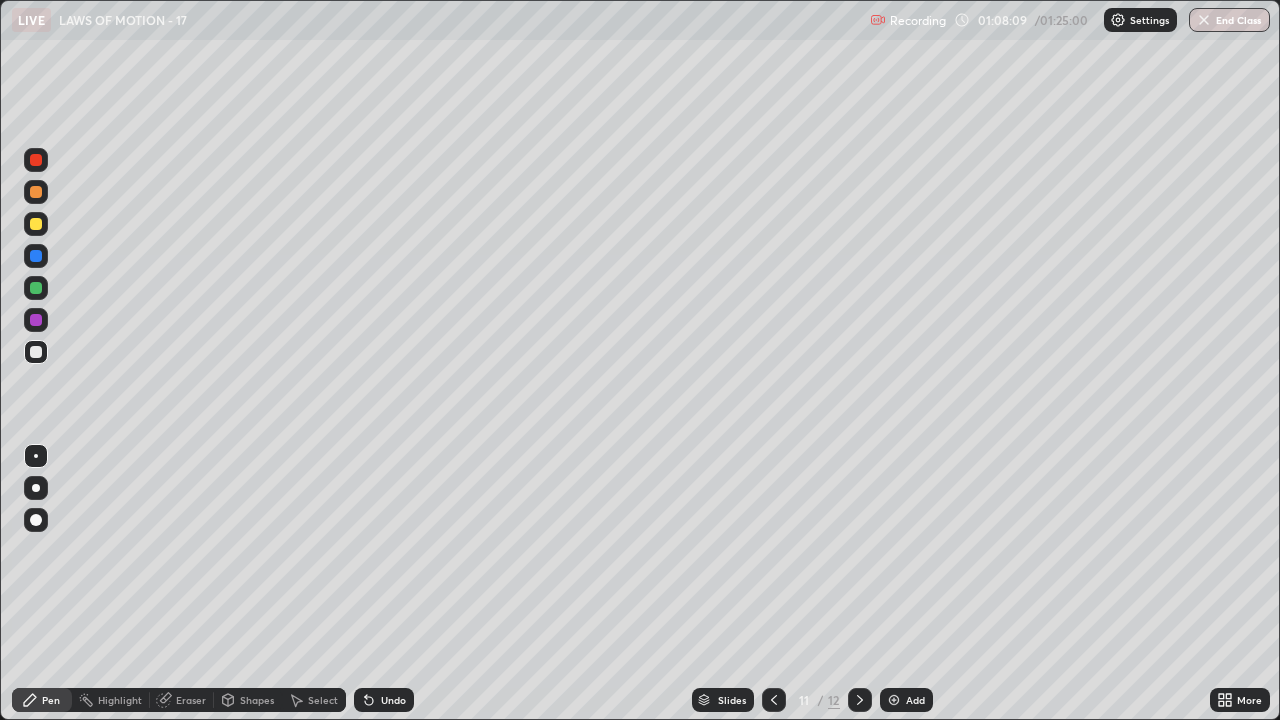 click at bounding box center (36, 352) 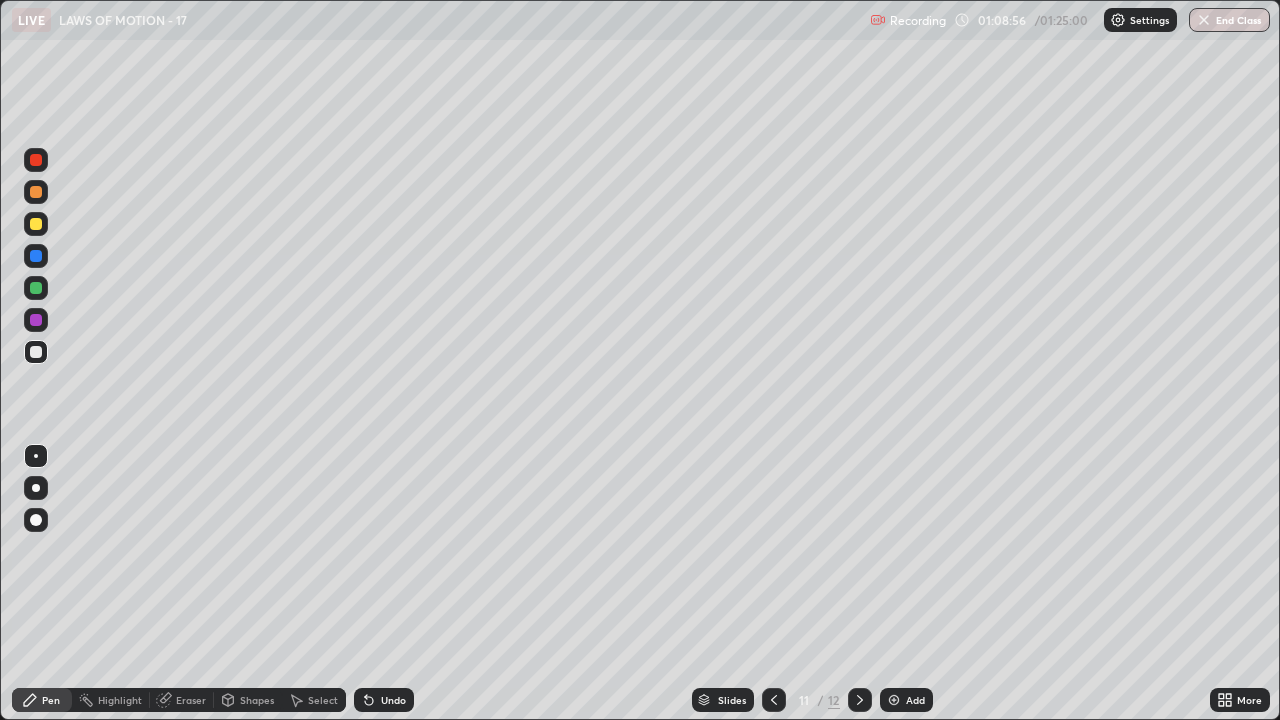 click at bounding box center [36, 352] 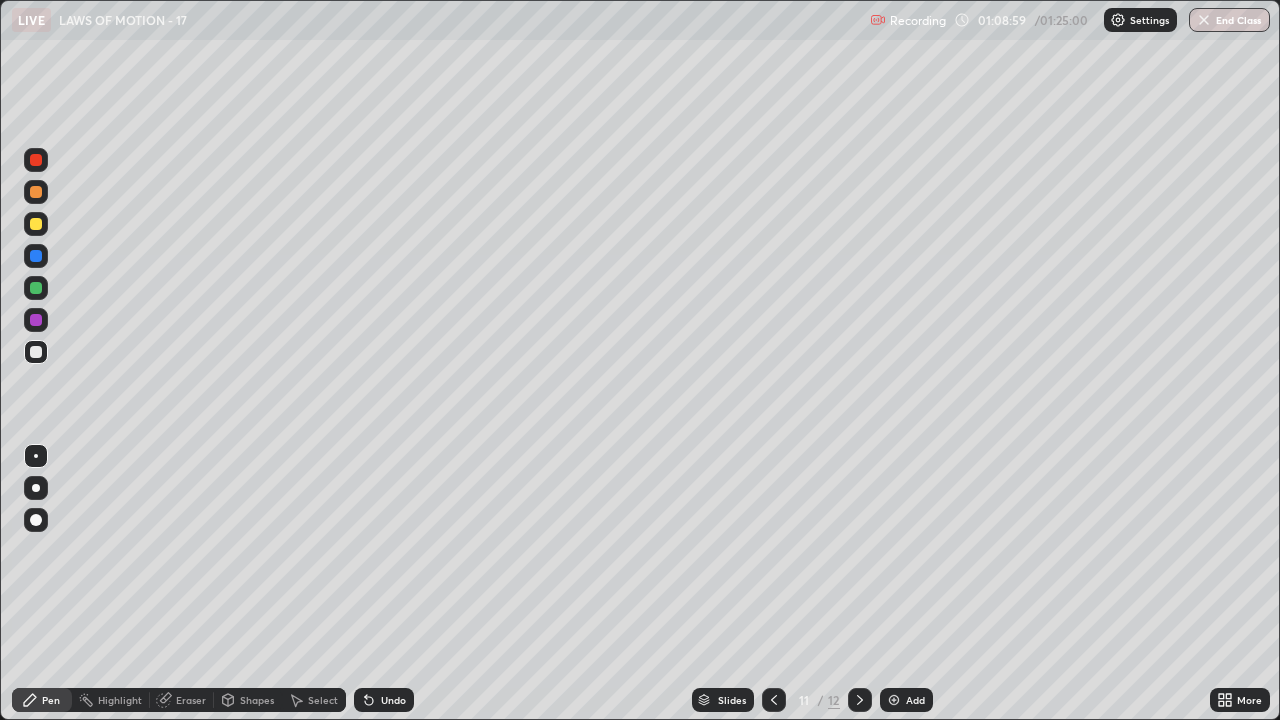 click at bounding box center (36, 160) 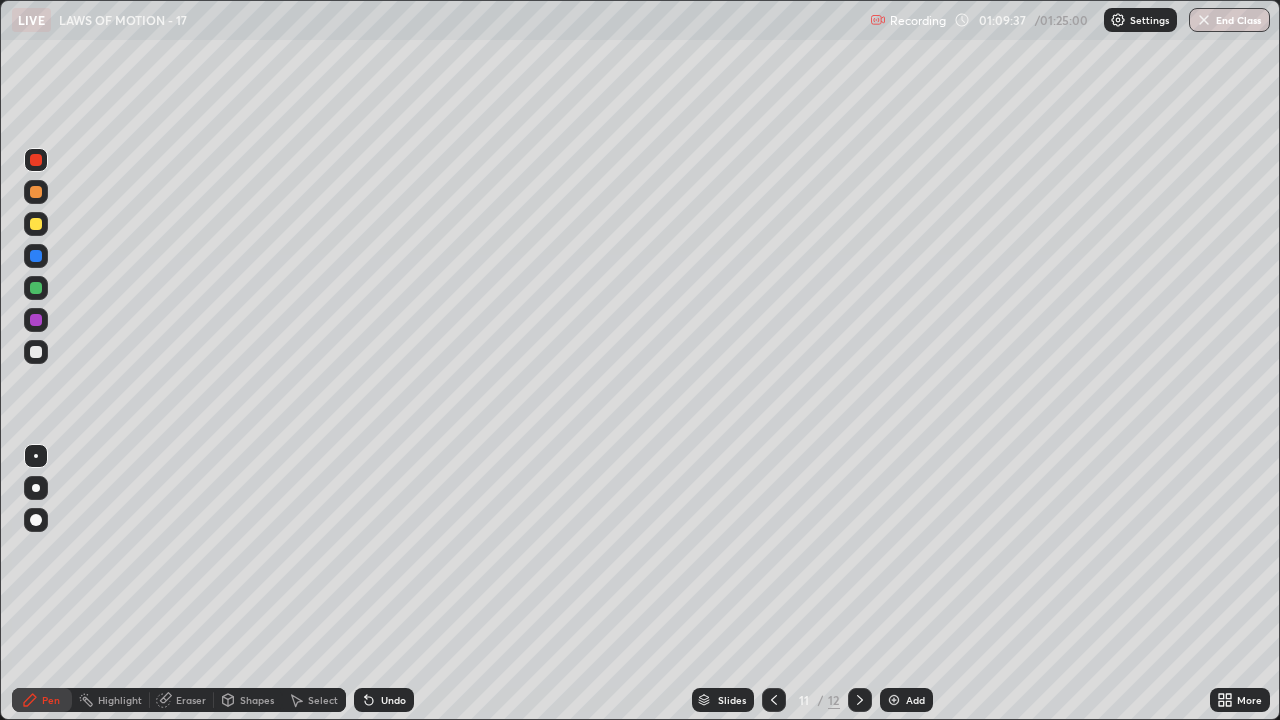 click on "Eraser" at bounding box center (182, 700) 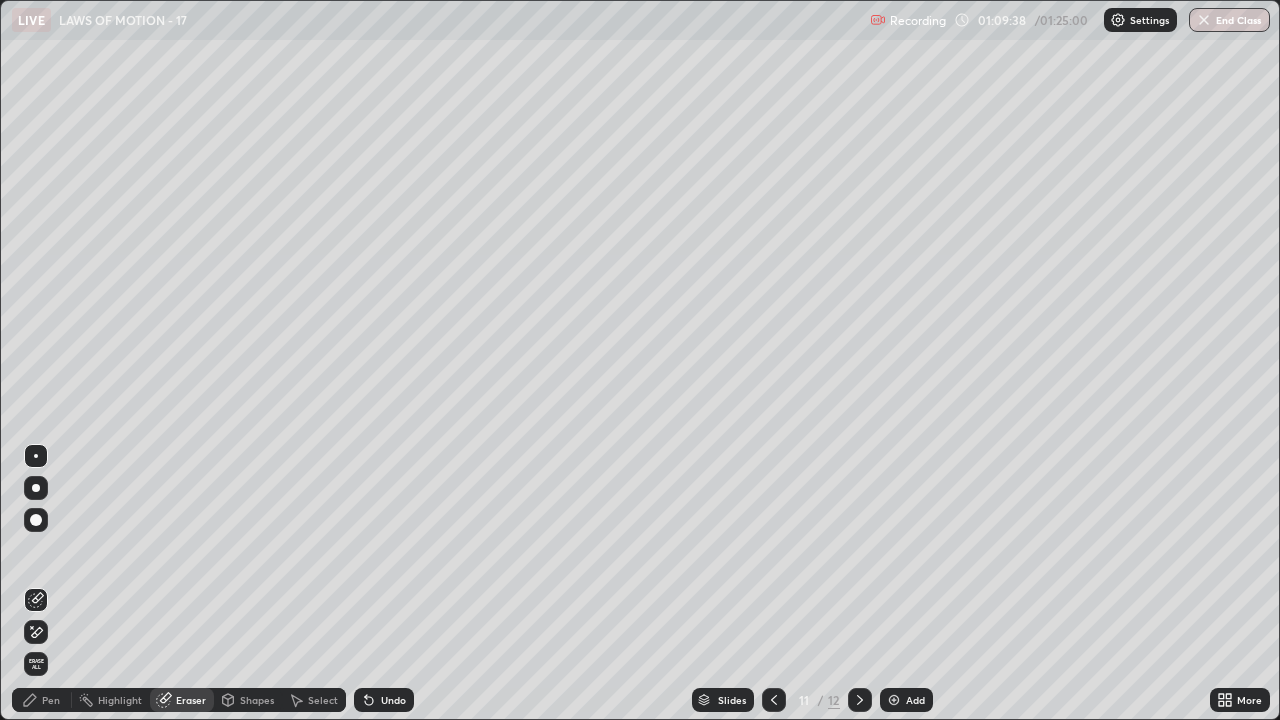 click on "Pen" at bounding box center [51, 700] 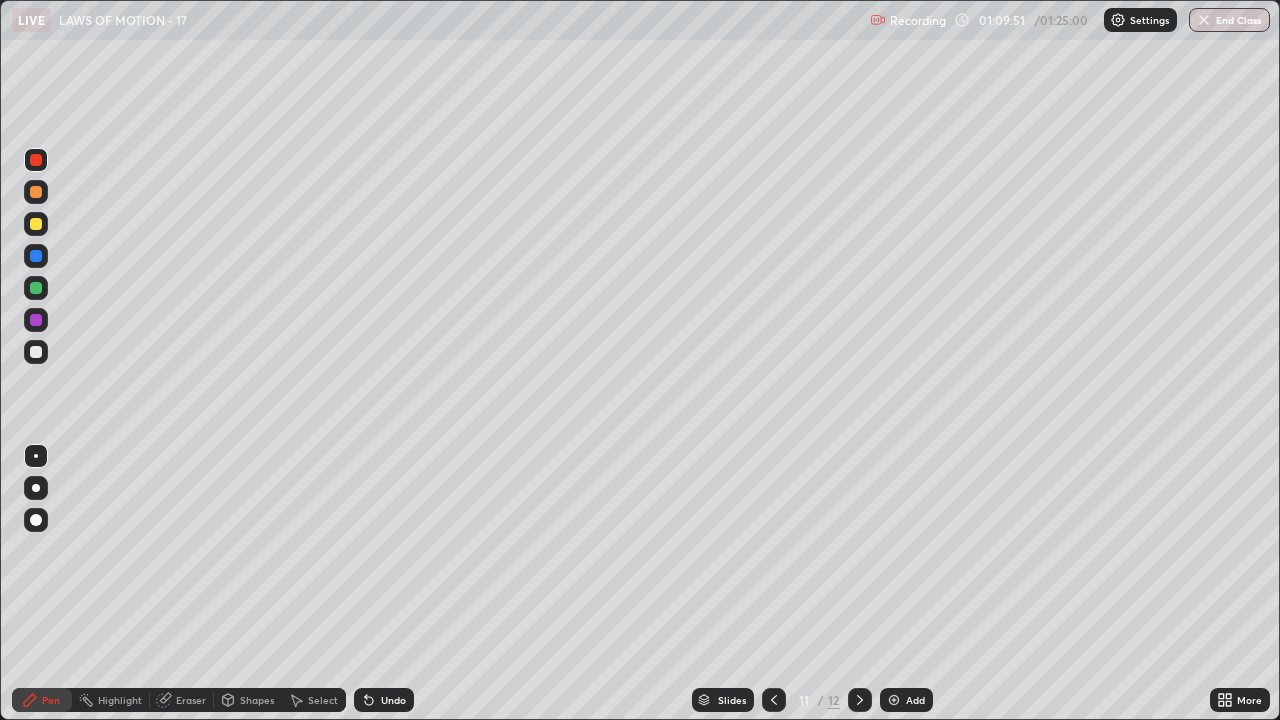 click on "Eraser" at bounding box center (191, 700) 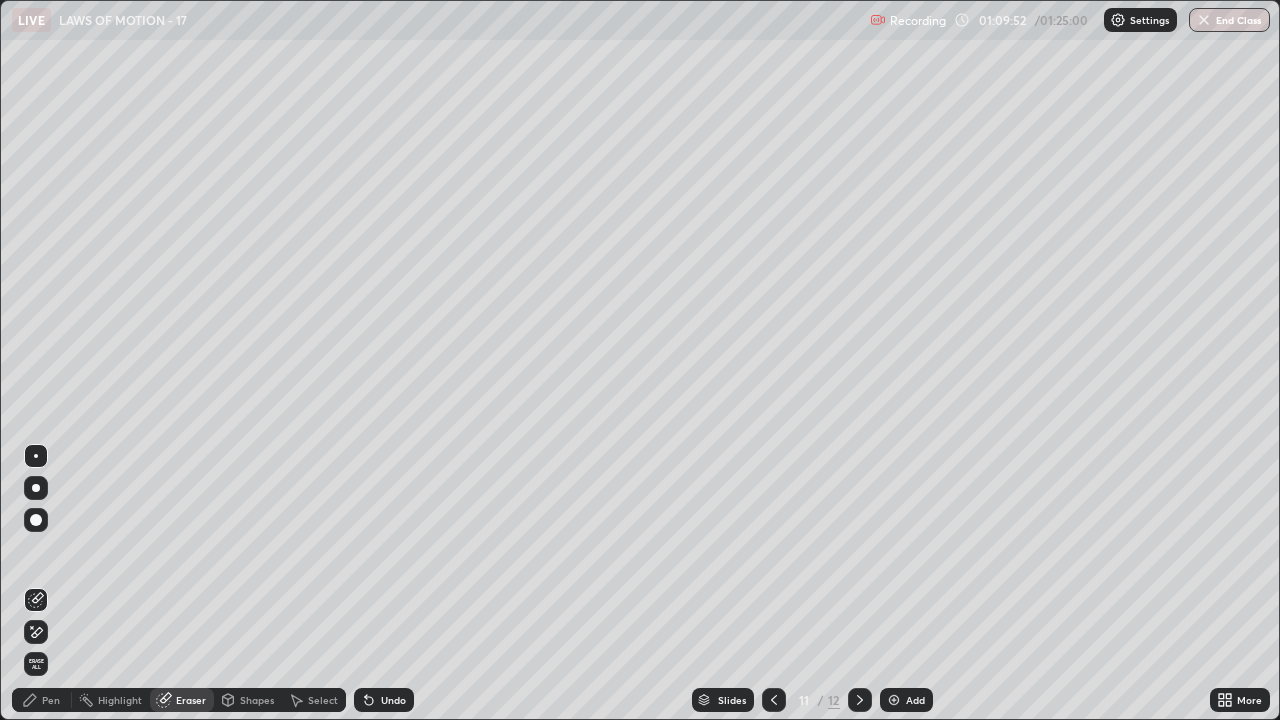 click on "Pen" at bounding box center [51, 700] 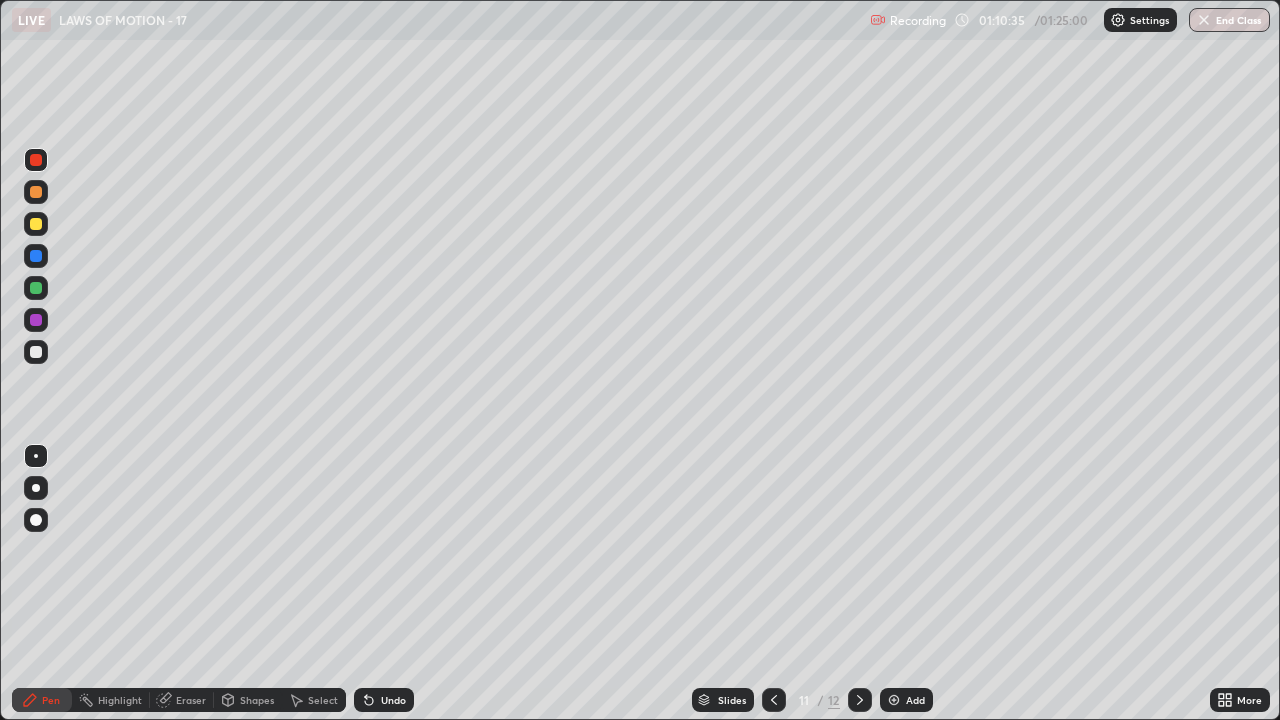 click at bounding box center [36, 352] 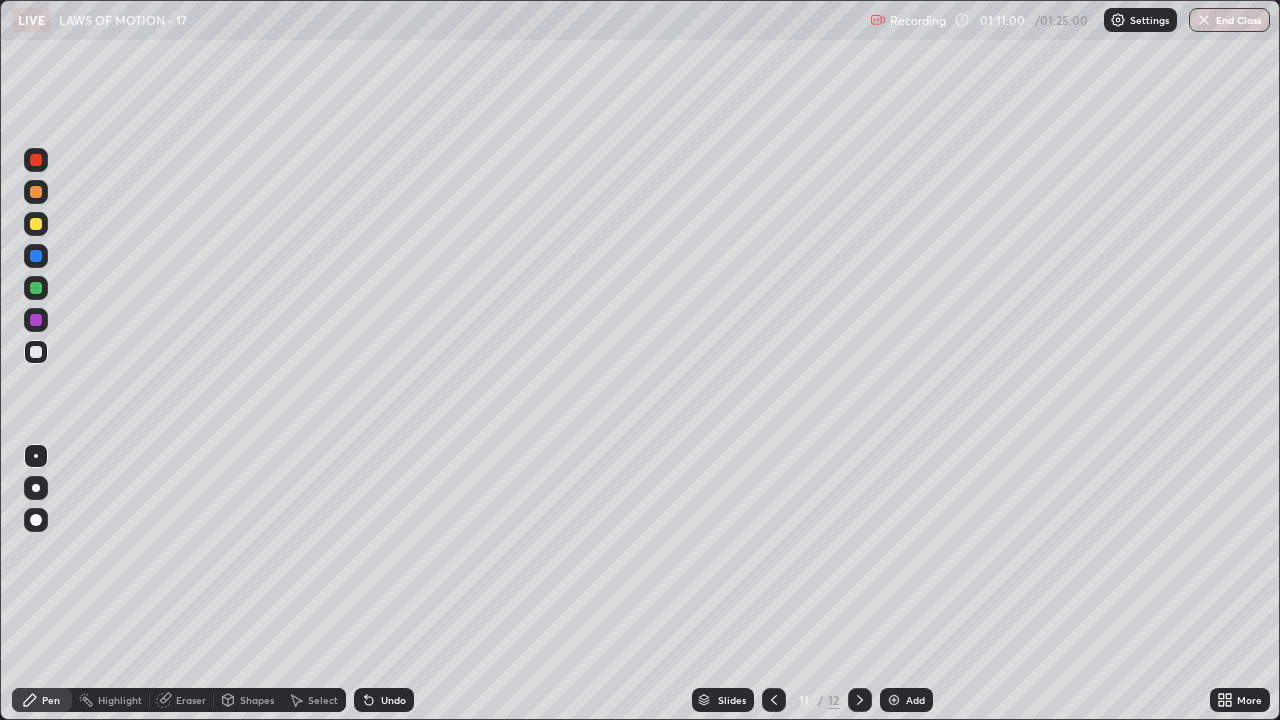 click on "Highlight" at bounding box center (120, 700) 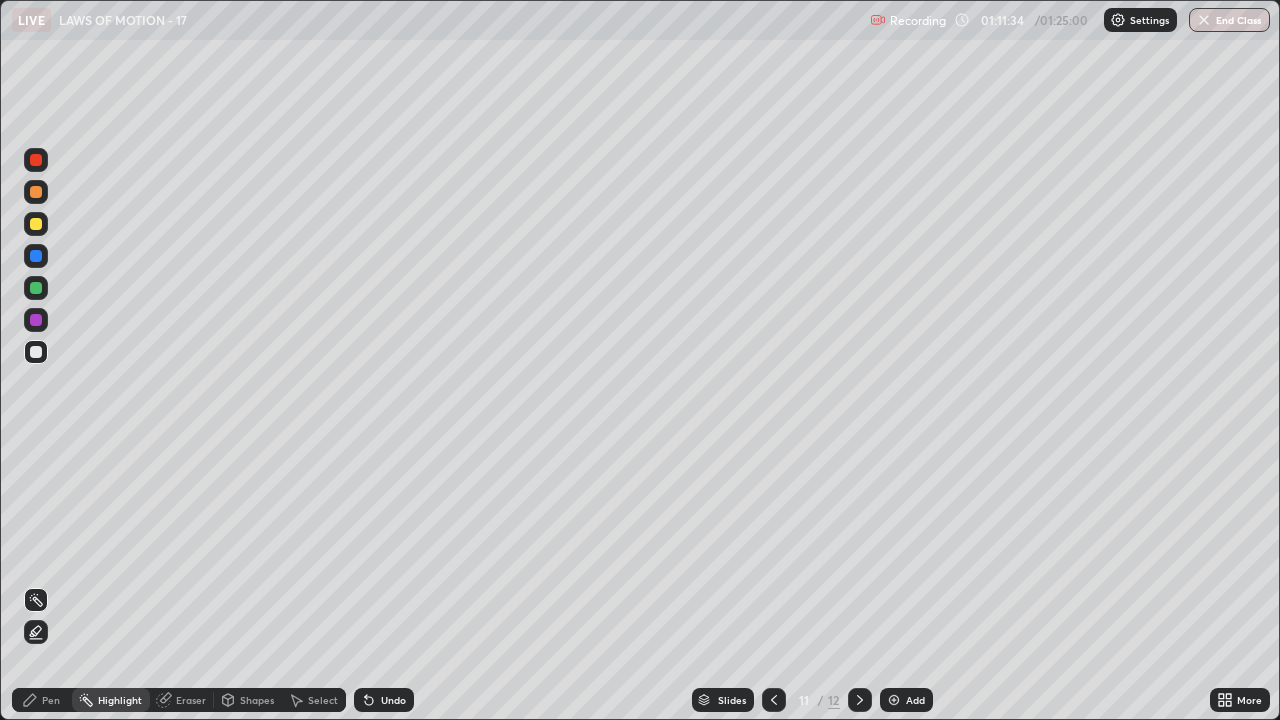 click on "Pen" at bounding box center (51, 700) 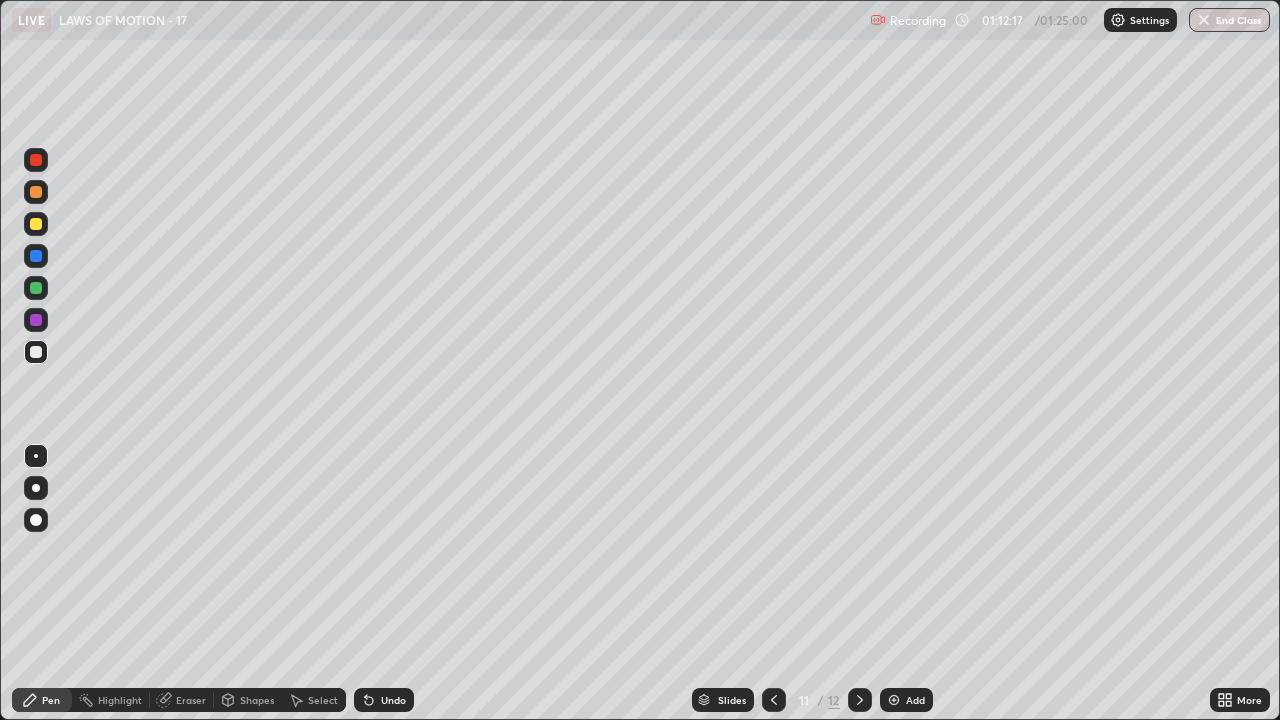 click at bounding box center (36, 224) 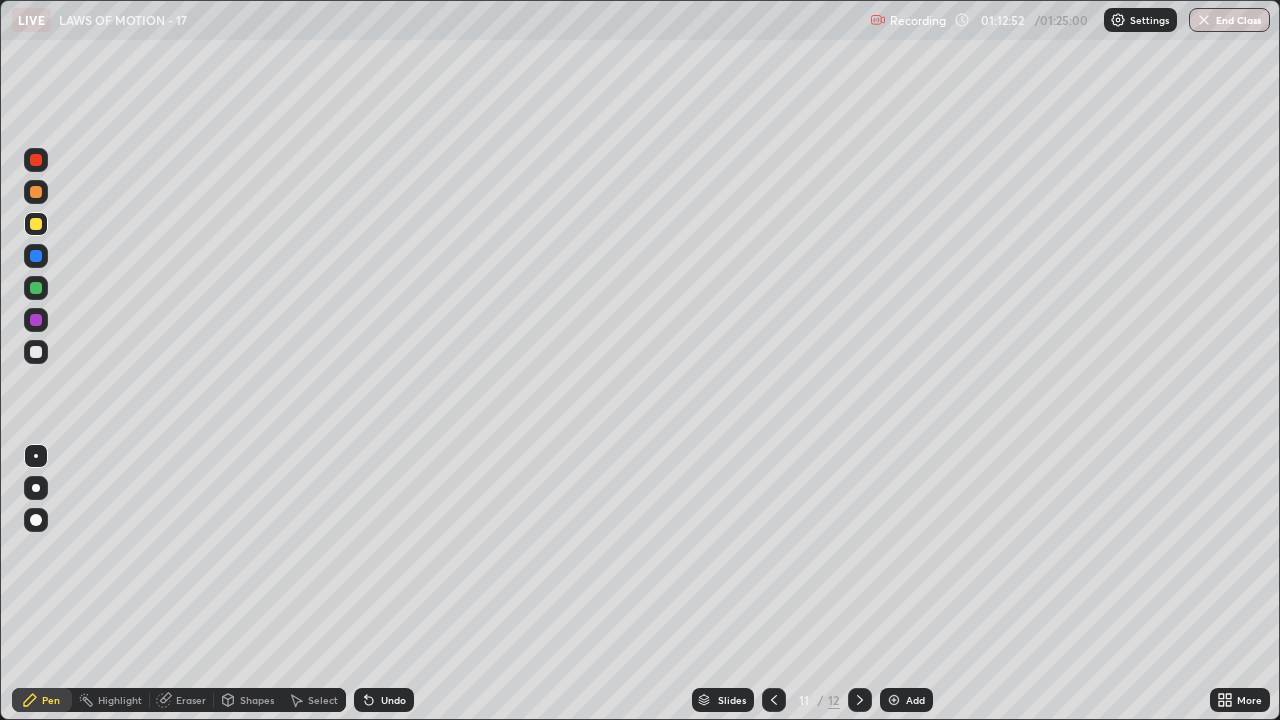 click at bounding box center [36, 352] 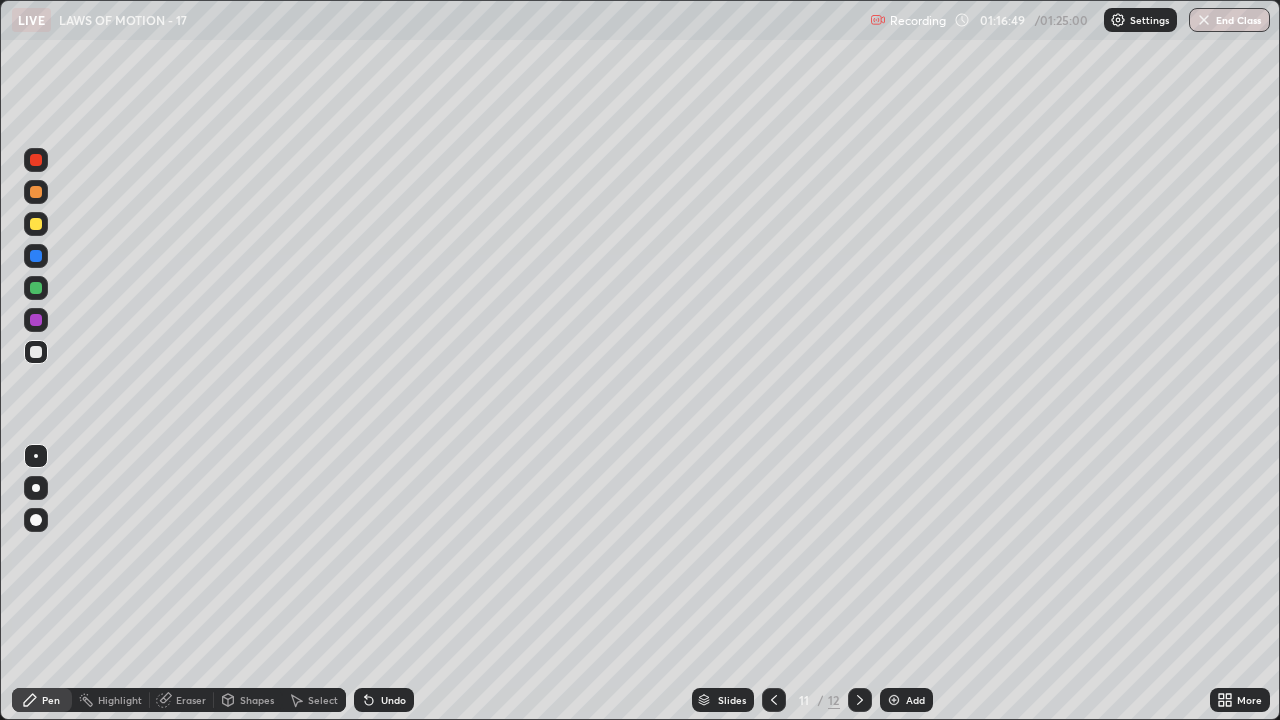 click on "Highlight" at bounding box center [111, 700] 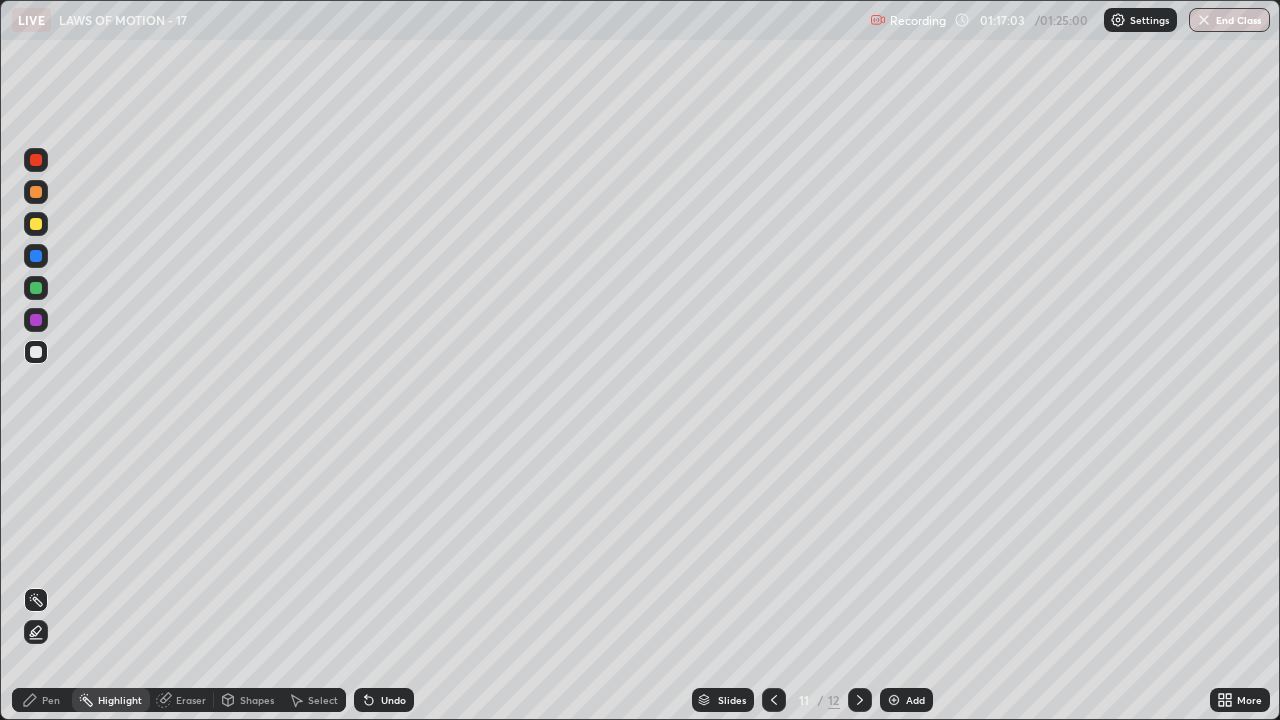 click on "Highlight" at bounding box center (120, 700) 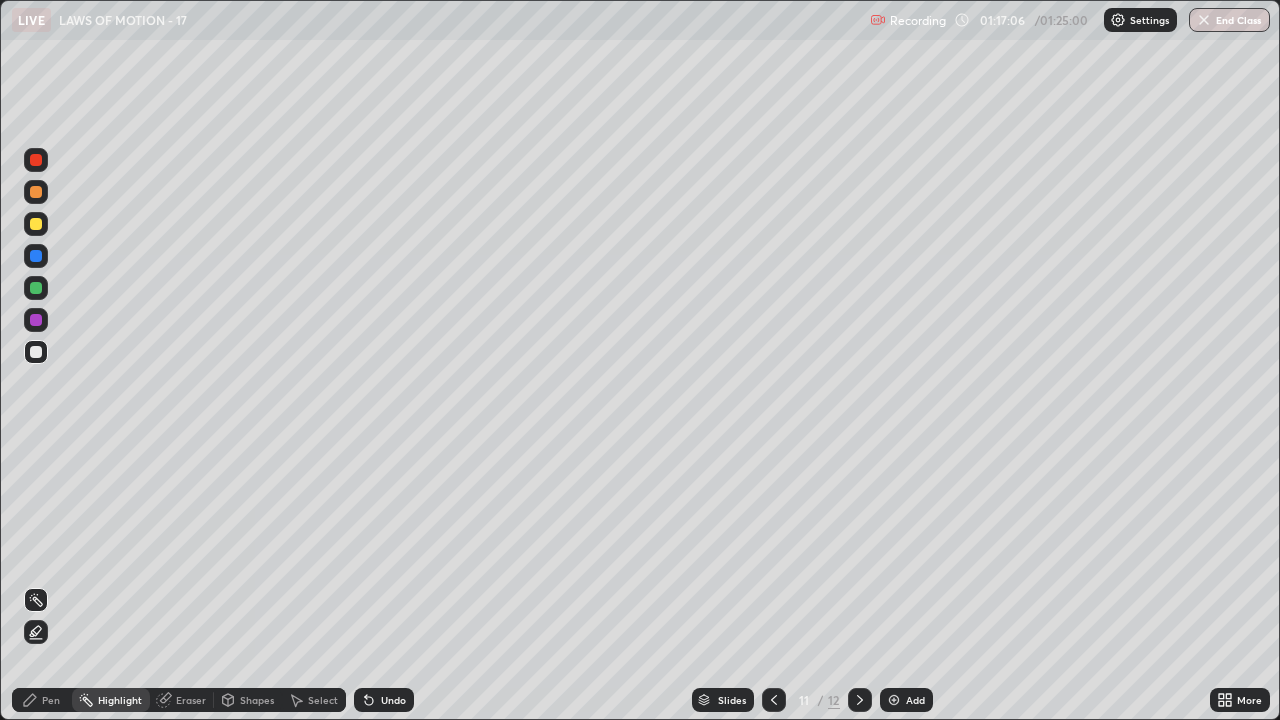 click on "Pen" at bounding box center [42, 700] 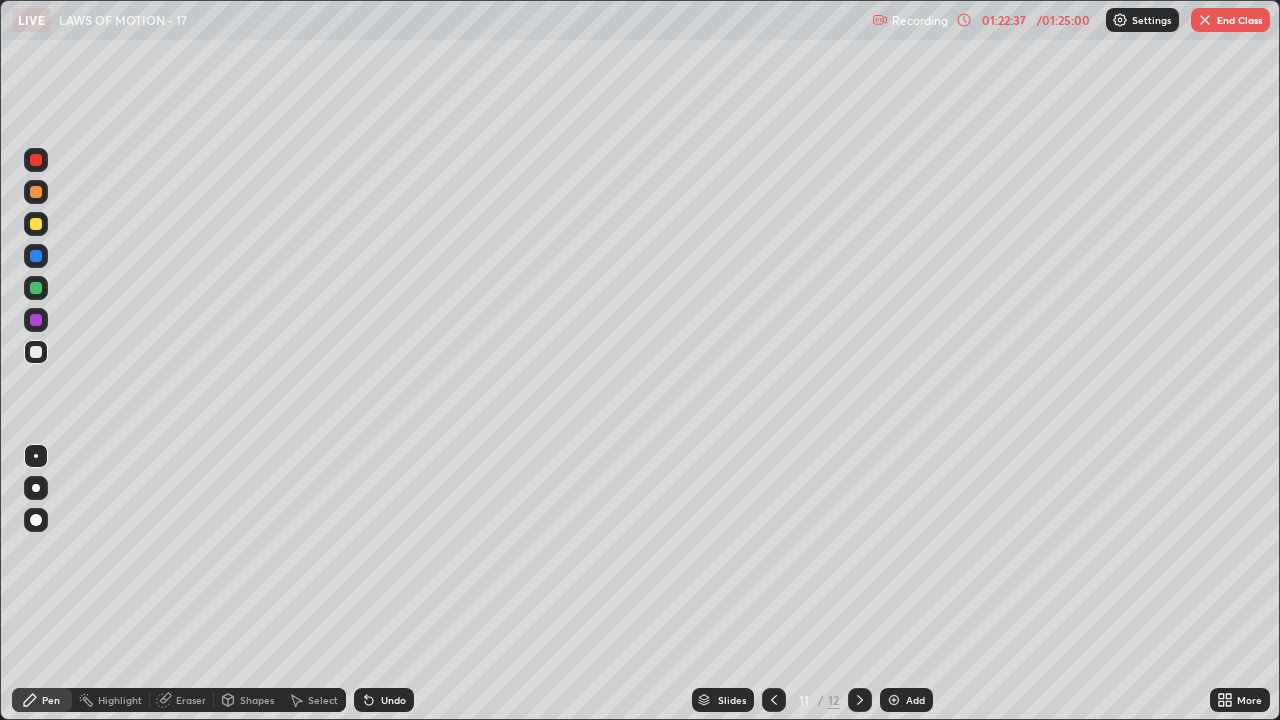 click on "End Class" at bounding box center (1230, 20) 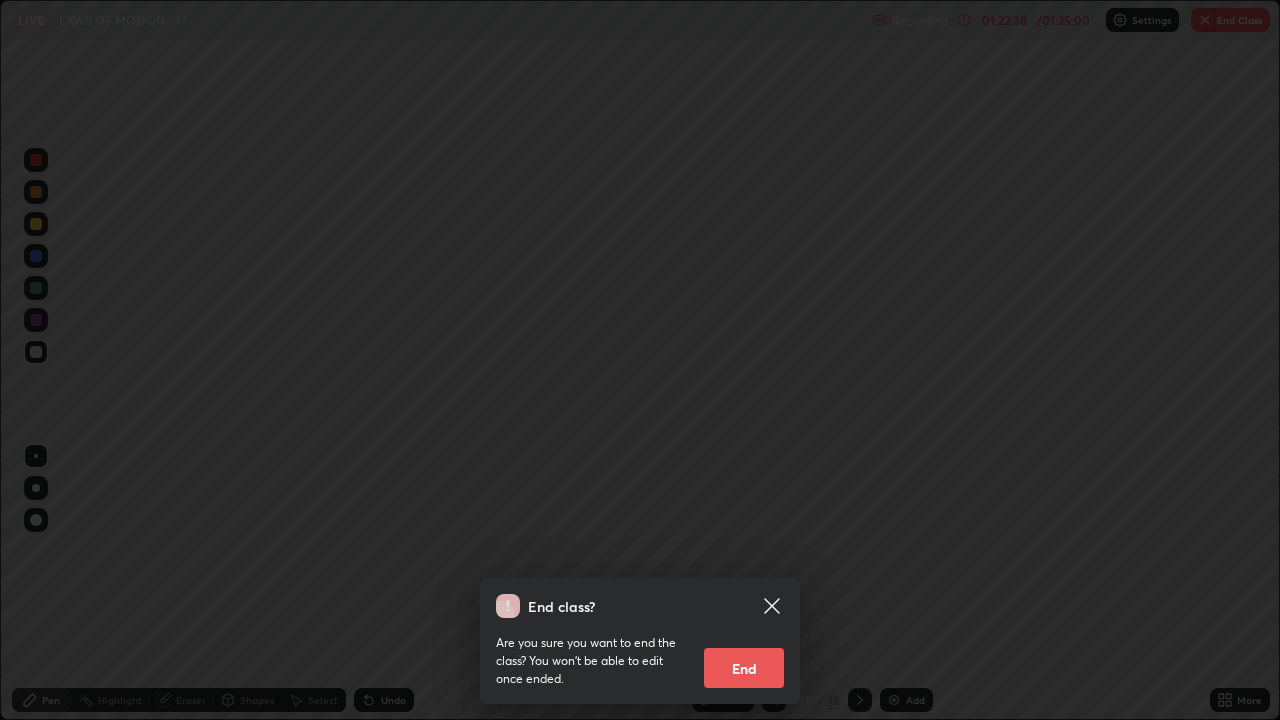 click on "End" at bounding box center [744, 668] 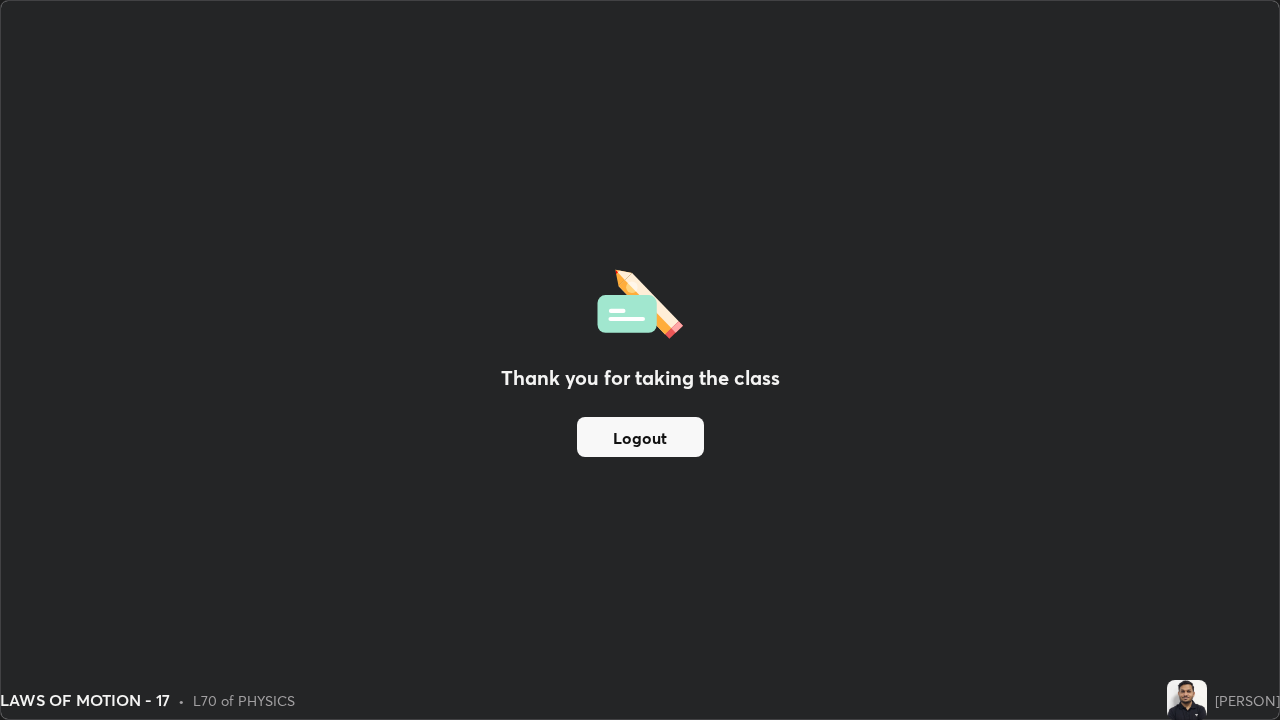 click on "Logout" at bounding box center (640, 437) 